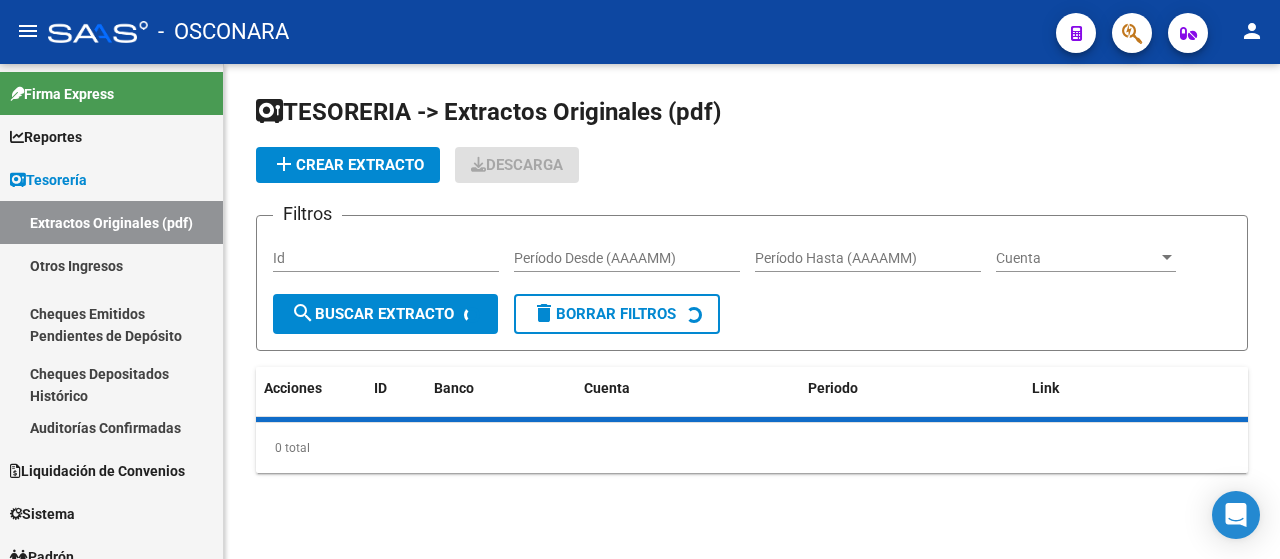 scroll, scrollTop: 0, scrollLeft: 0, axis: both 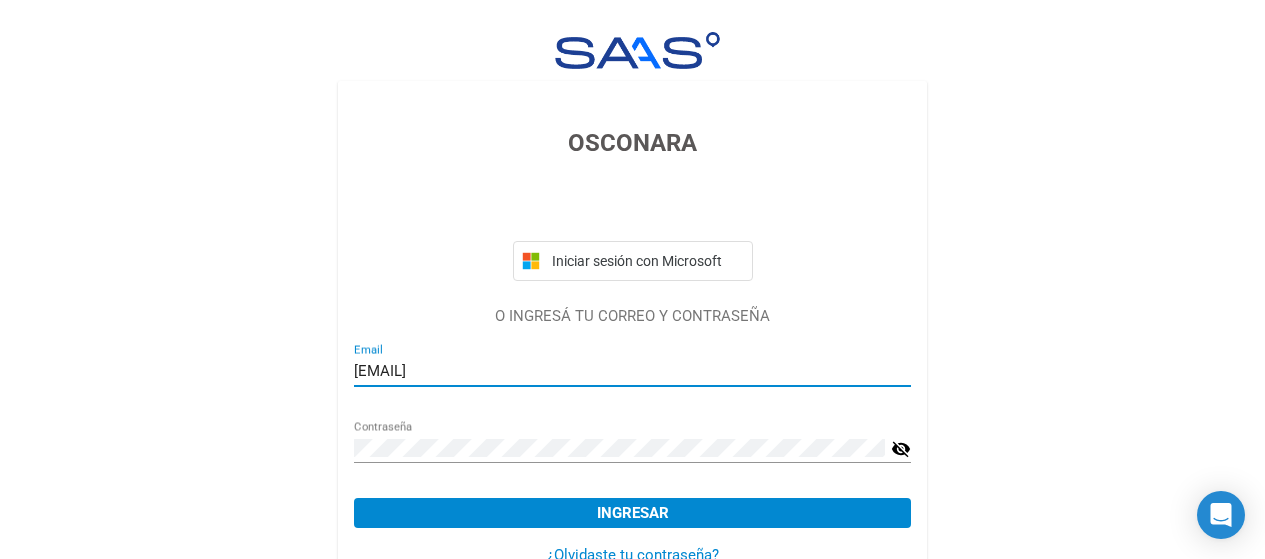 click on "[EMAIL]" at bounding box center (632, 371) 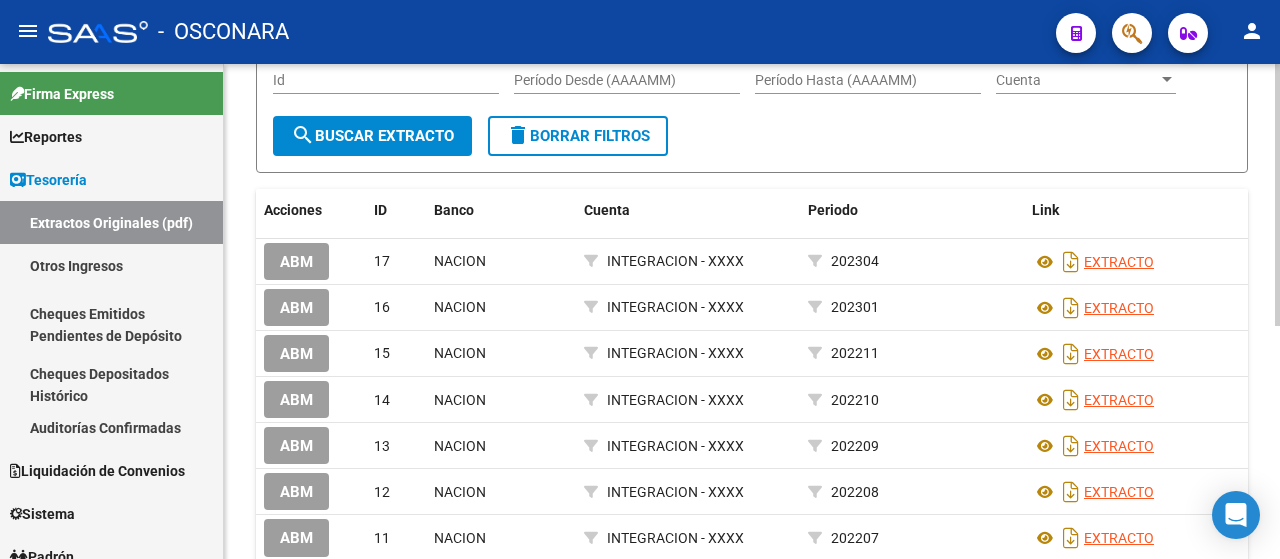 scroll, scrollTop: 200, scrollLeft: 0, axis: vertical 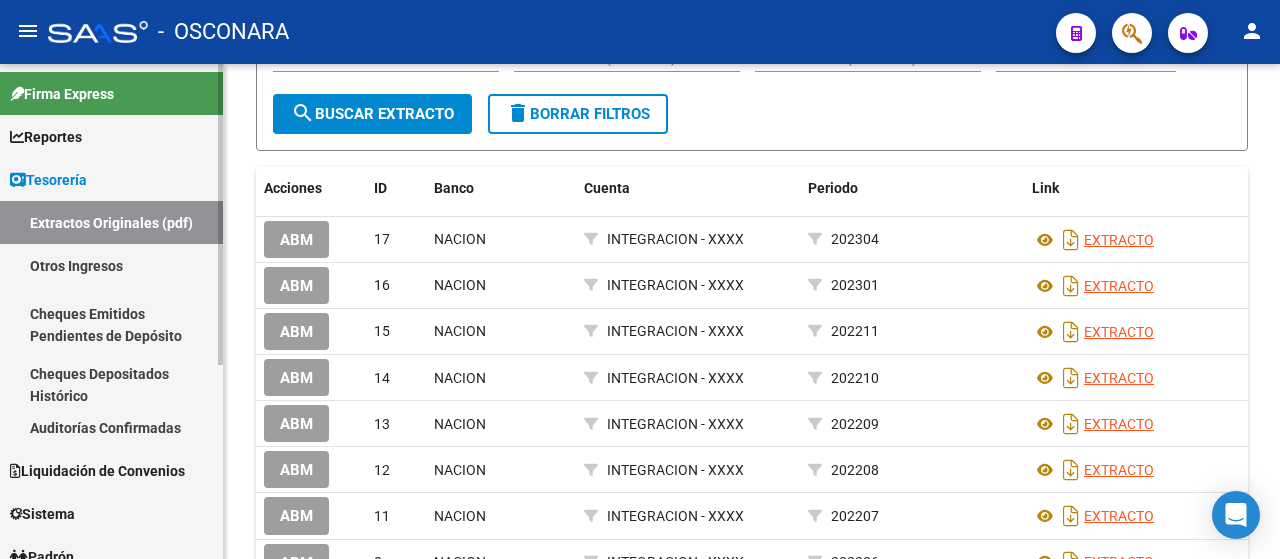 click on "Extractos Originales (pdf)" at bounding box center (111, 222) 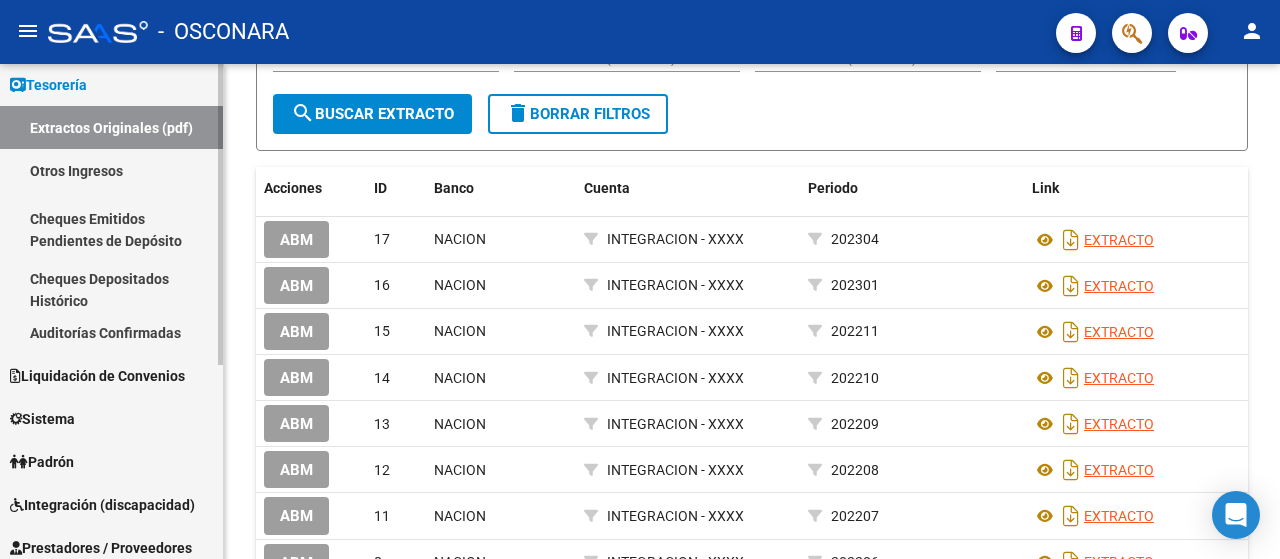 scroll, scrollTop: 300, scrollLeft: 0, axis: vertical 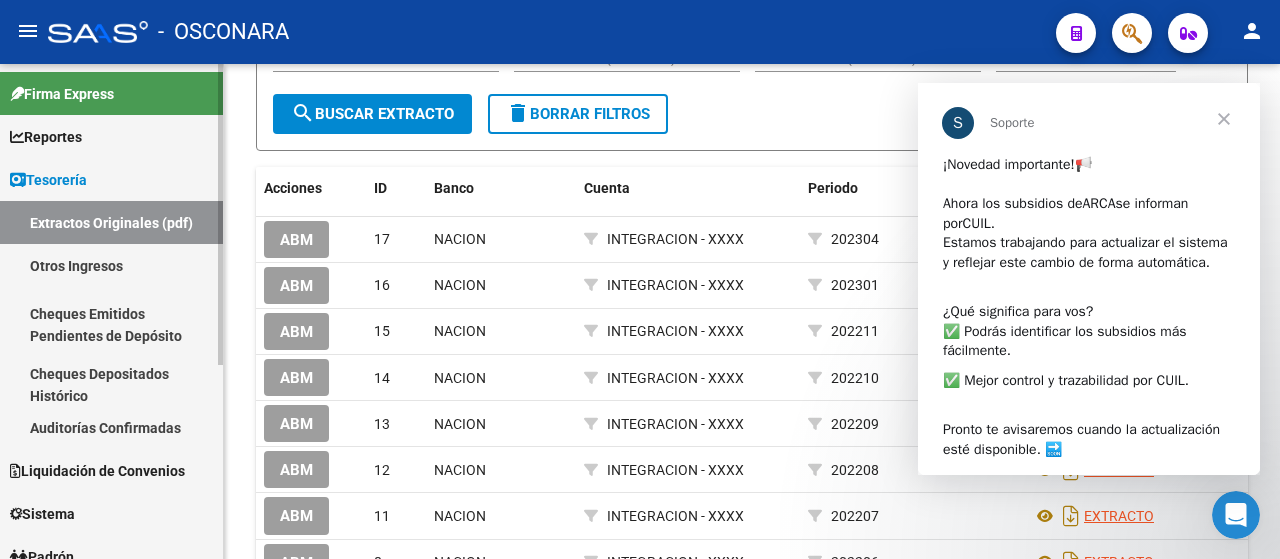 click on "Reportes" at bounding box center (46, 137) 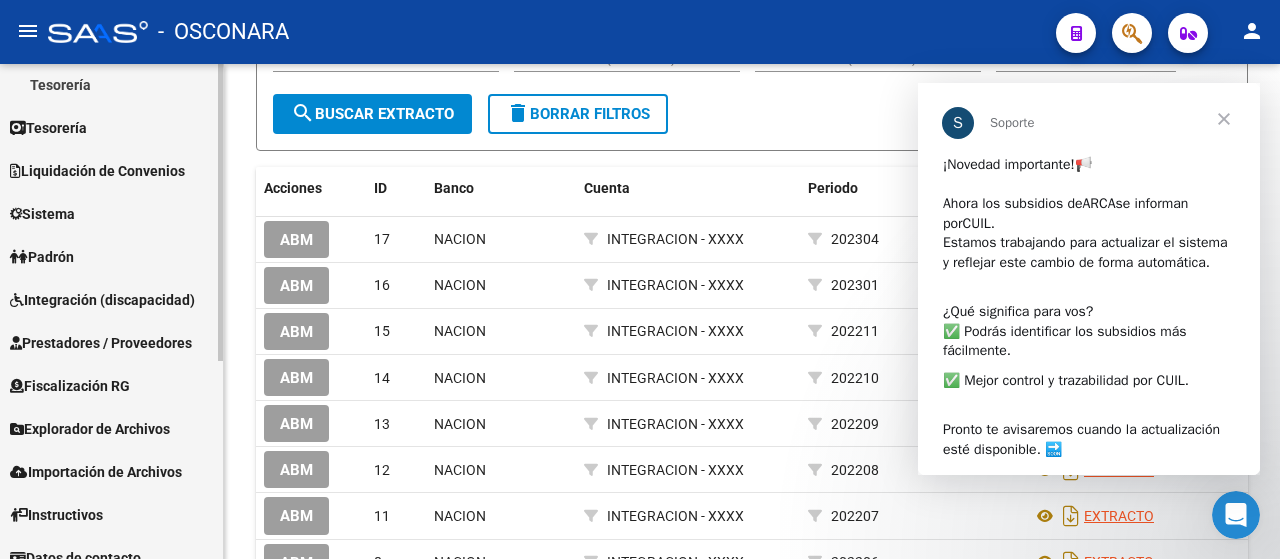 scroll, scrollTop: 330, scrollLeft: 0, axis: vertical 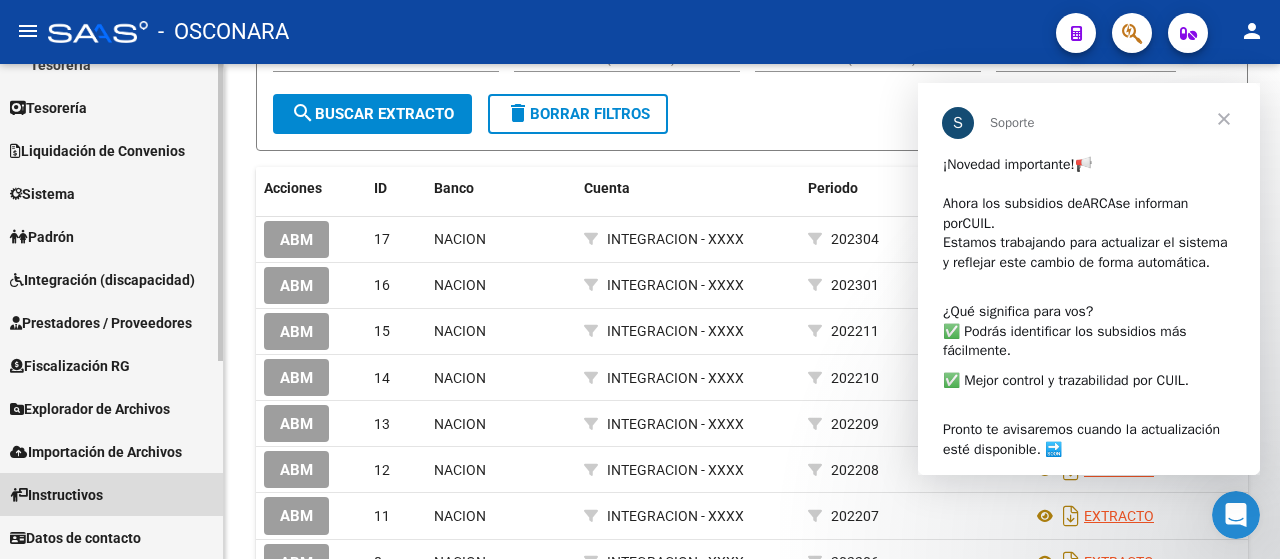 click on "Instructivos" at bounding box center [111, 494] 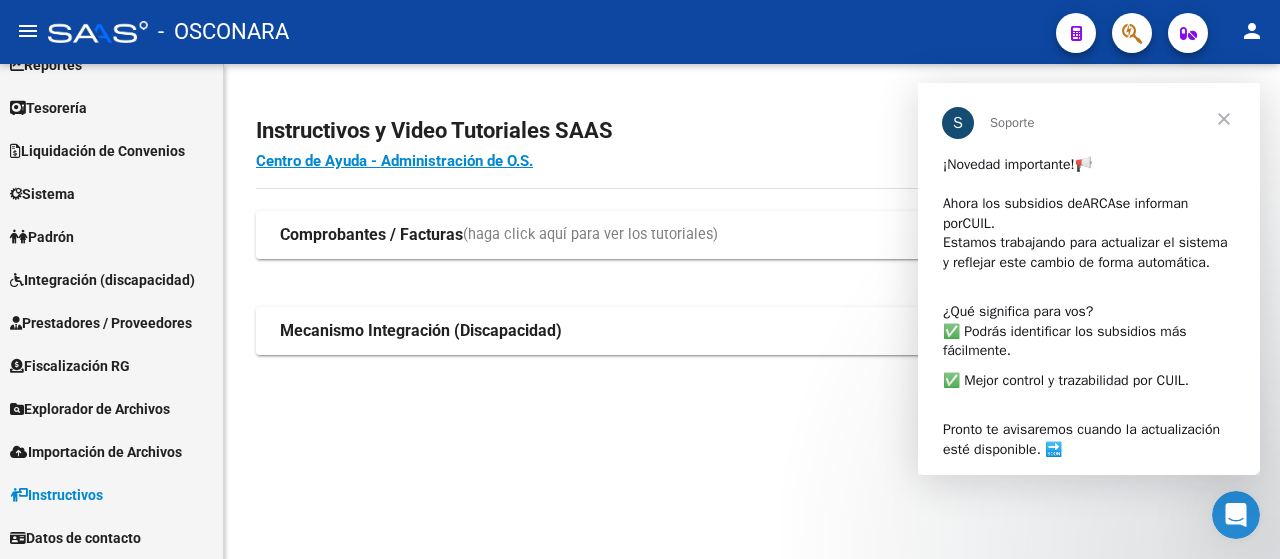 scroll, scrollTop: 0, scrollLeft: 0, axis: both 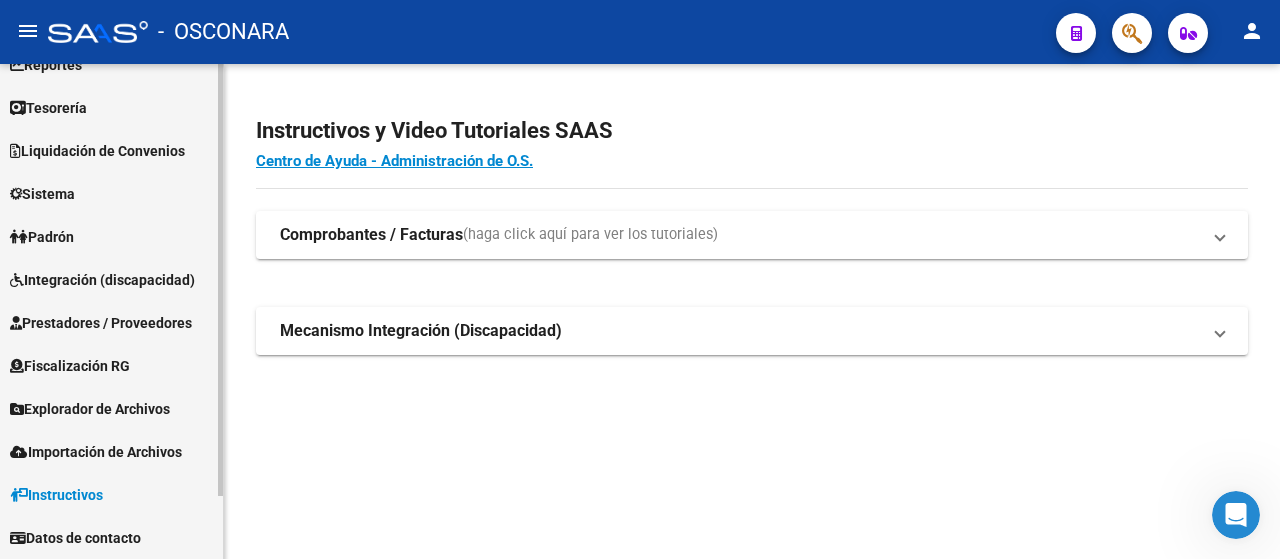 click on "Sistema" at bounding box center [42, 194] 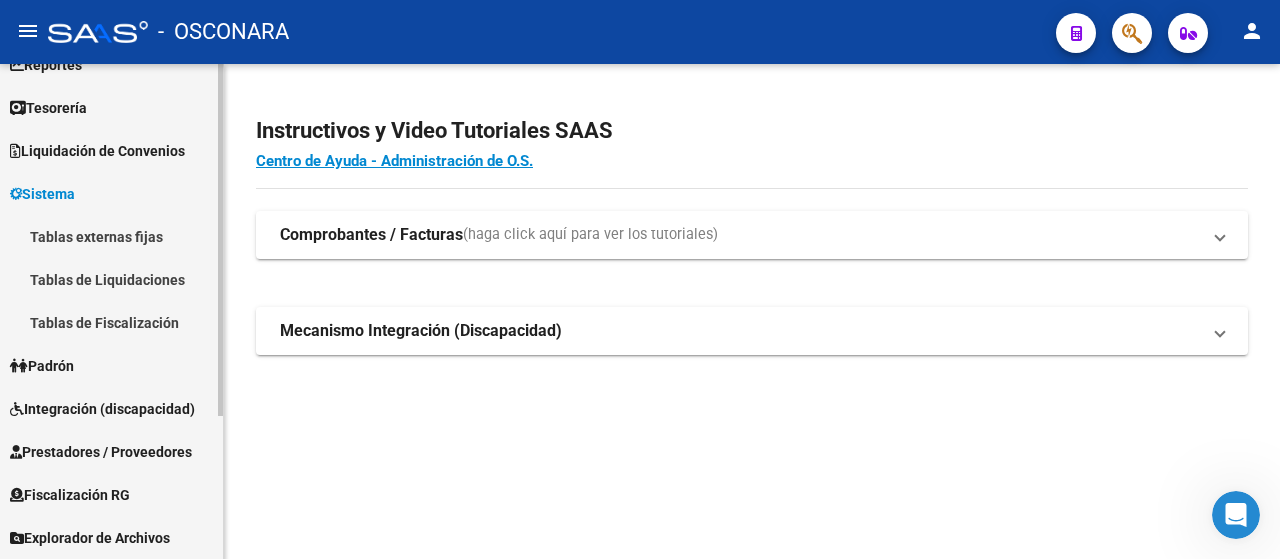 click on "Tablas de Liquidaciones" at bounding box center (111, 279) 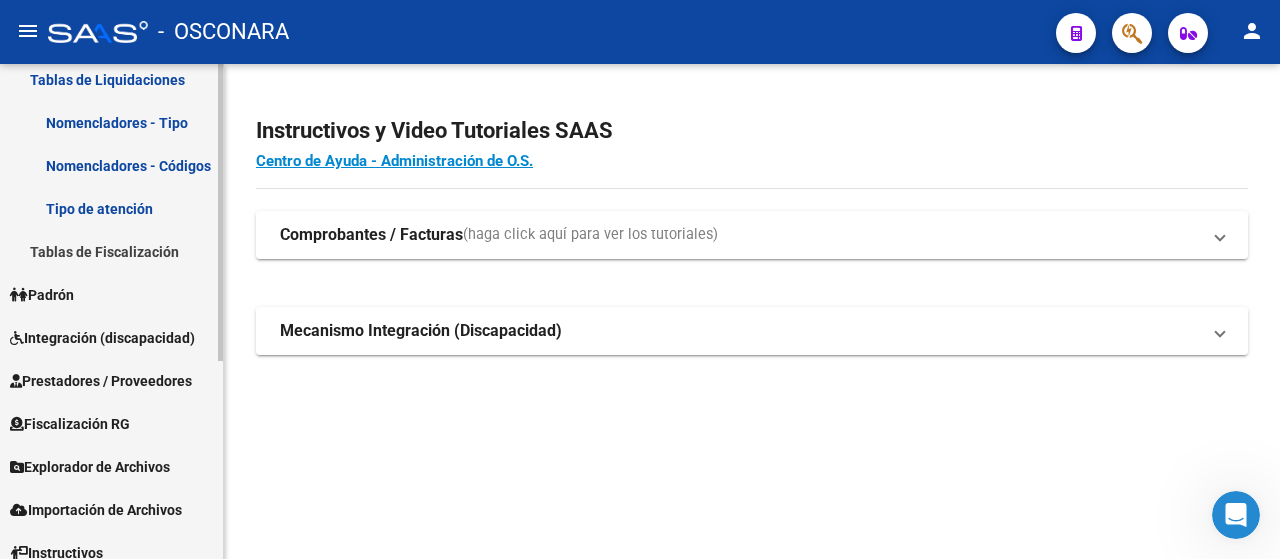 scroll, scrollTop: 330, scrollLeft: 0, axis: vertical 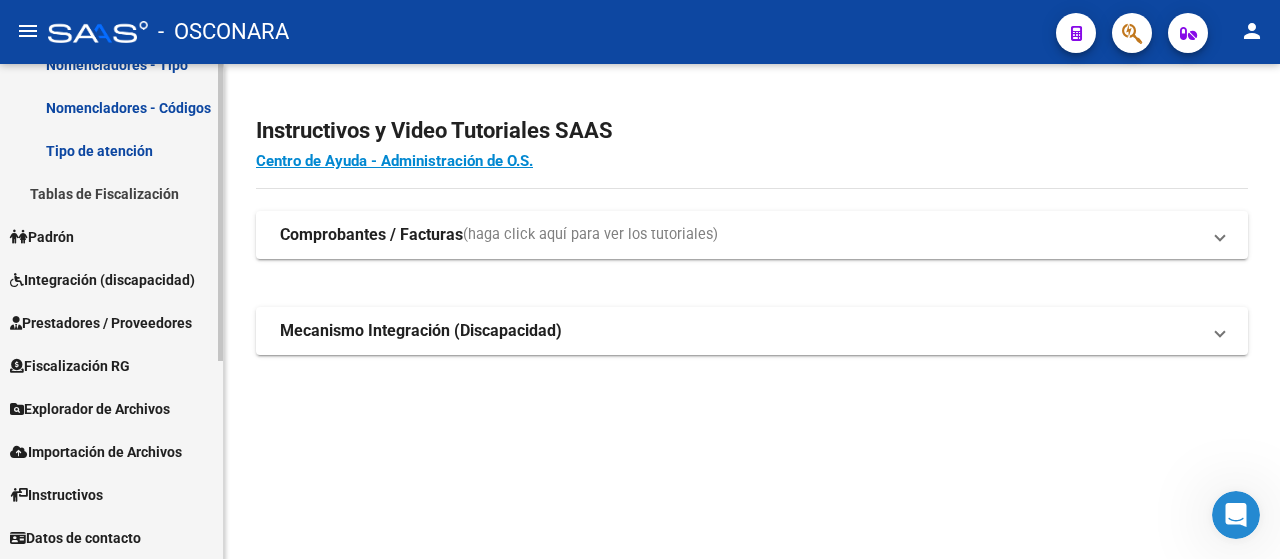 click on "Prestadores / Proveedores" at bounding box center (101, 323) 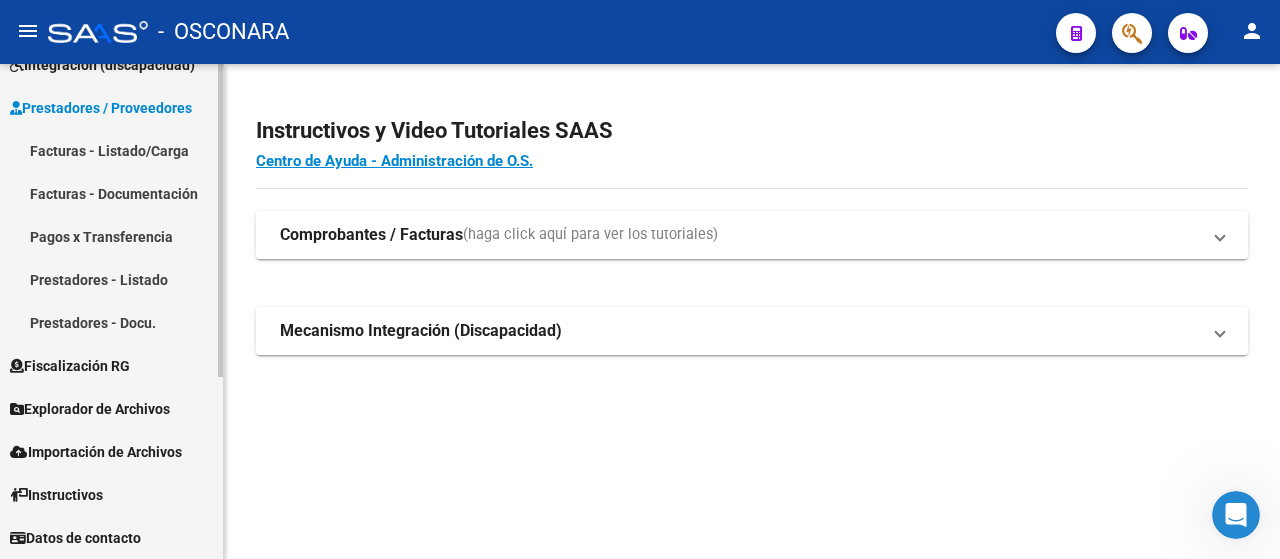 scroll, scrollTop: 287, scrollLeft: 0, axis: vertical 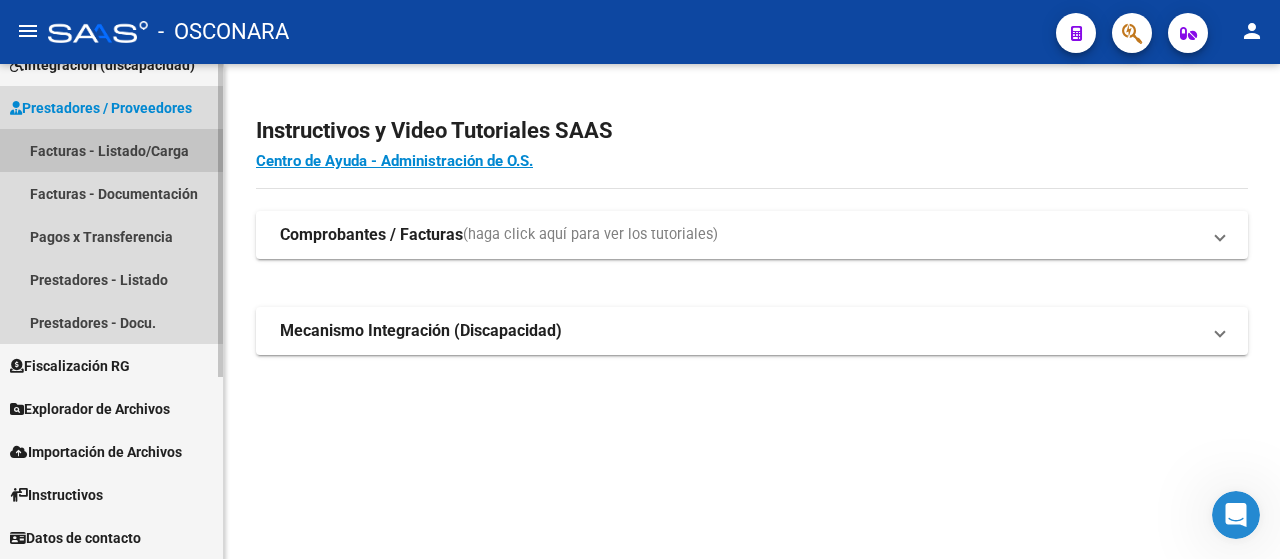 click on "Facturas - Listado/Carga" at bounding box center [111, 150] 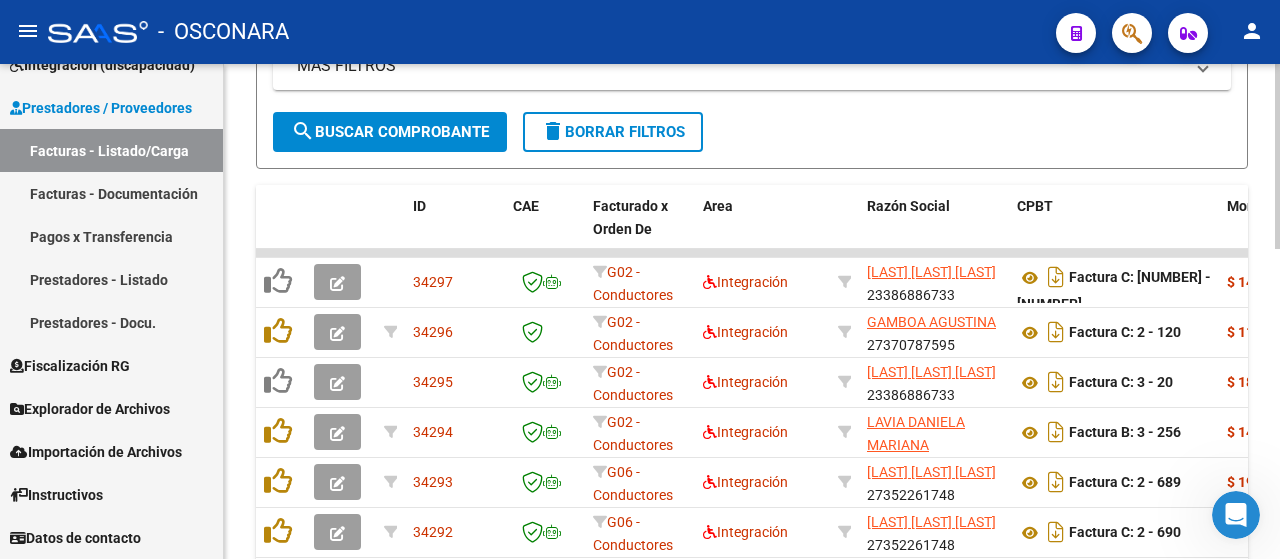 scroll, scrollTop: 500, scrollLeft: 0, axis: vertical 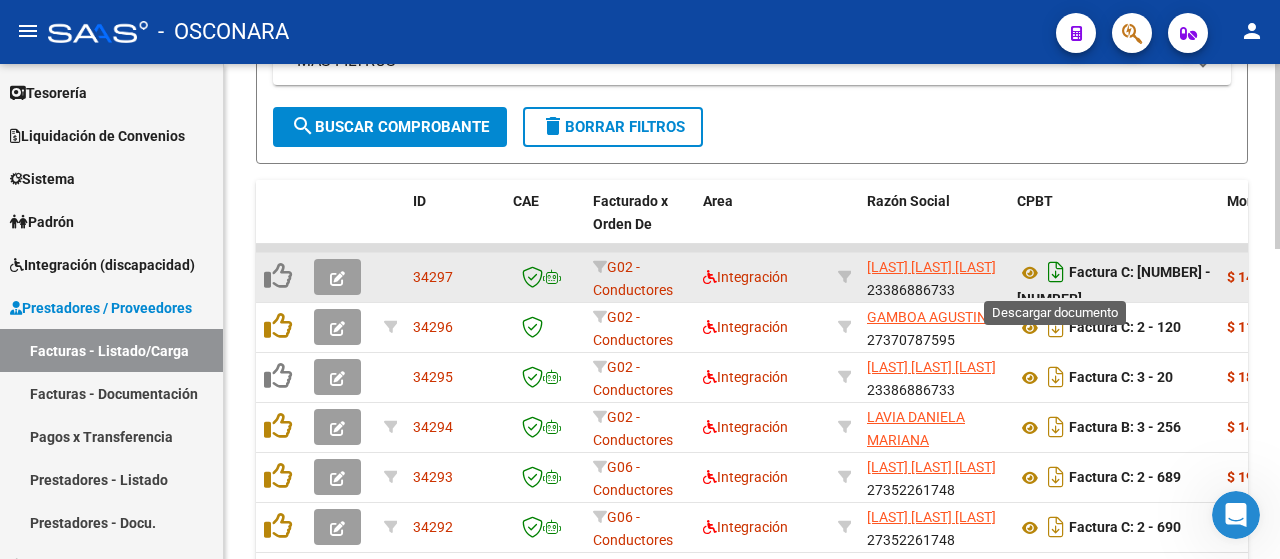 click 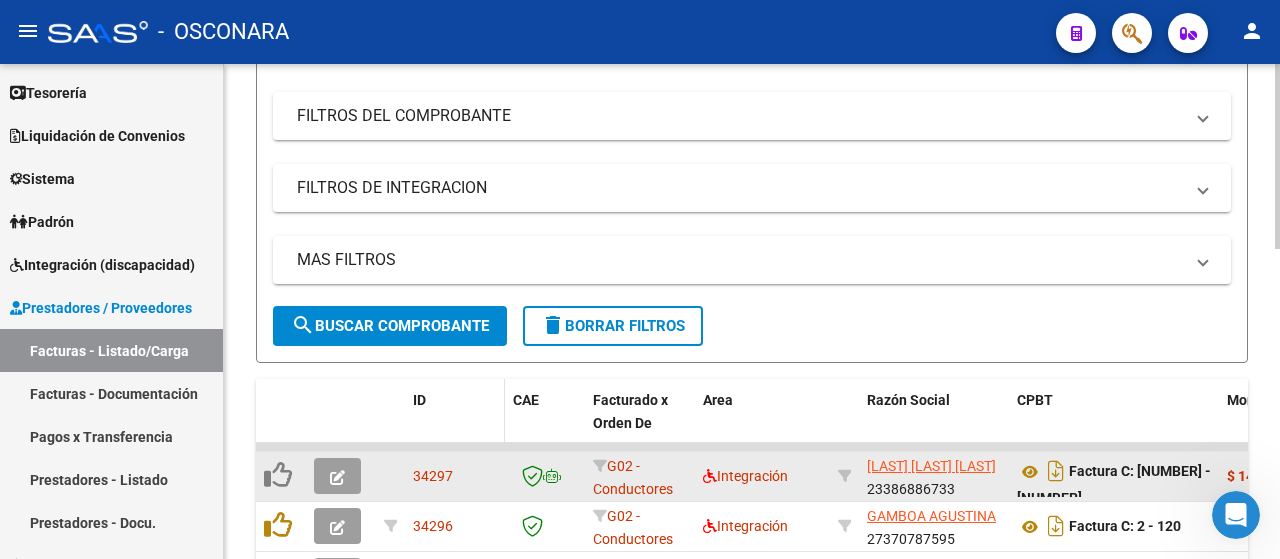 scroll, scrollTop: 300, scrollLeft: 0, axis: vertical 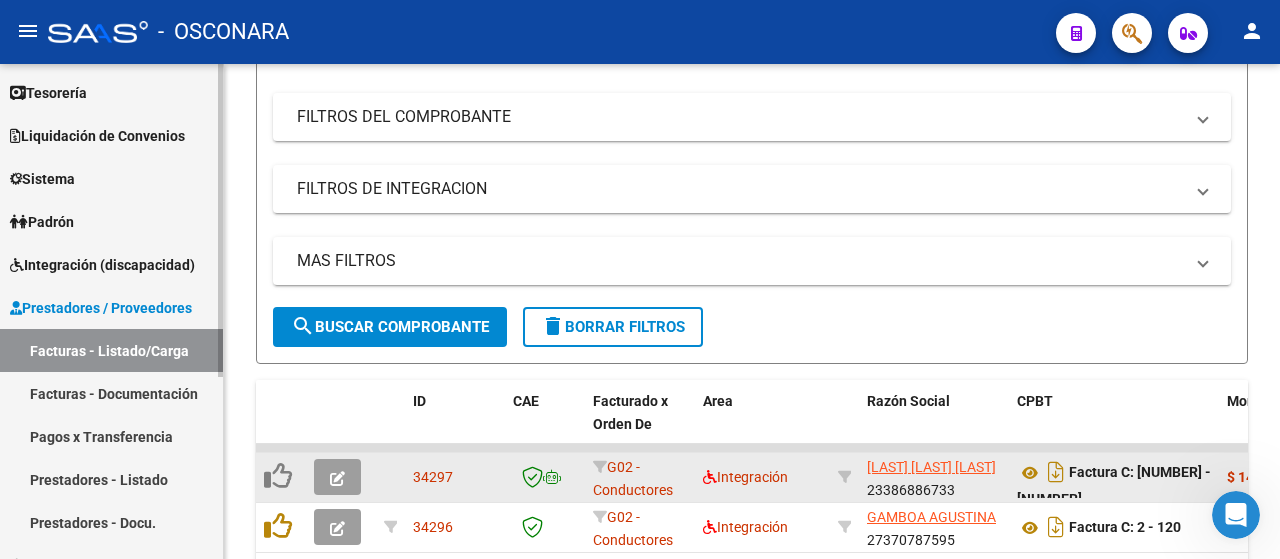 click on "Facturas - Documentación" at bounding box center [111, 393] 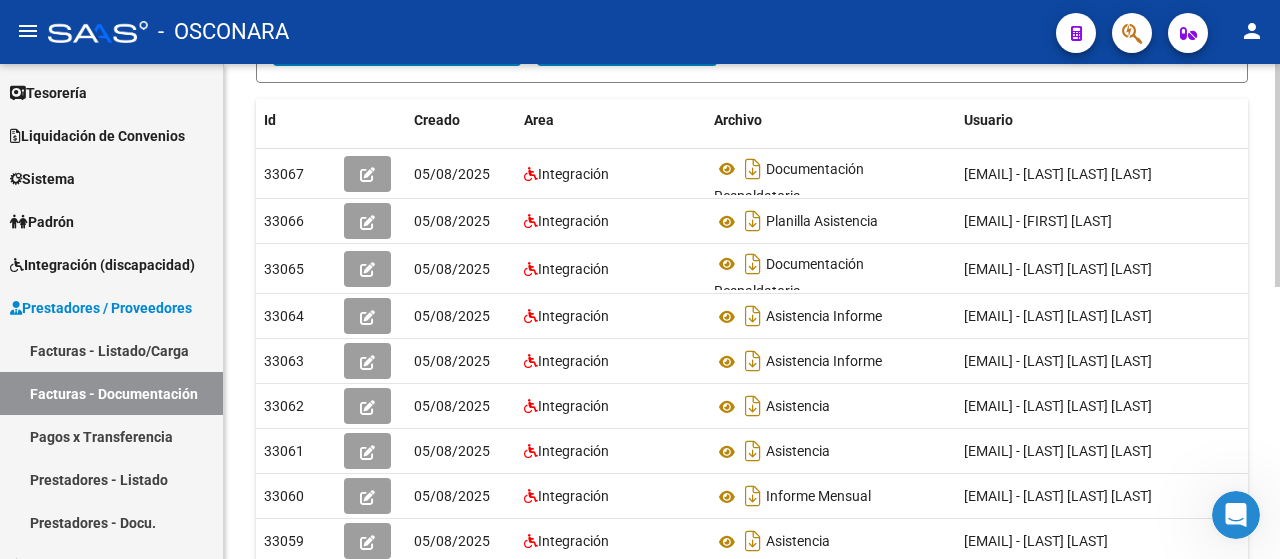 scroll, scrollTop: 600, scrollLeft: 0, axis: vertical 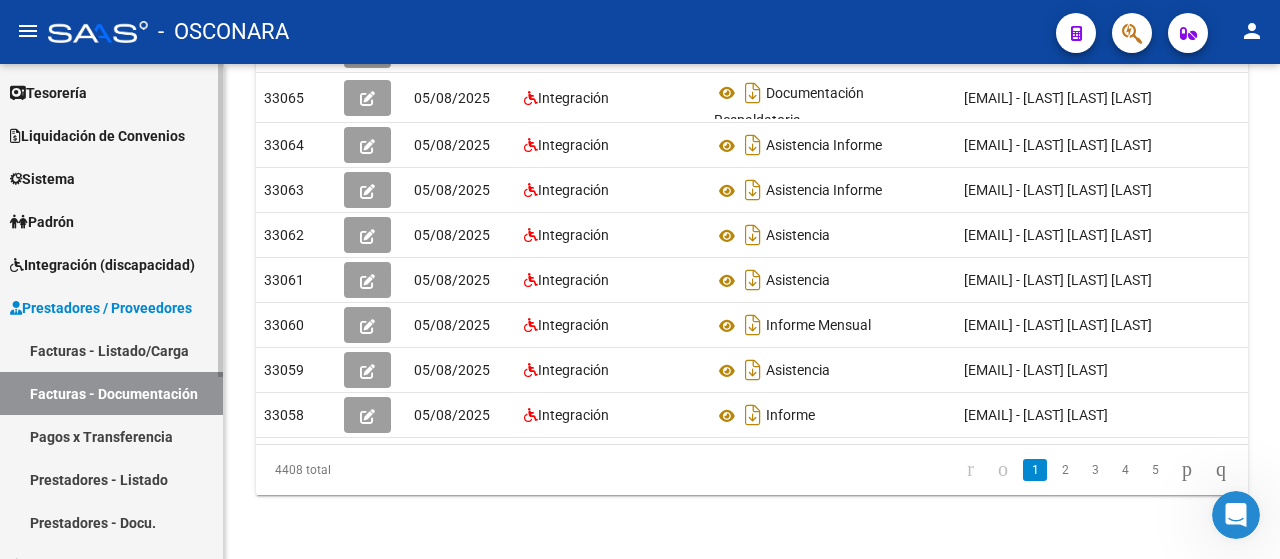 click on "Facturas - Listado/Carga" at bounding box center [111, 350] 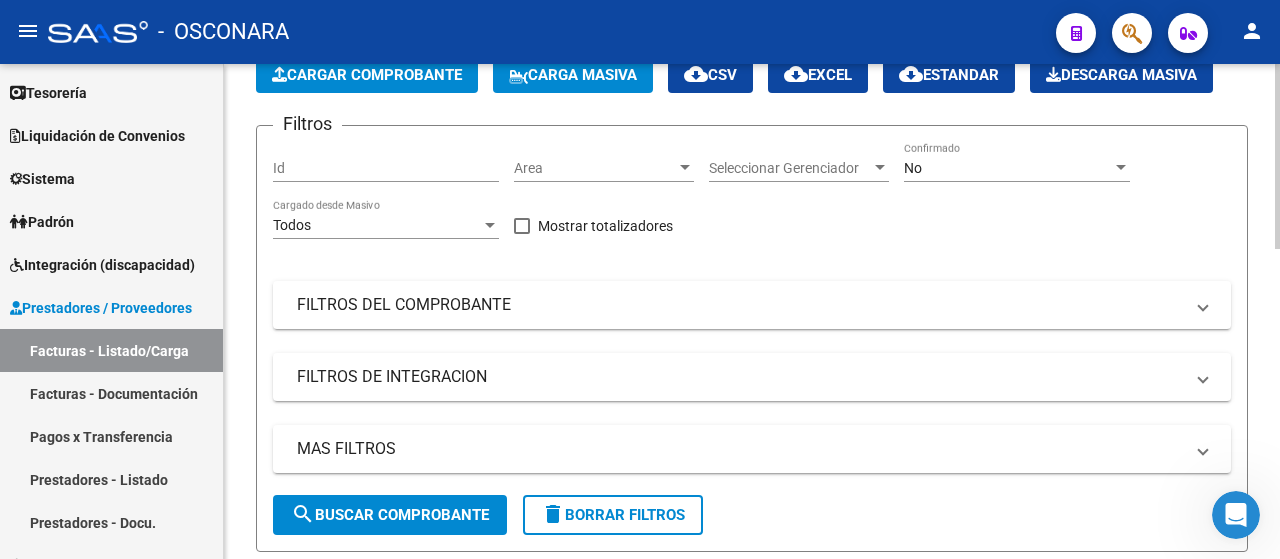 scroll, scrollTop: 305, scrollLeft: 0, axis: vertical 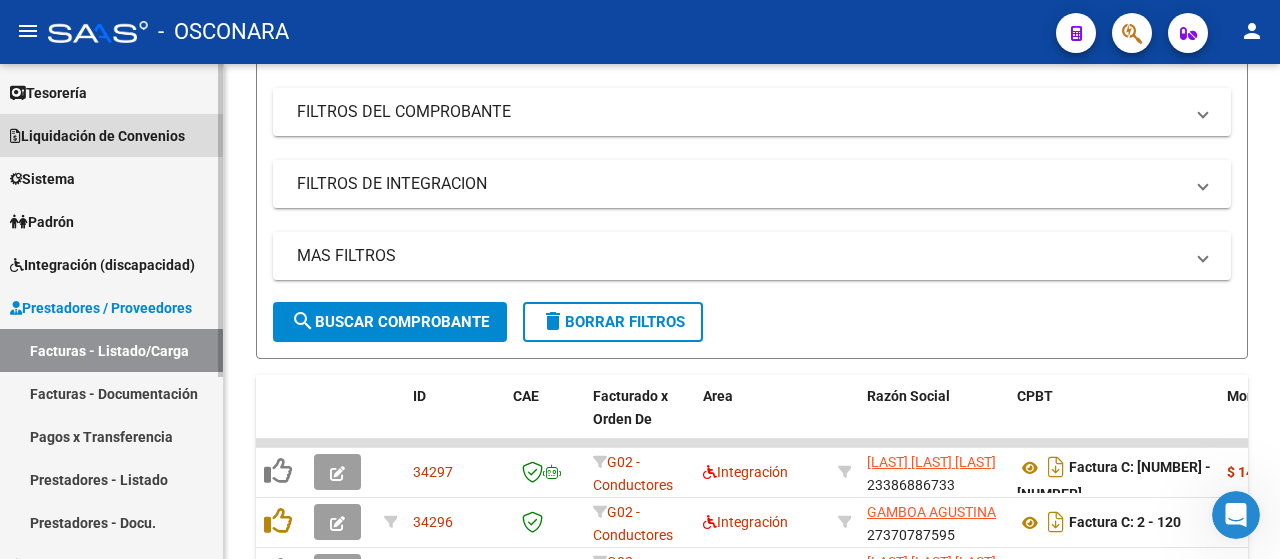 click on "Liquidación de Convenios" at bounding box center [97, 136] 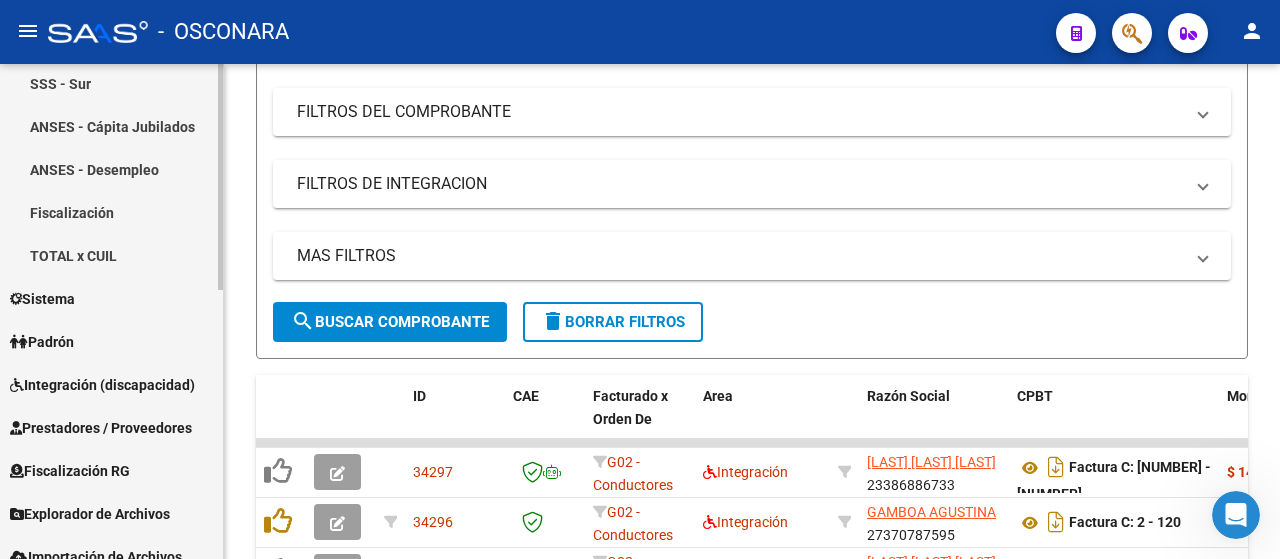 scroll, scrollTop: 487, scrollLeft: 0, axis: vertical 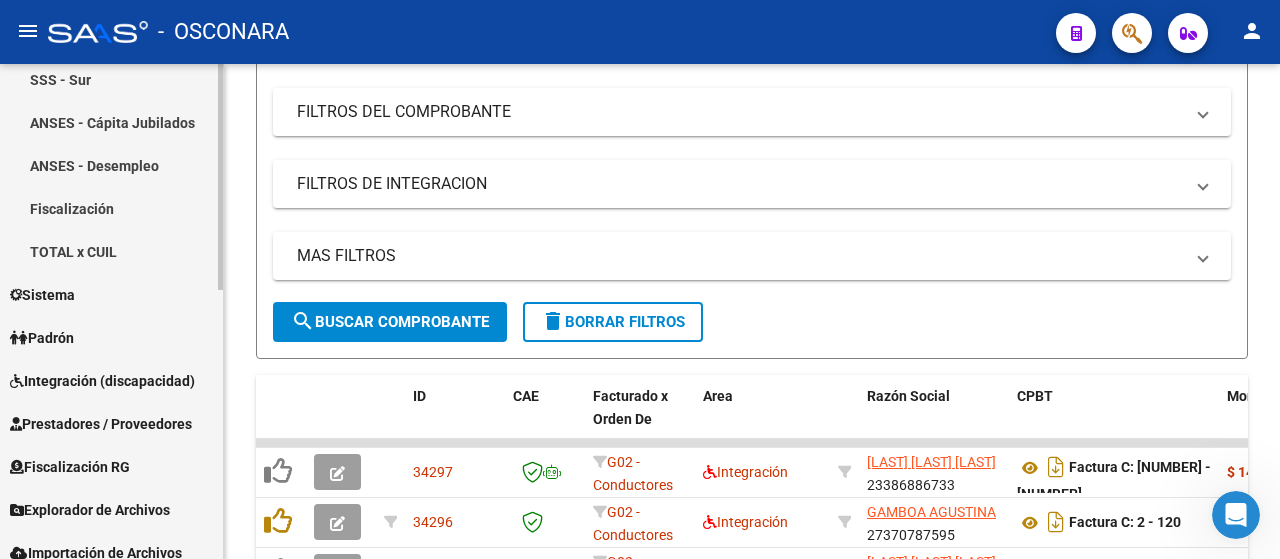 click on "Sistema" at bounding box center [111, 294] 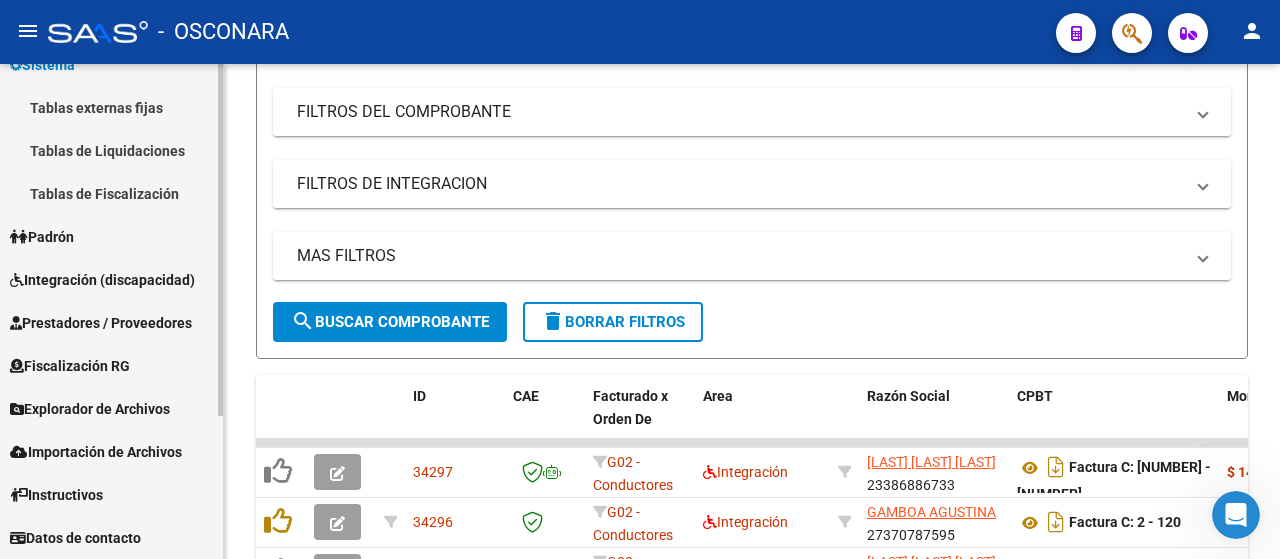 scroll, scrollTop: 201, scrollLeft: 0, axis: vertical 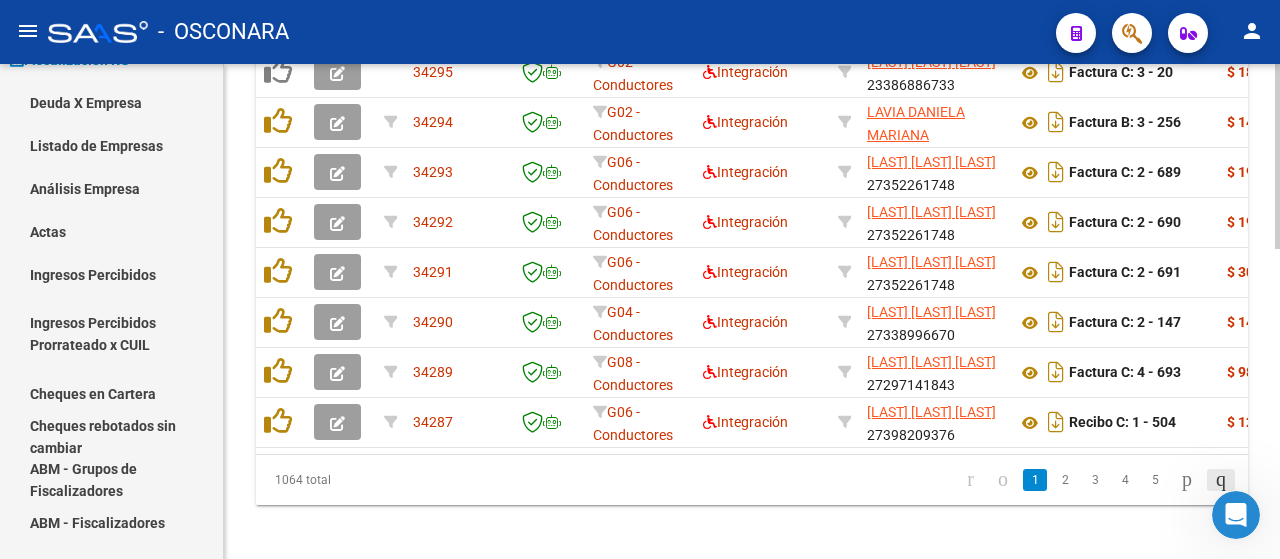 click 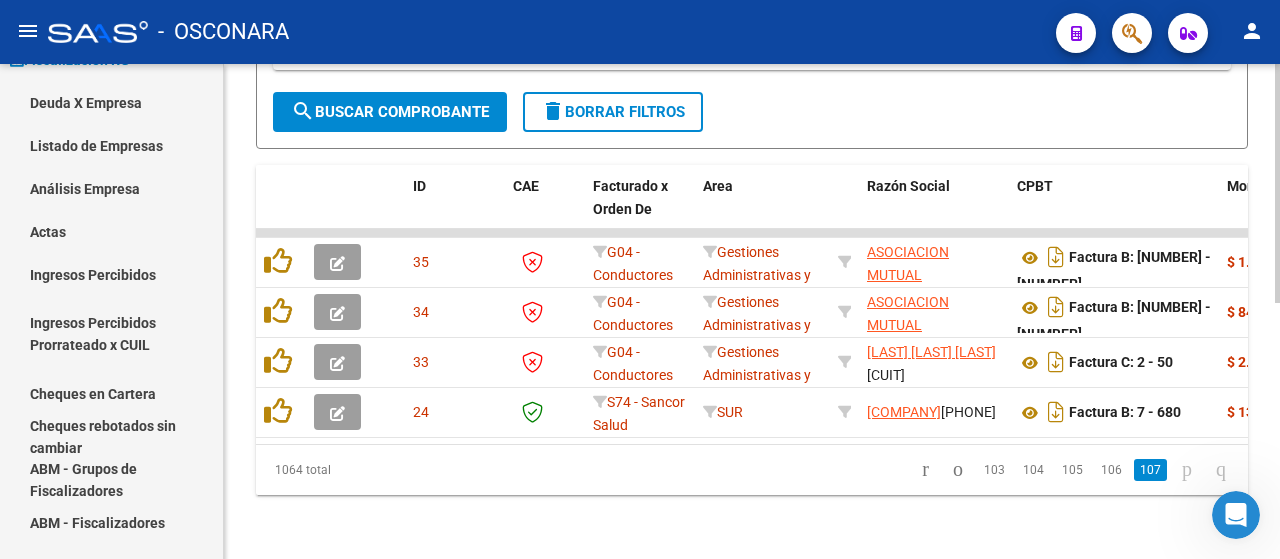 scroll, scrollTop: 531, scrollLeft: 0, axis: vertical 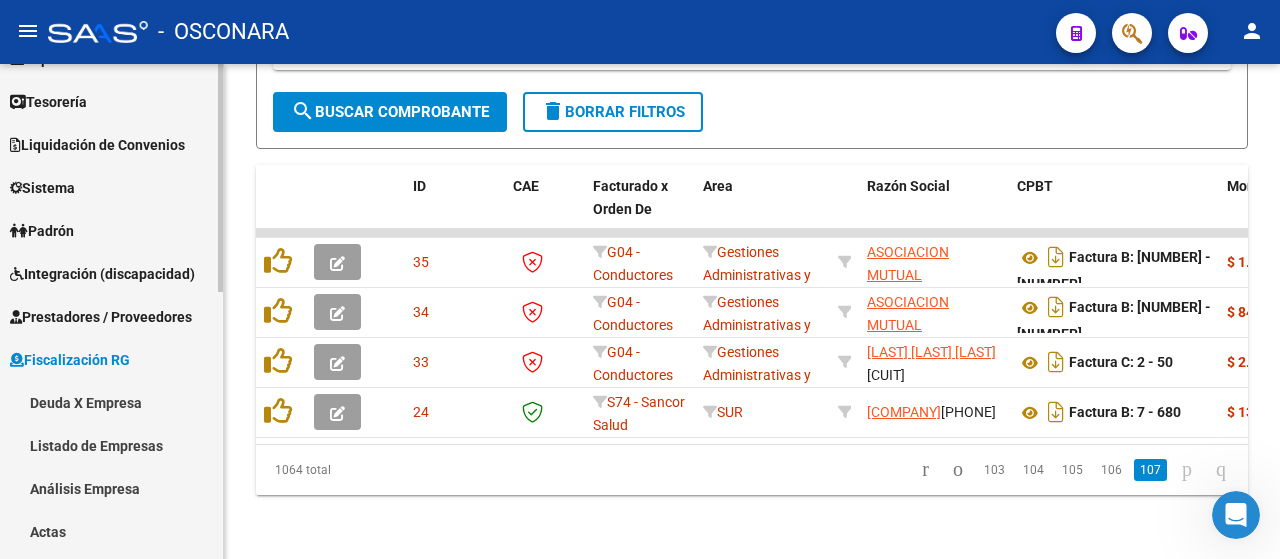 click on "Sistema" at bounding box center (42, 188) 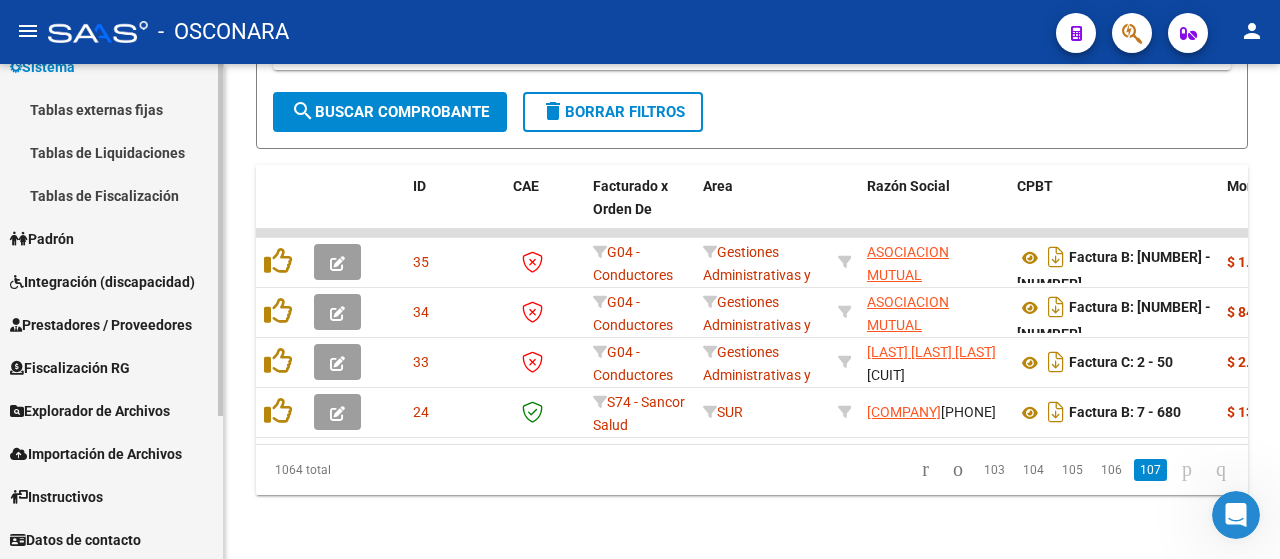 scroll, scrollTop: 200, scrollLeft: 0, axis: vertical 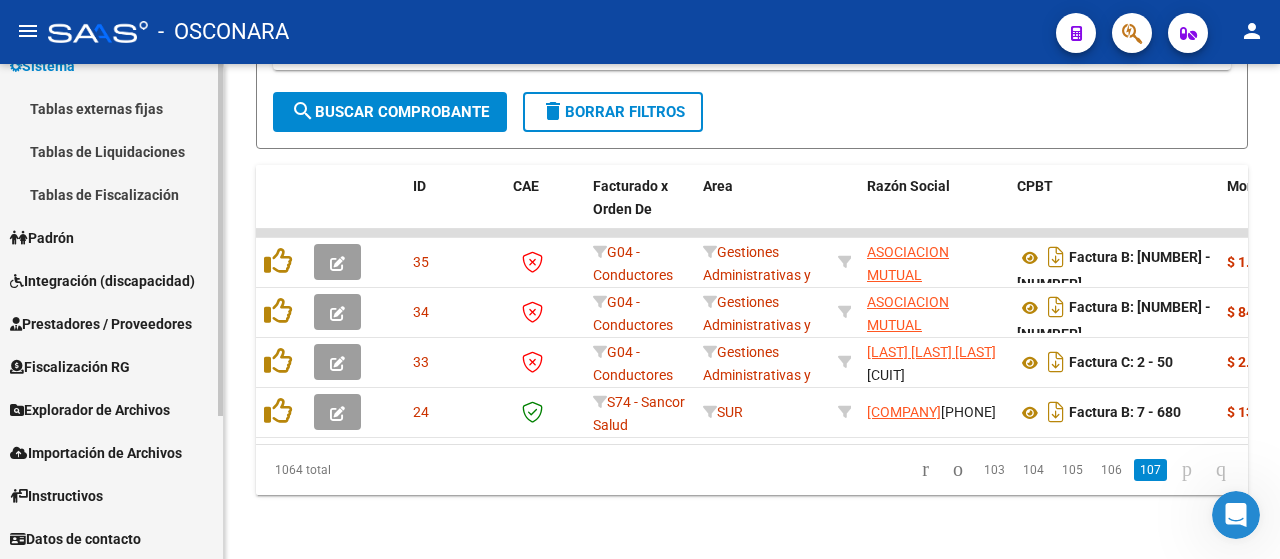 click on "Prestadores / Proveedores" at bounding box center [101, 324] 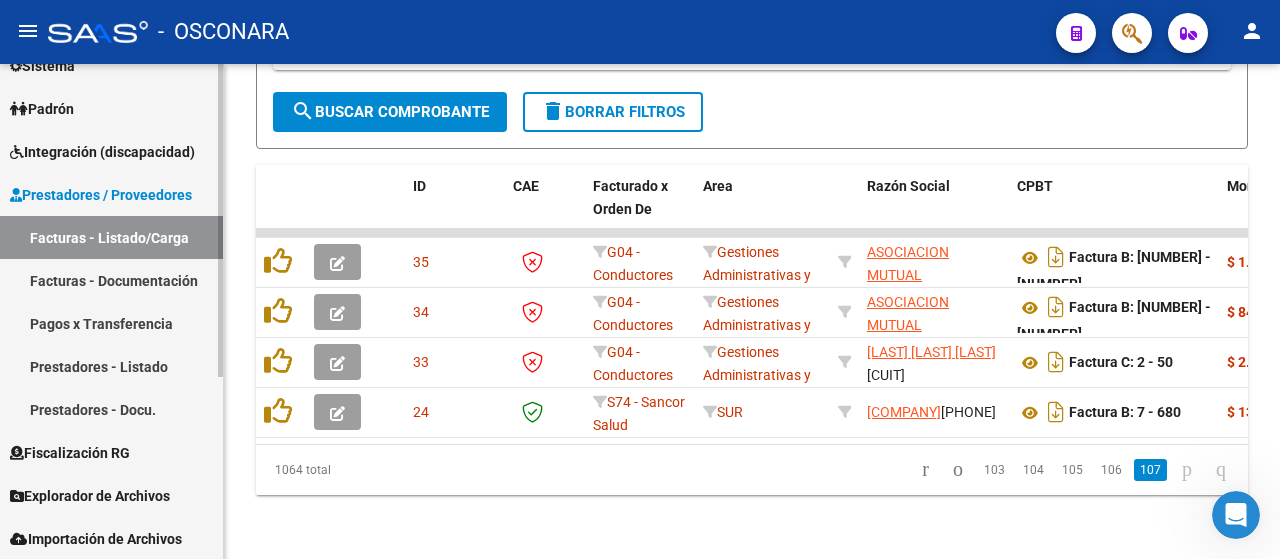 click on "Prestadores - Listado" at bounding box center [111, 366] 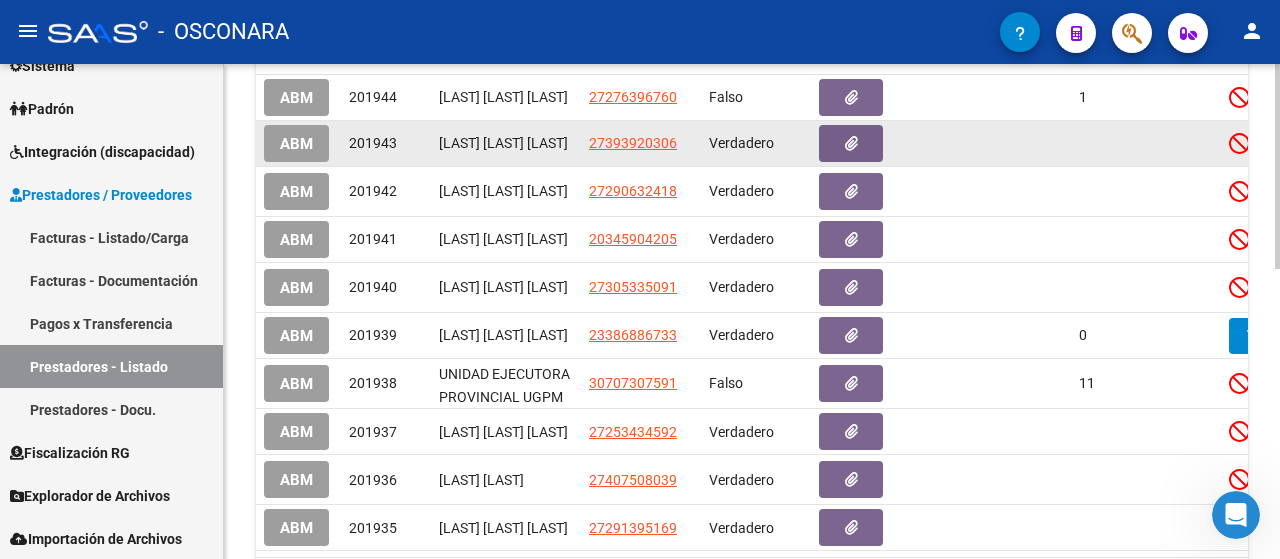 scroll, scrollTop: 500, scrollLeft: 0, axis: vertical 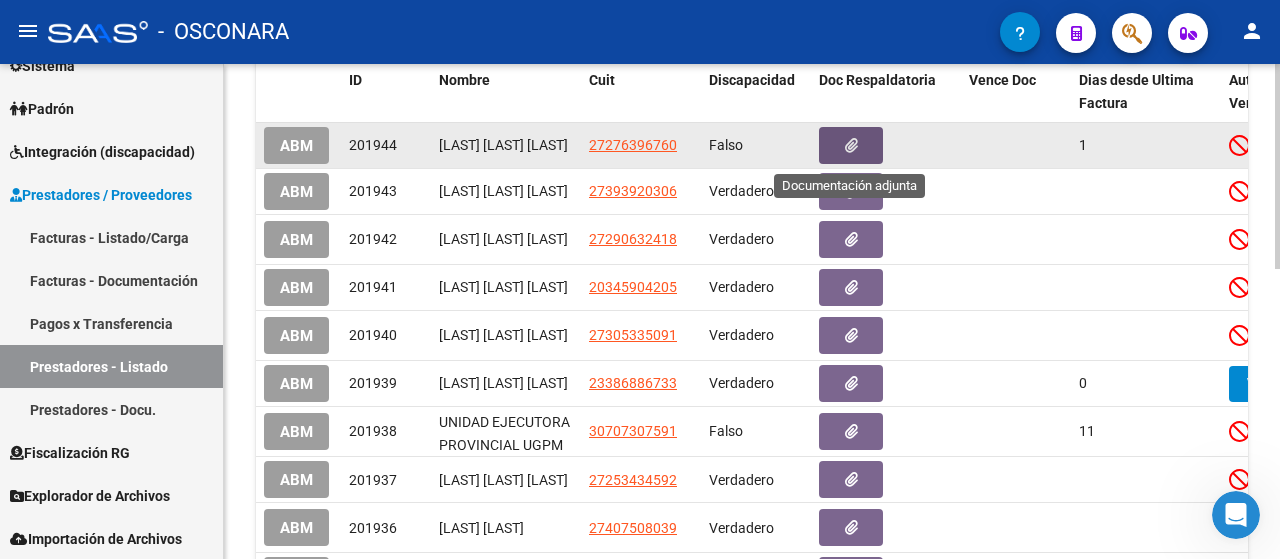 click 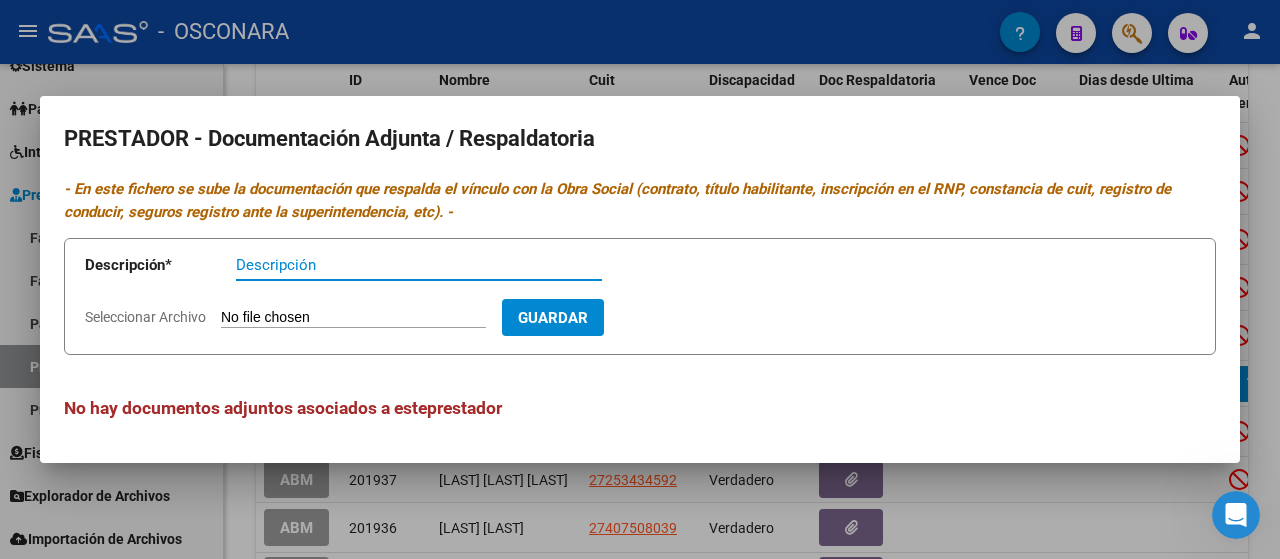 type 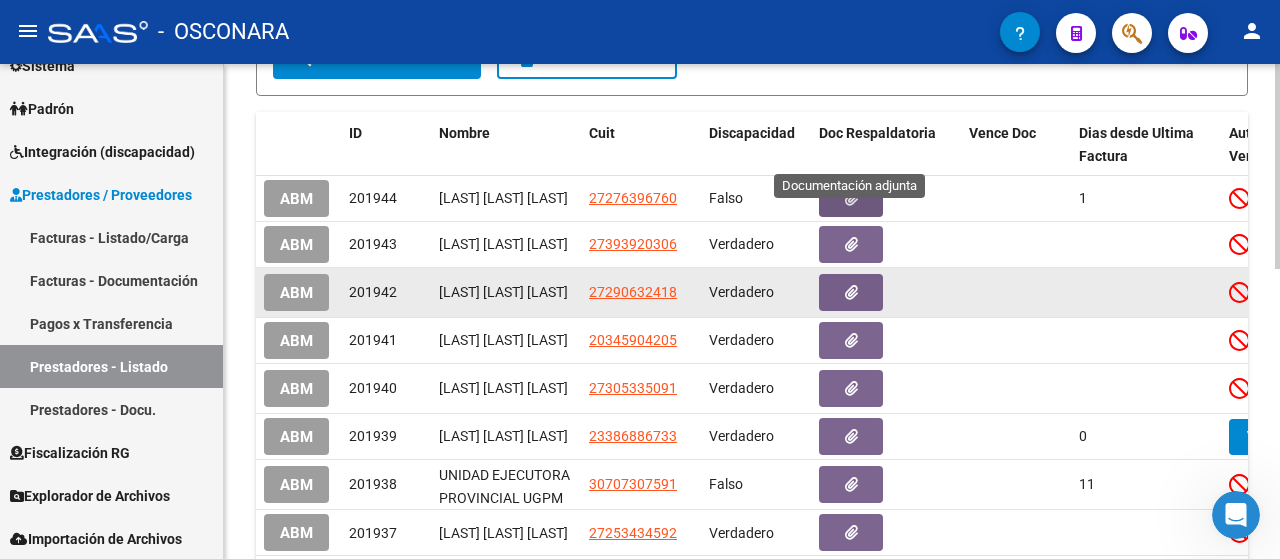 scroll, scrollTop: 400, scrollLeft: 0, axis: vertical 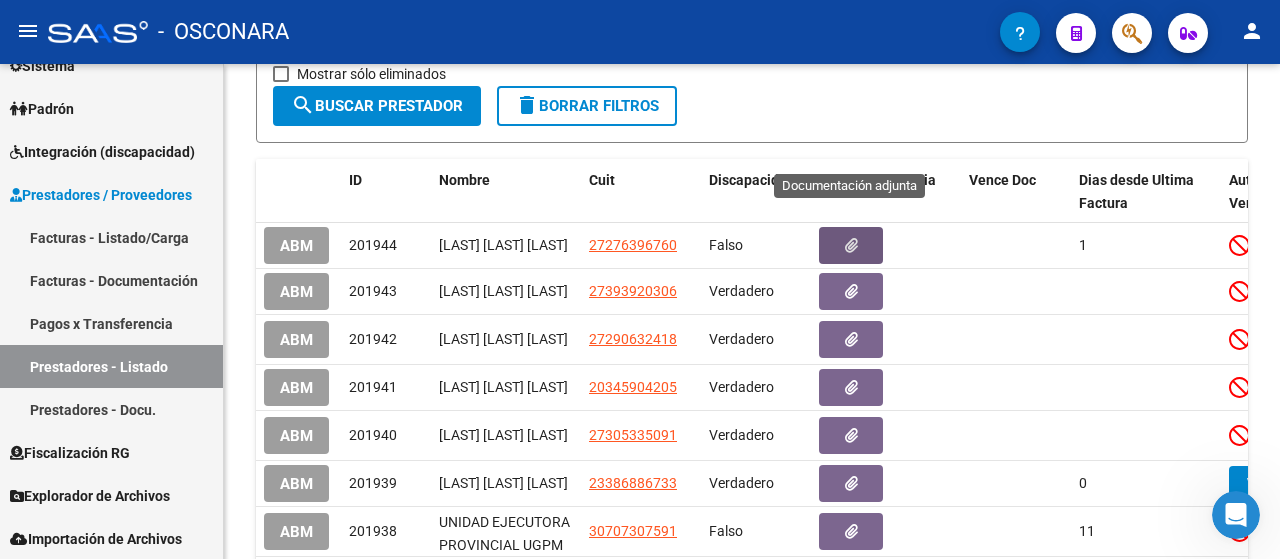 click on "ABM" 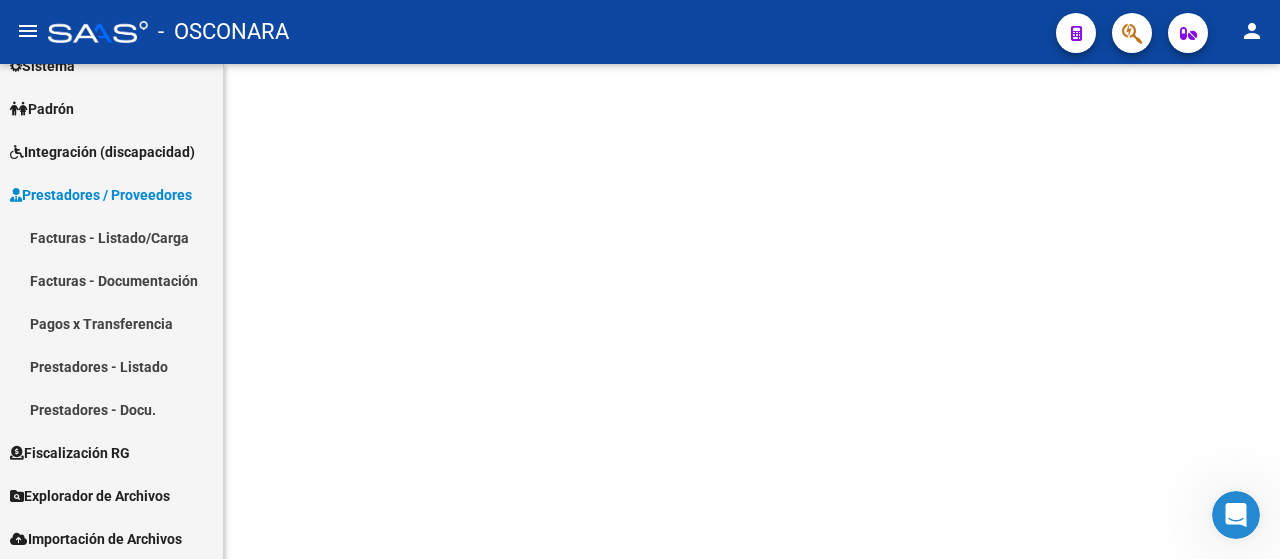 scroll, scrollTop: 0, scrollLeft: 0, axis: both 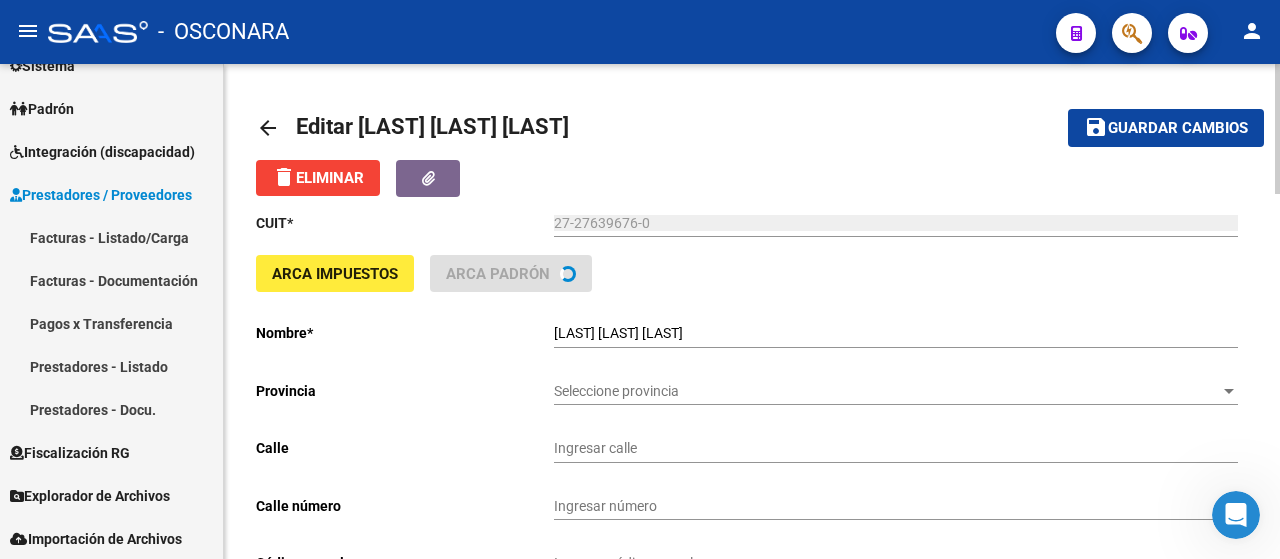 type on "GELLY Y OBES" 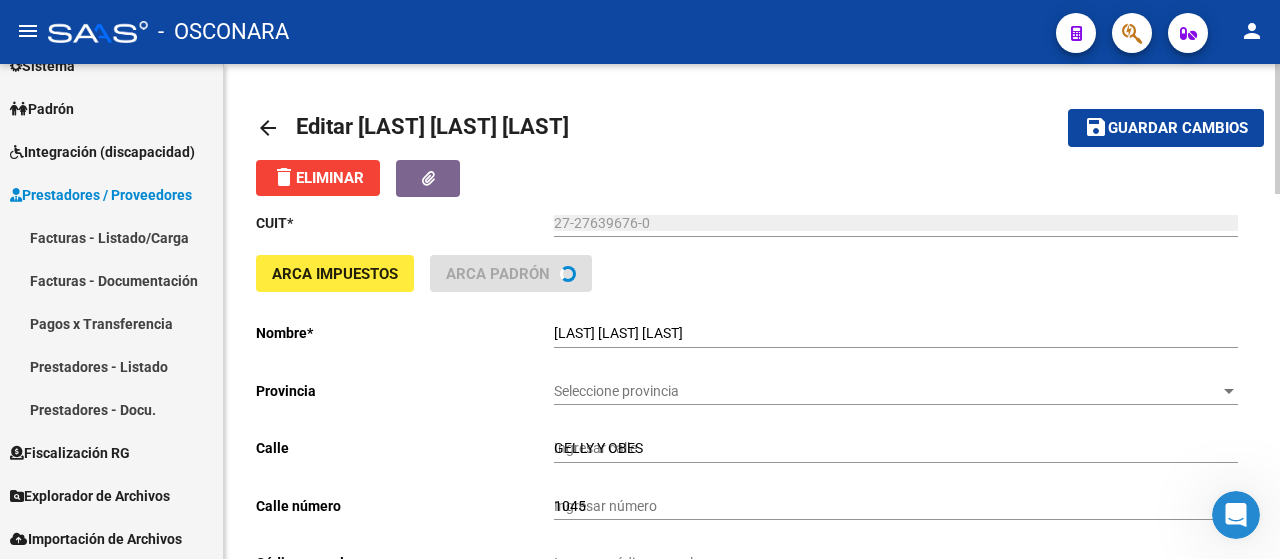 type on "1706" 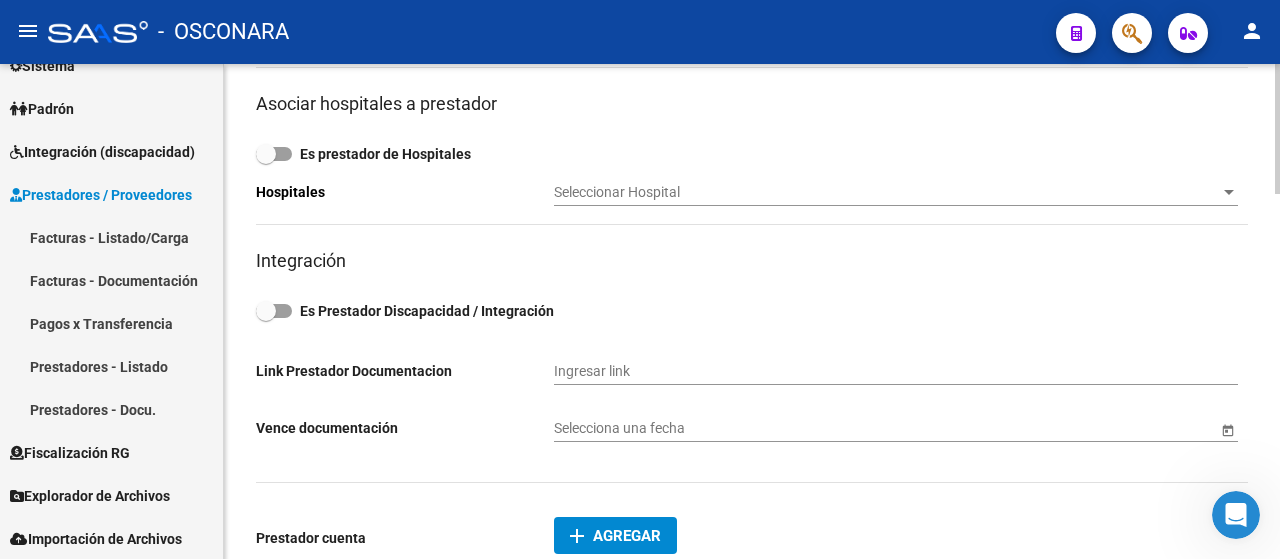 scroll, scrollTop: 600, scrollLeft: 0, axis: vertical 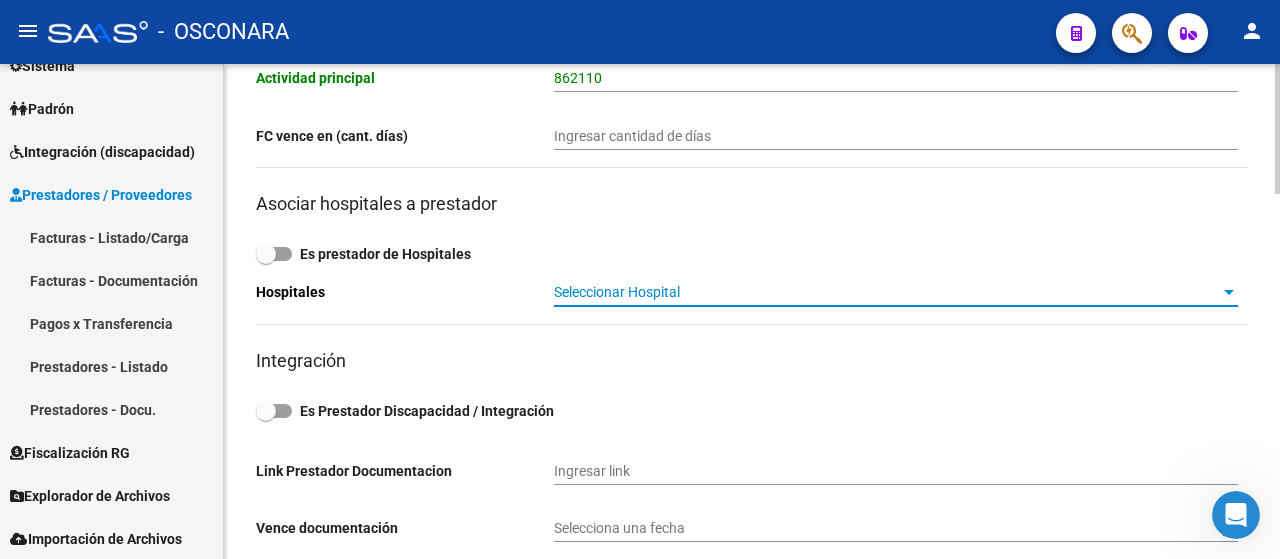 click on "Seleccionar Hospital" at bounding box center [887, 292] 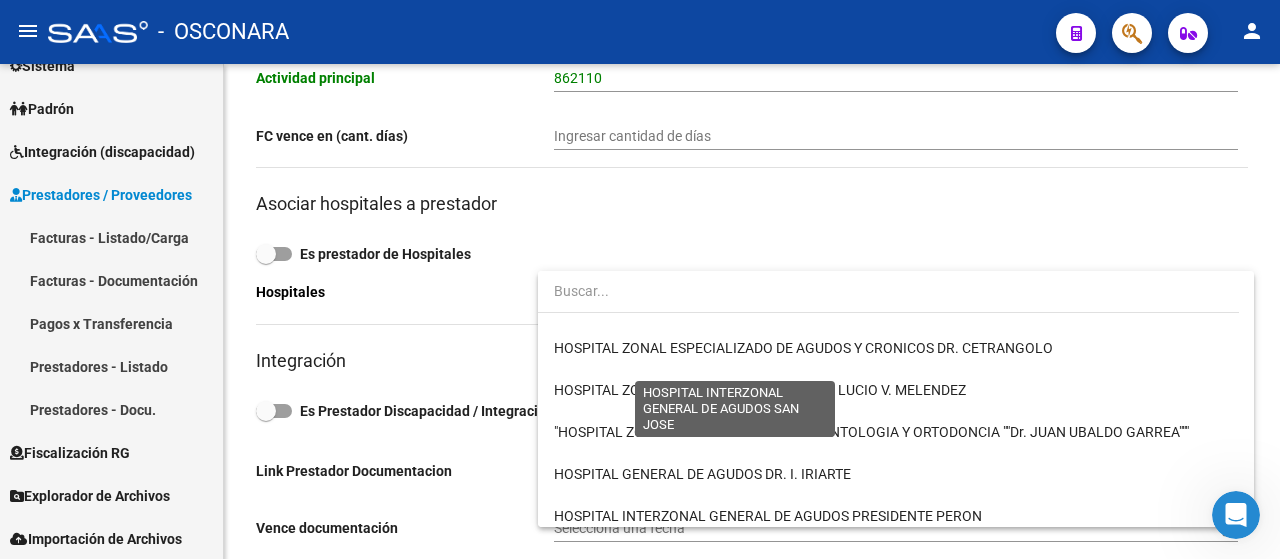 scroll, scrollTop: 800, scrollLeft: 0, axis: vertical 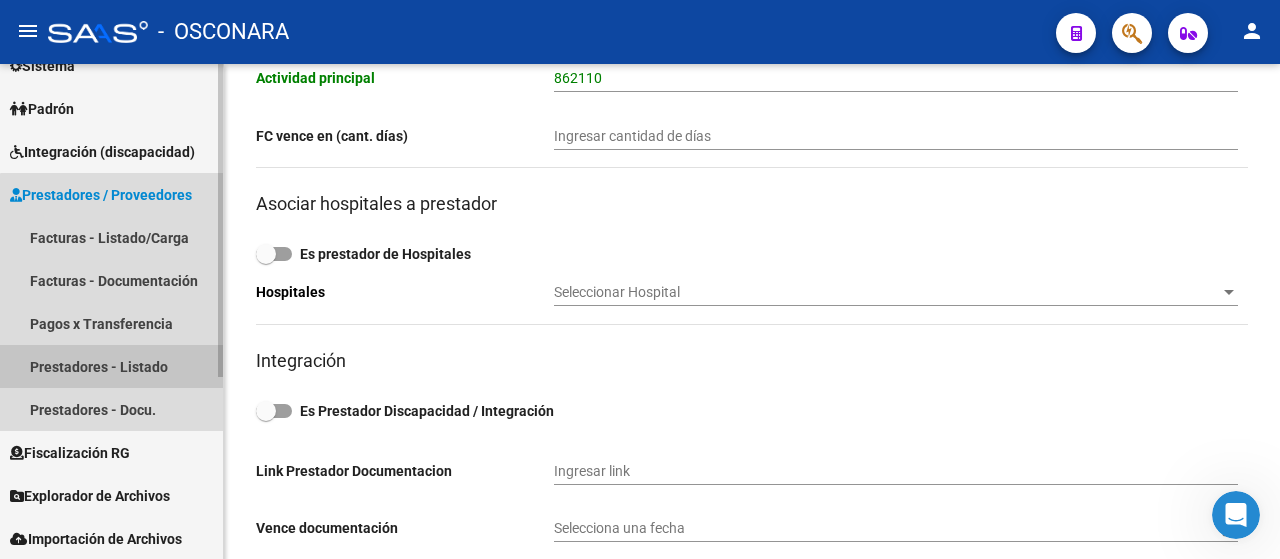 click on "Prestadores - Listado" at bounding box center (111, 366) 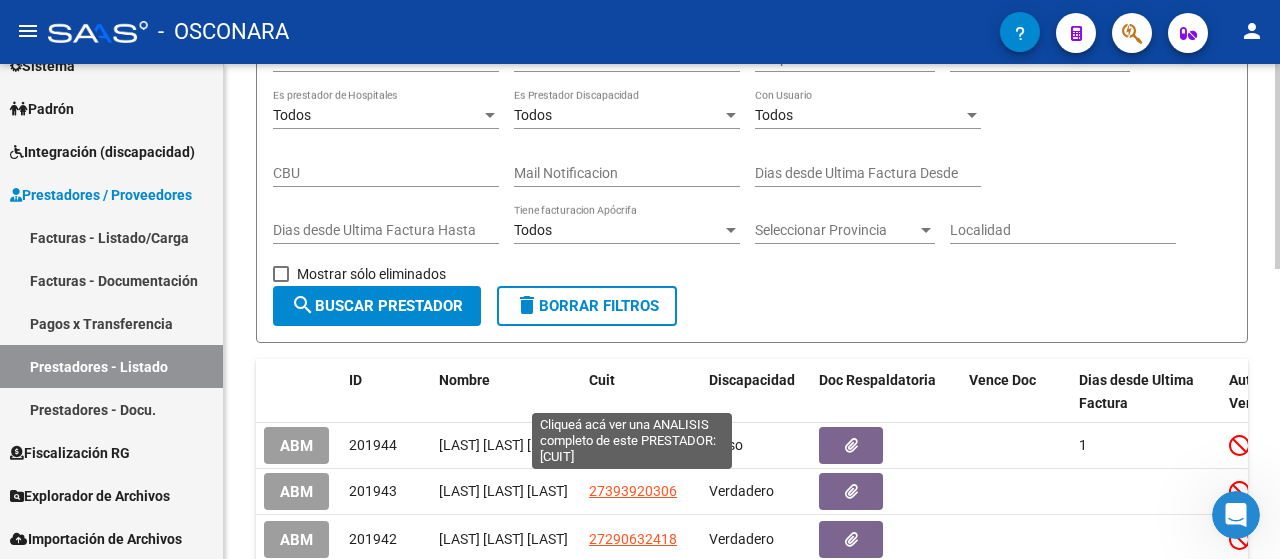 scroll, scrollTop: 0, scrollLeft: 0, axis: both 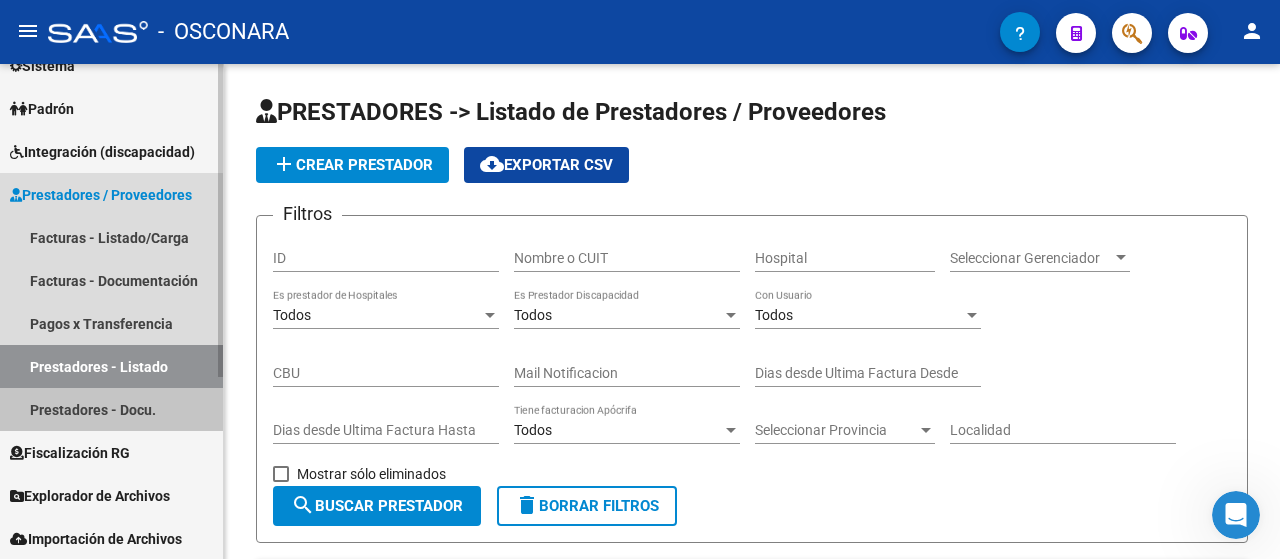 click on "Prestadores - Docu." at bounding box center [111, 409] 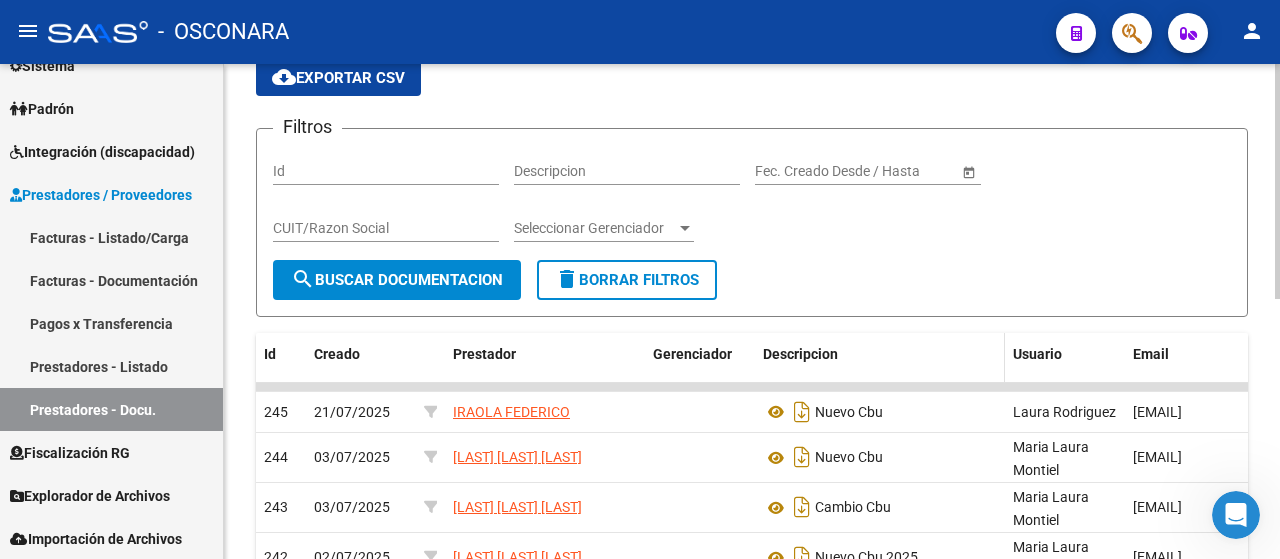 scroll, scrollTop: 200, scrollLeft: 0, axis: vertical 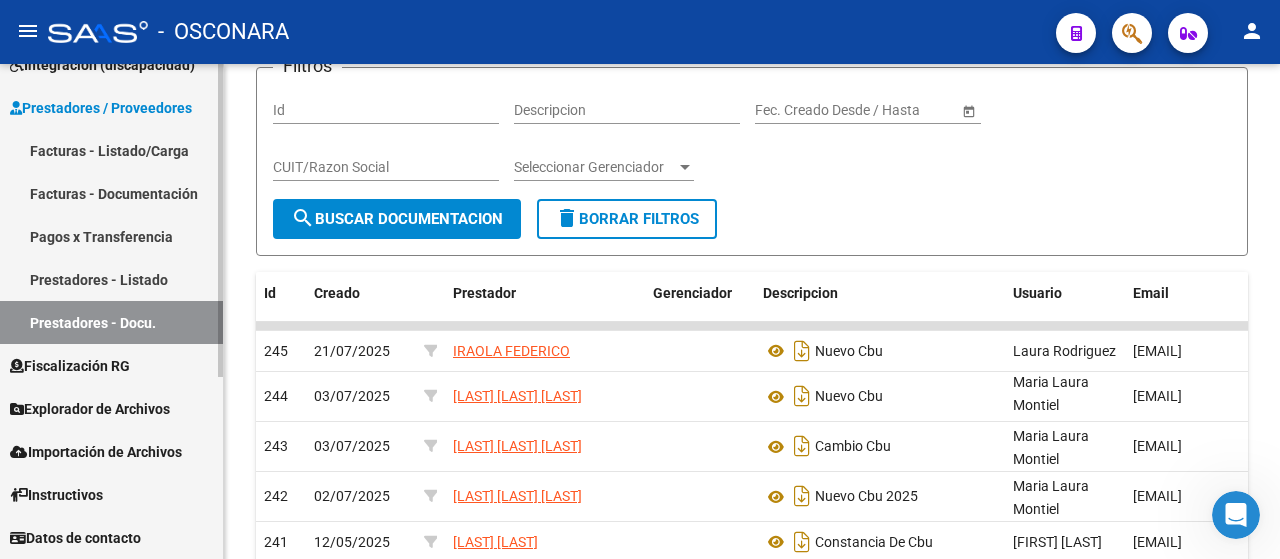 click on "Prestadores - Listado" at bounding box center (111, 279) 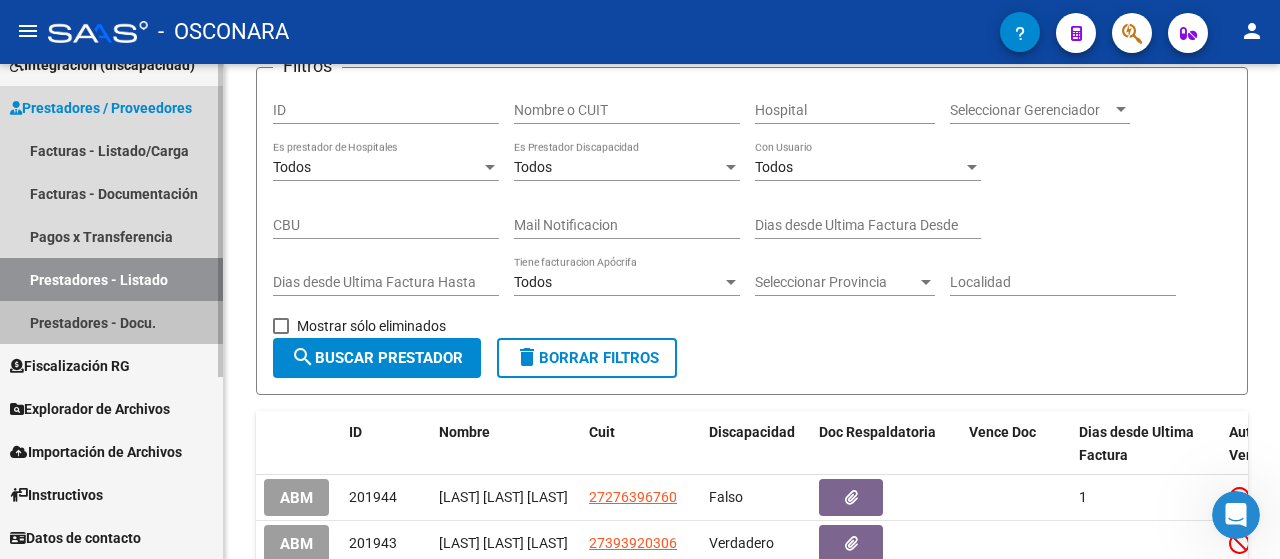 click on "Prestadores - Docu." at bounding box center [111, 322] 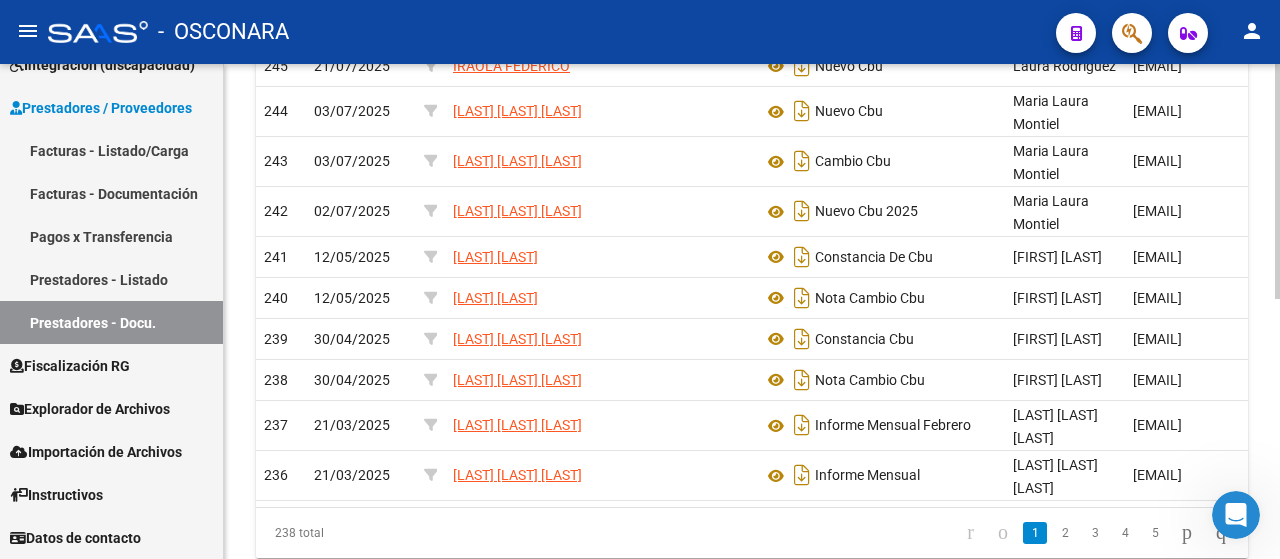 scroll, scrollTop: 448, scrollLeft: 0, axis: vertical 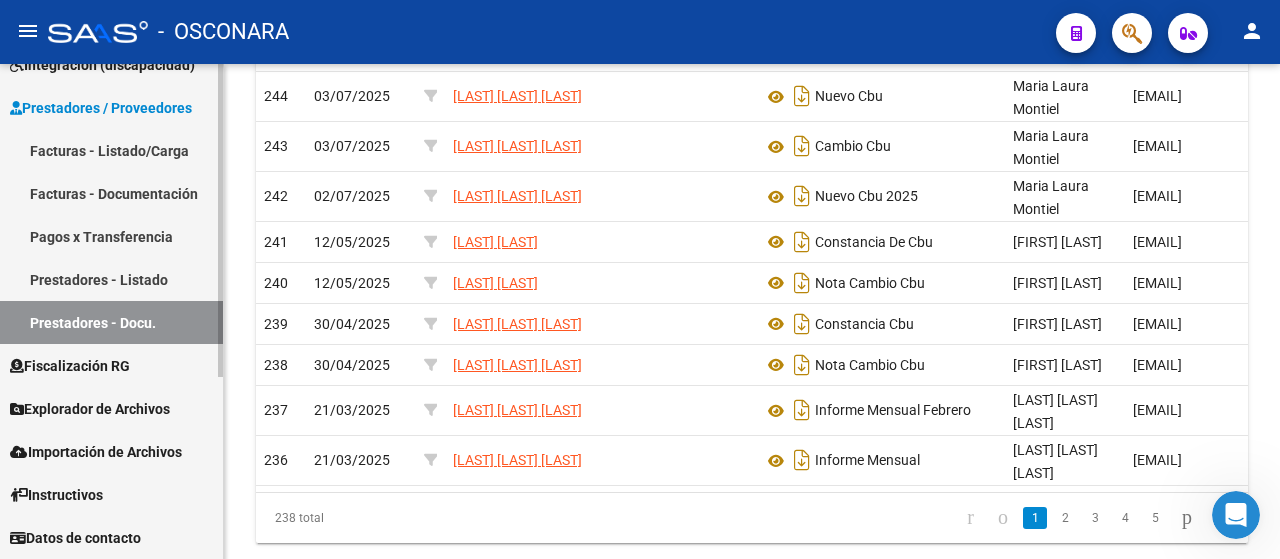 click on "Explorador de Archivos" at bounding box center [90, 409] 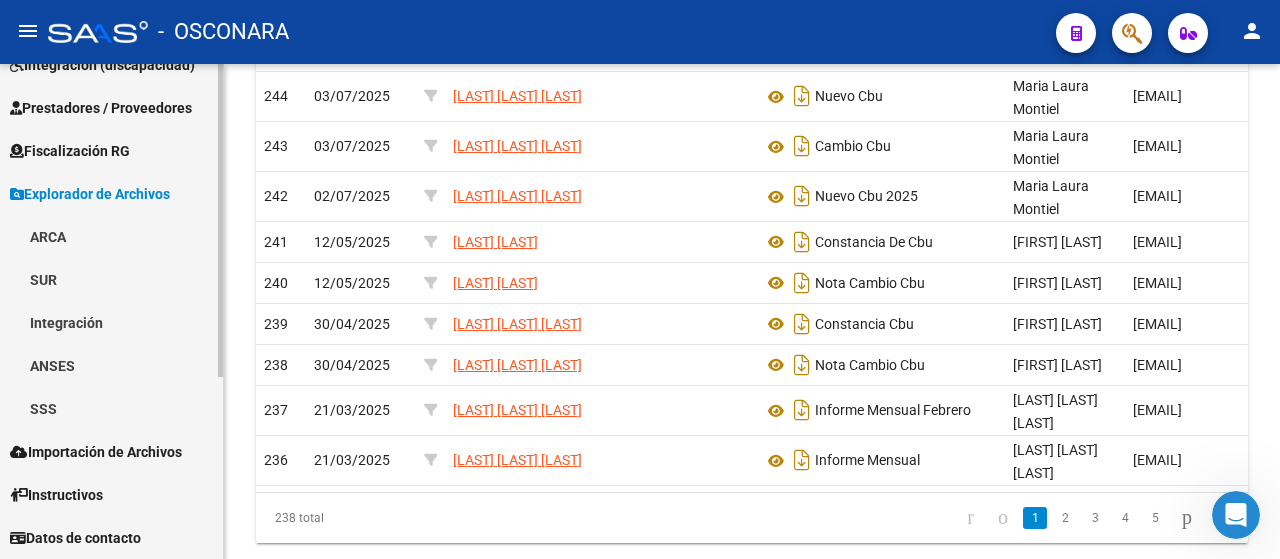 click on "Importación de Archivos" at bounding box center (96, 452) 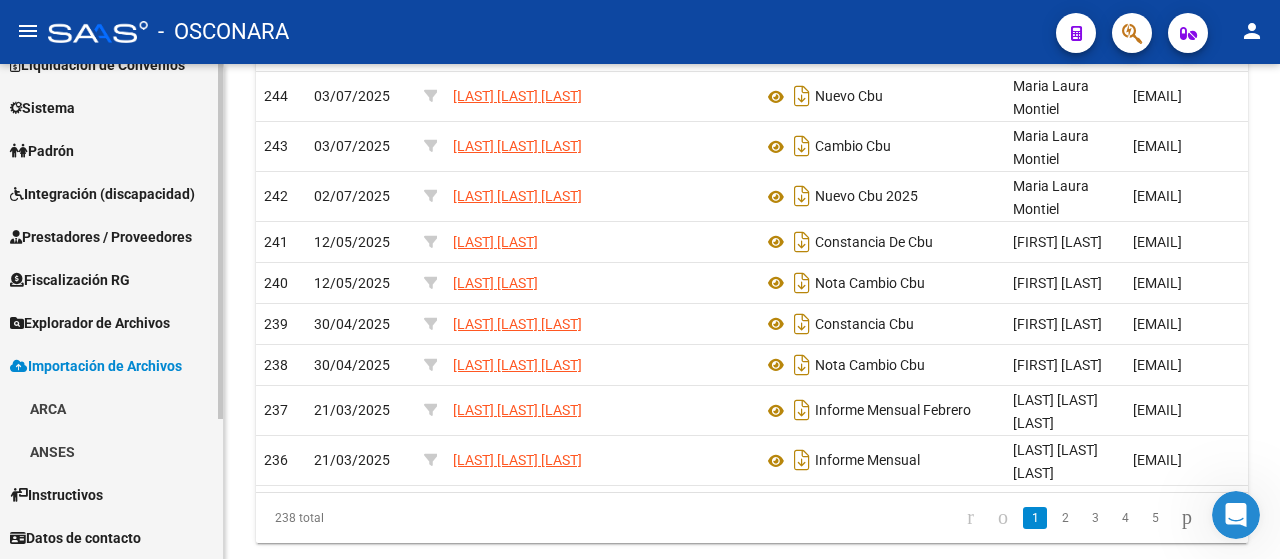 scroll, scrollTop: 158, scrollLeft: 0, axis: vertical 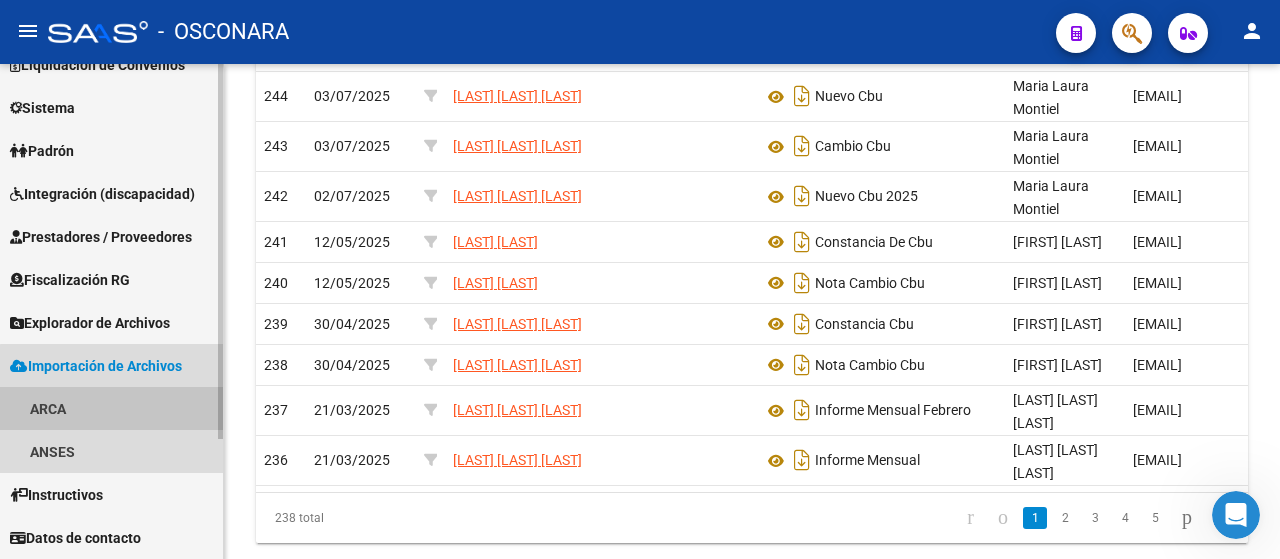 click on "ARCA" at bounding box center [111, 408] 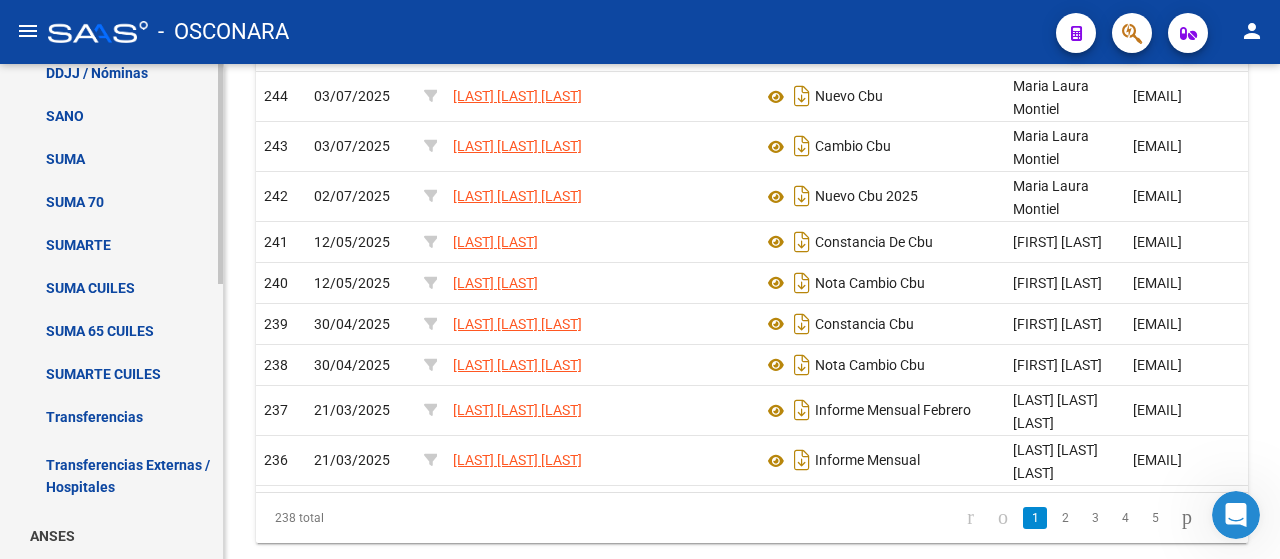 scroll, scrollTop: 621, scrollLeft: 0, axis: vertical 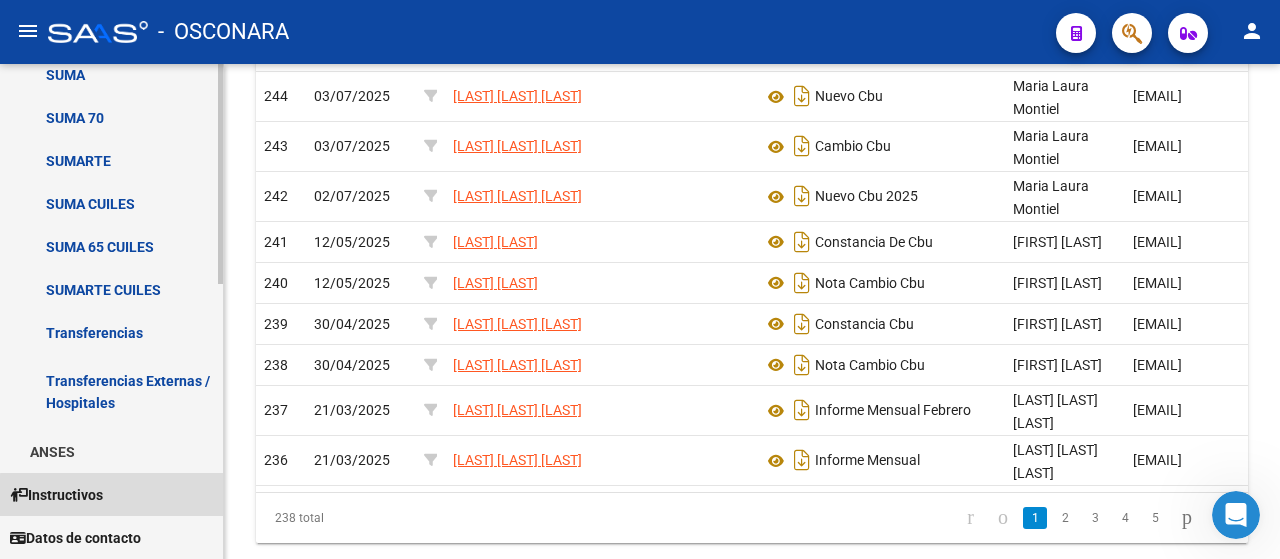 click on "Instructivos" at bounding box center (111, 494) 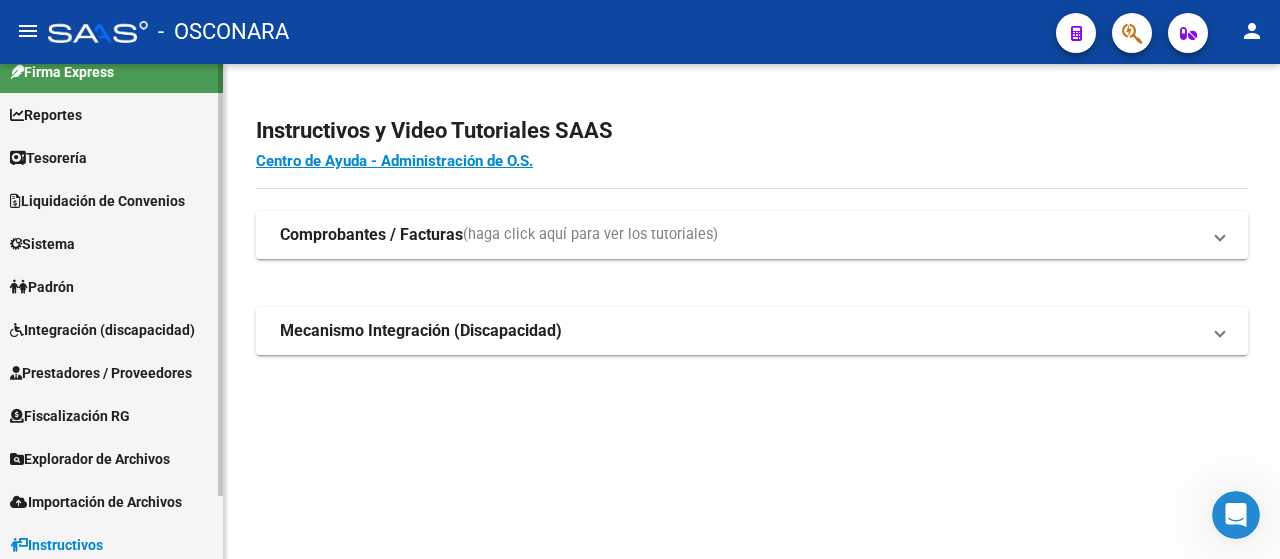 scroll, scrollTop: 0, scrollLeft: 0, axis: both 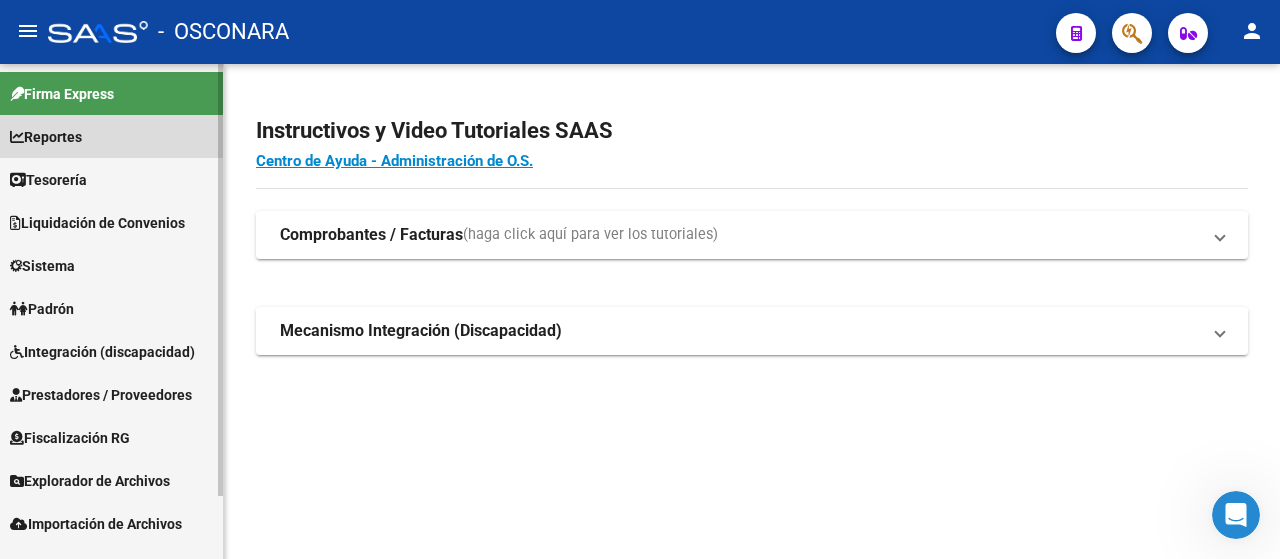 click on "Reportes" at bounding box center (111, 136) 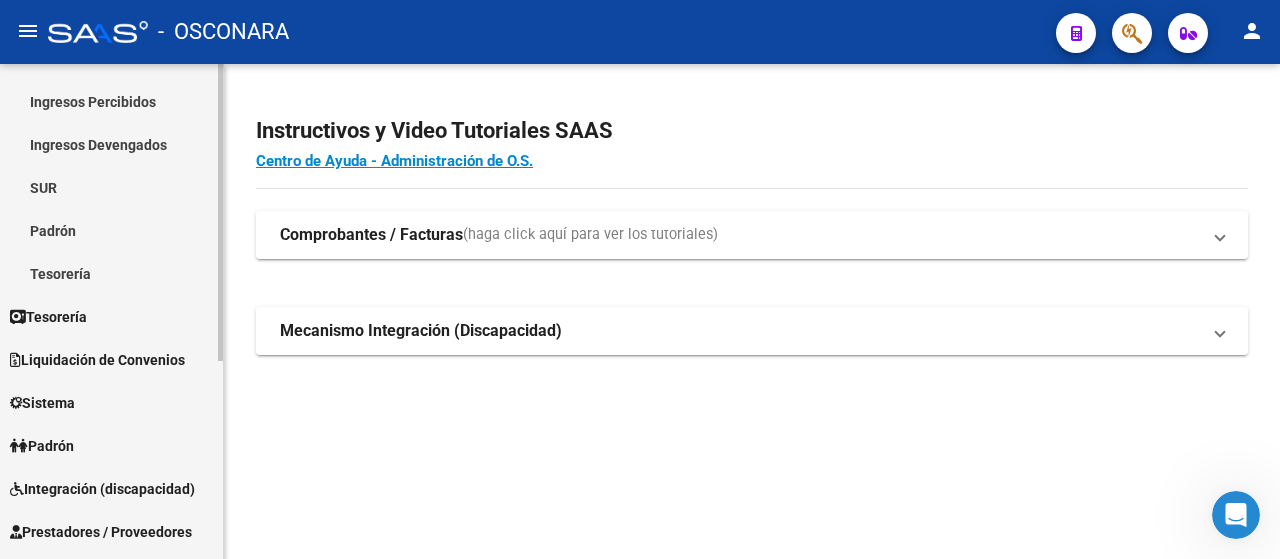 scroll, scrollTop: 30, scrollLeft: 0, axis: vertical 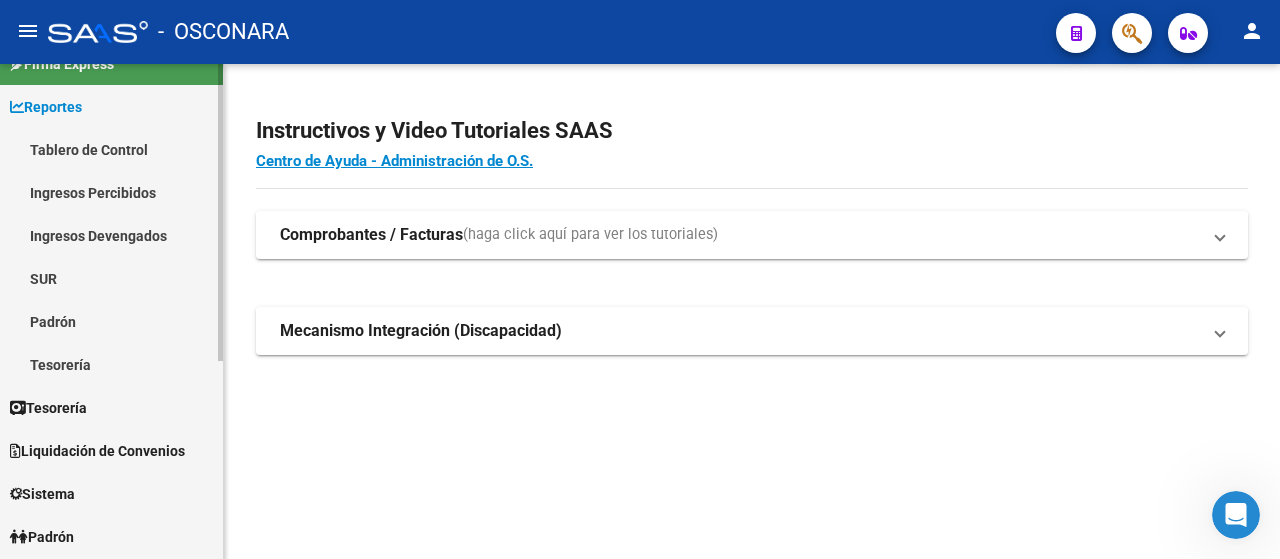 click on "Tablero de Control" at bounding box center [111, 149] 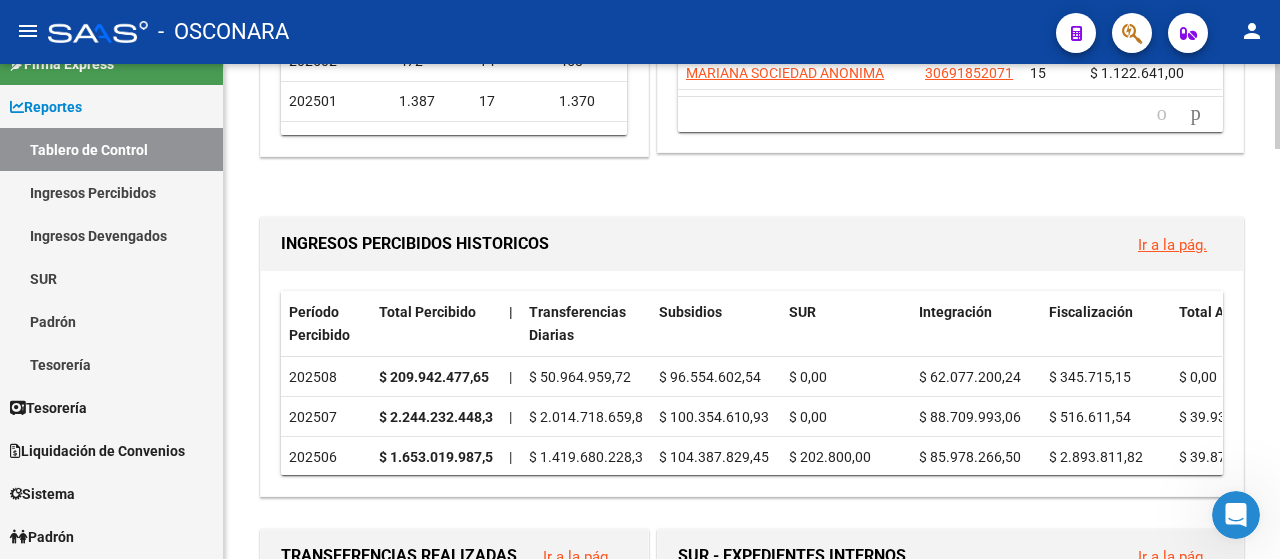 scroll, scrollTop: 600, scrollLeft: 0, axis: vertical 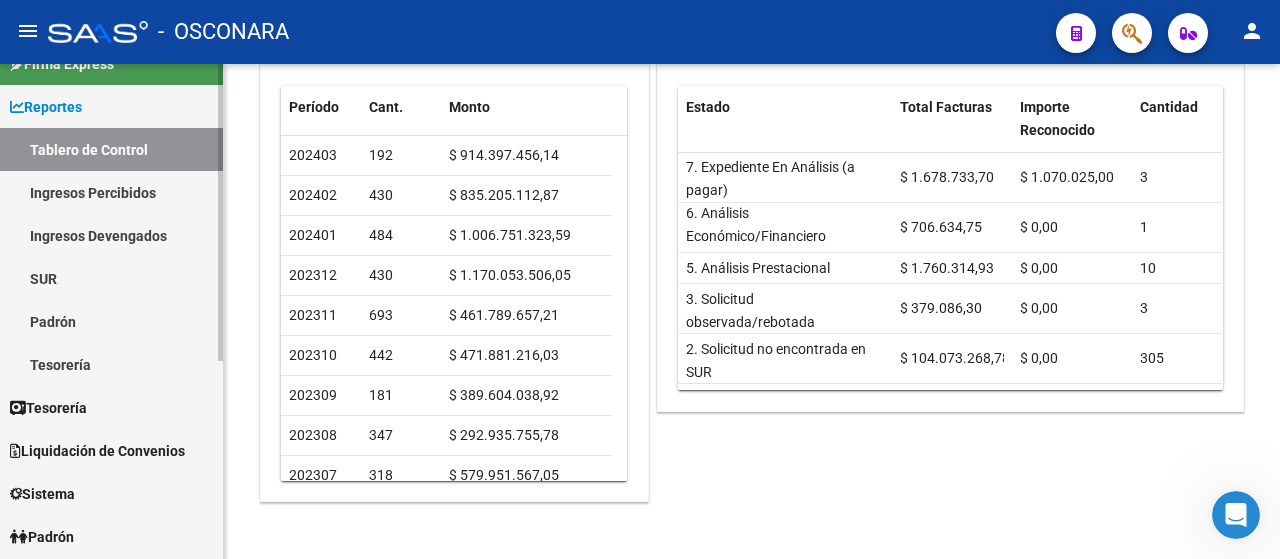 click on "Tesorería" at bounding box center [111, 364] 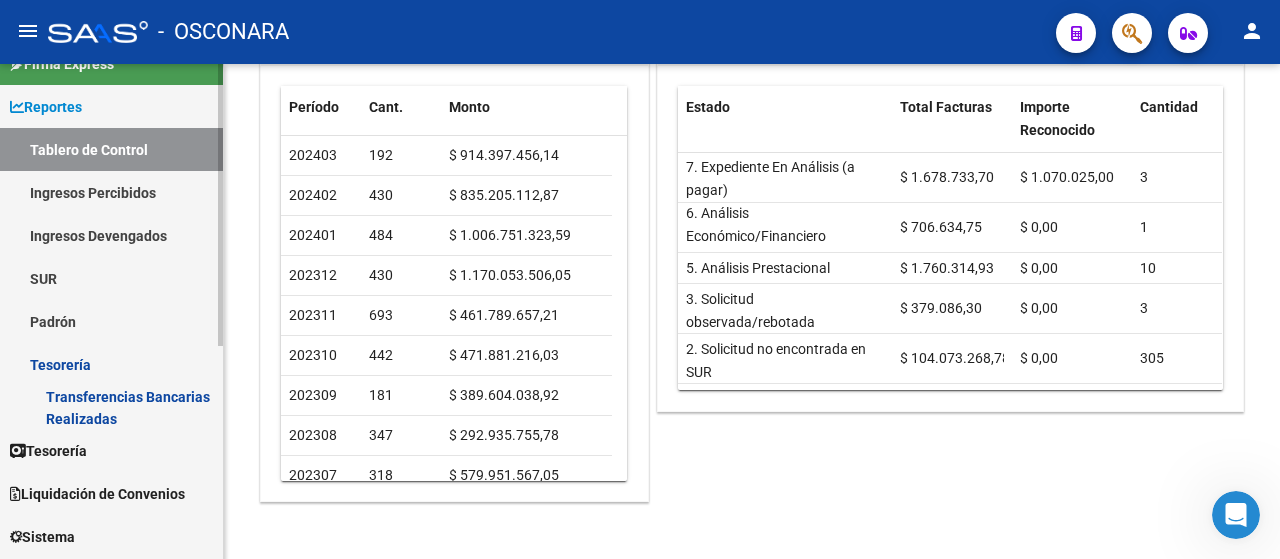 click on "Transferencias Bancarias Realizadas" at bounding box center [111, 407] 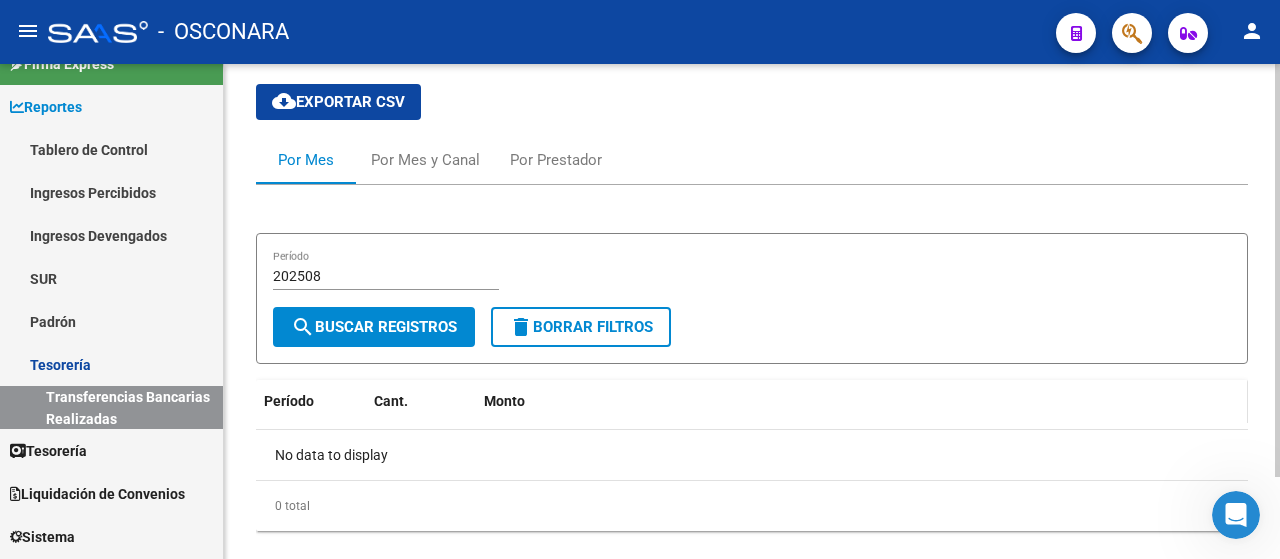 scroll, scrollTop: 0, scrollLeft: 0, axis: both 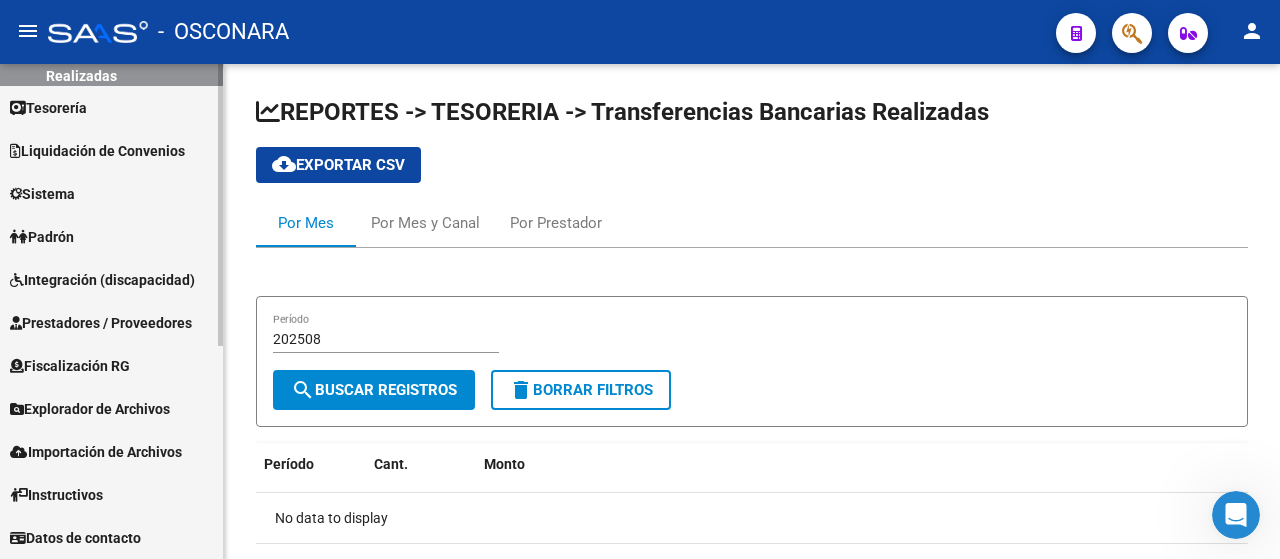 click on "Instructivos" at bounding box center (111, 494) 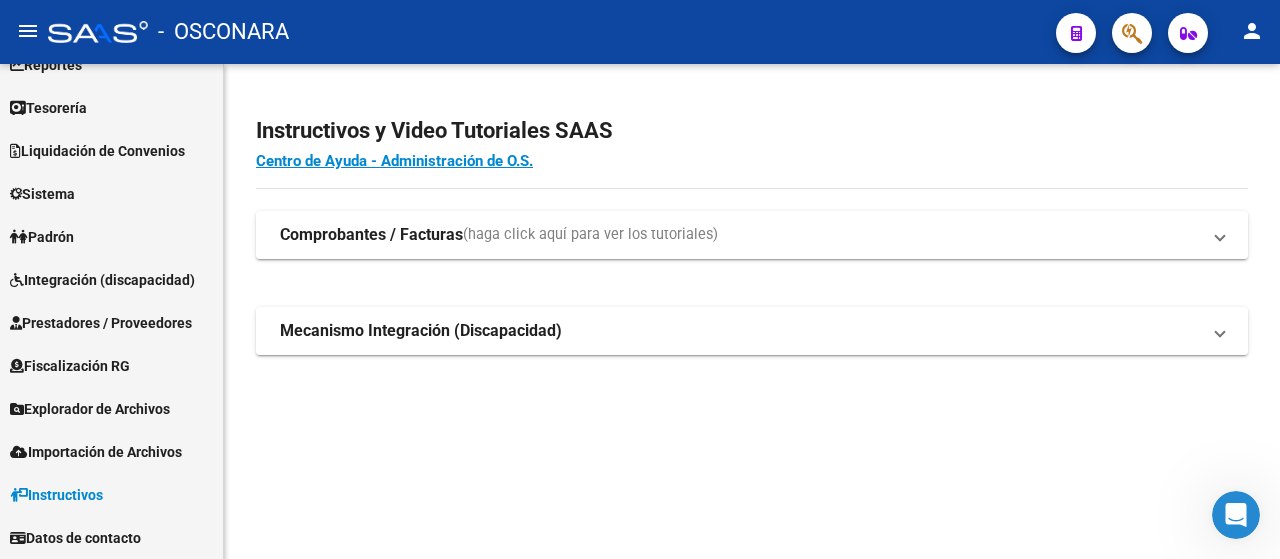 scroll, scrollTop: 72, scrollLeft: 0, axis: vertical 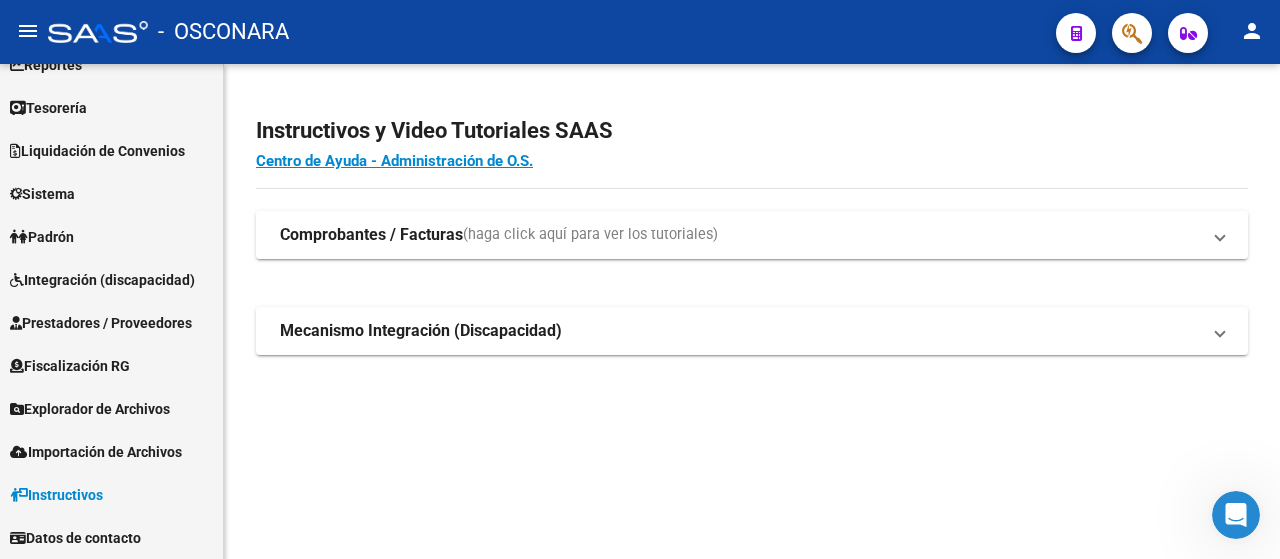 click at bounding box center (1220, 235) 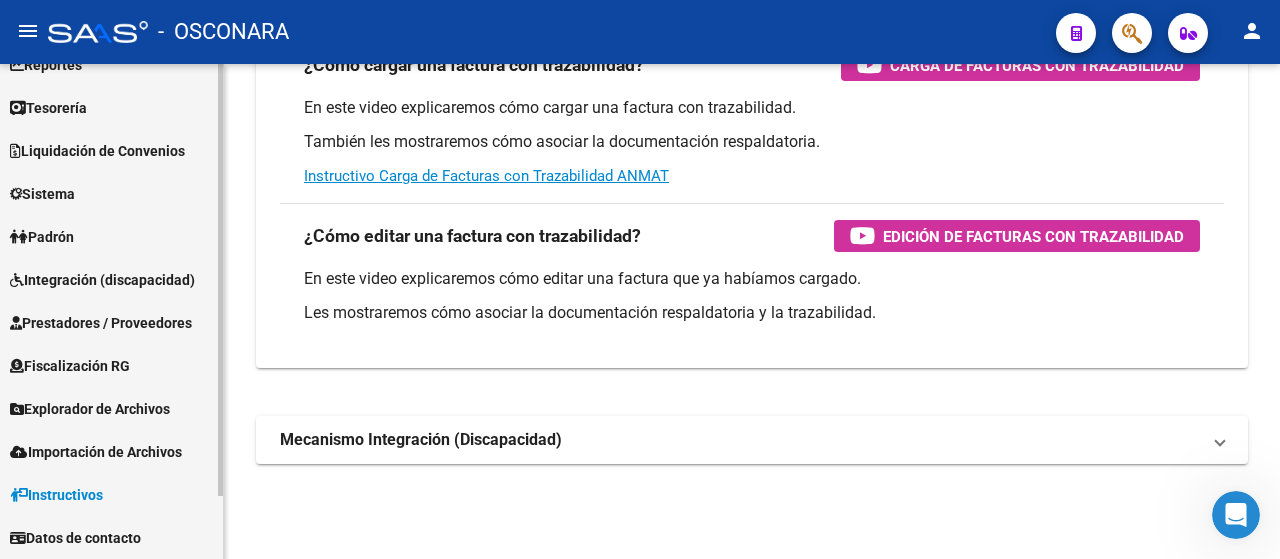 scroll, scrollTop: 414, scrollLeft: 0, axis: vertical 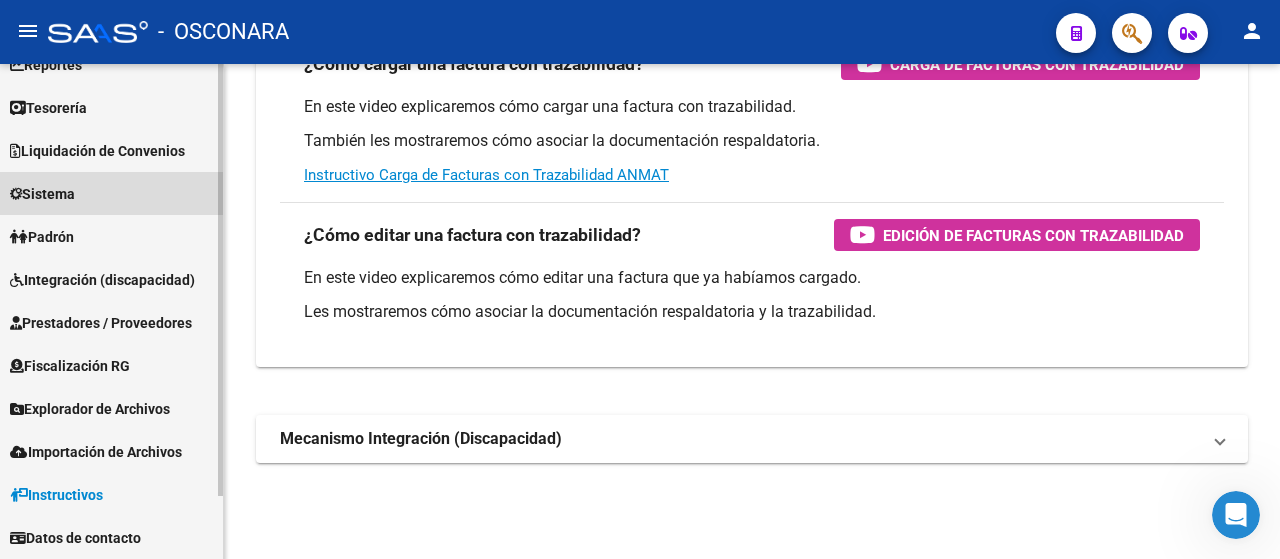 click on "Sistema" at bounding box center (42, 194) 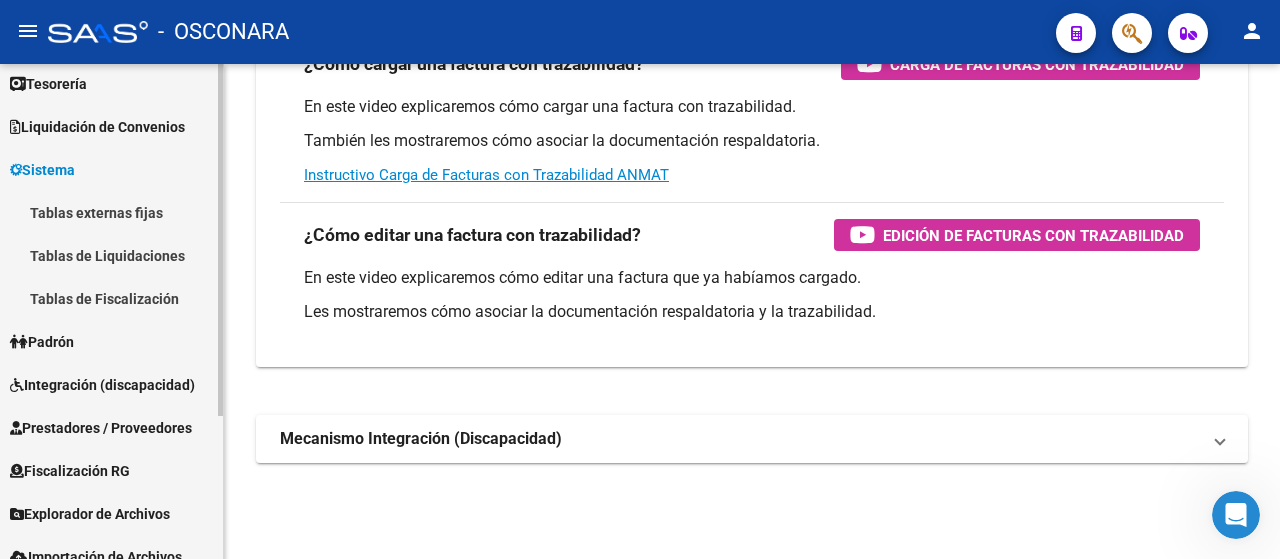 scroll, scrollTop: 201, scrollLeft: 0, axis: vertical 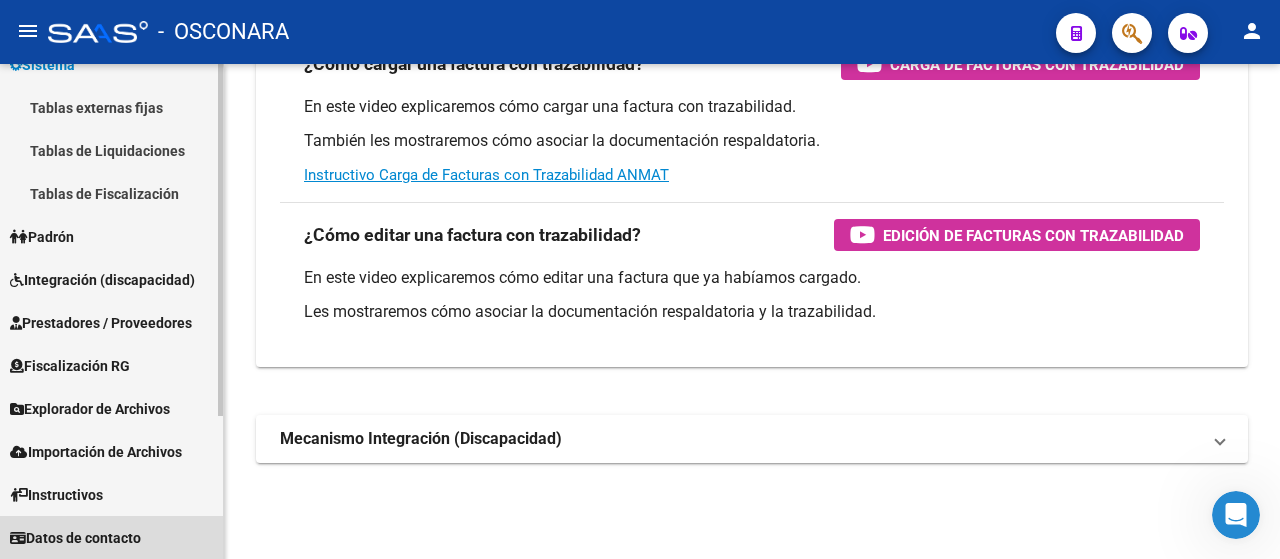 click on "Datos de contacto" at bounding box center [111, 537] 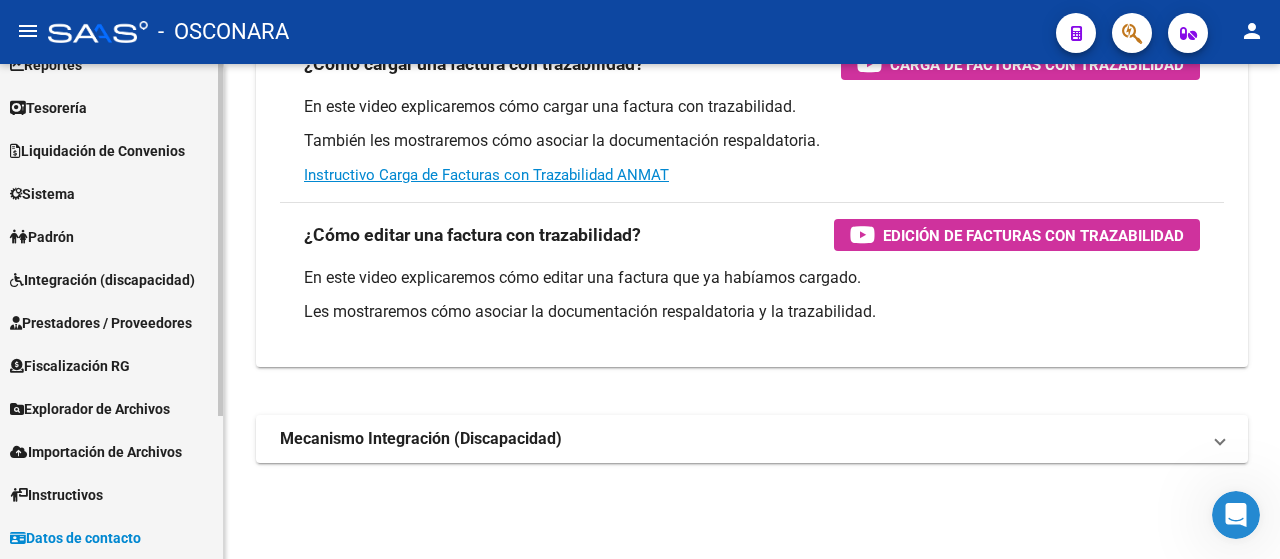 scroll, scrollTop: 0, scrollLeft: 0, axis: both 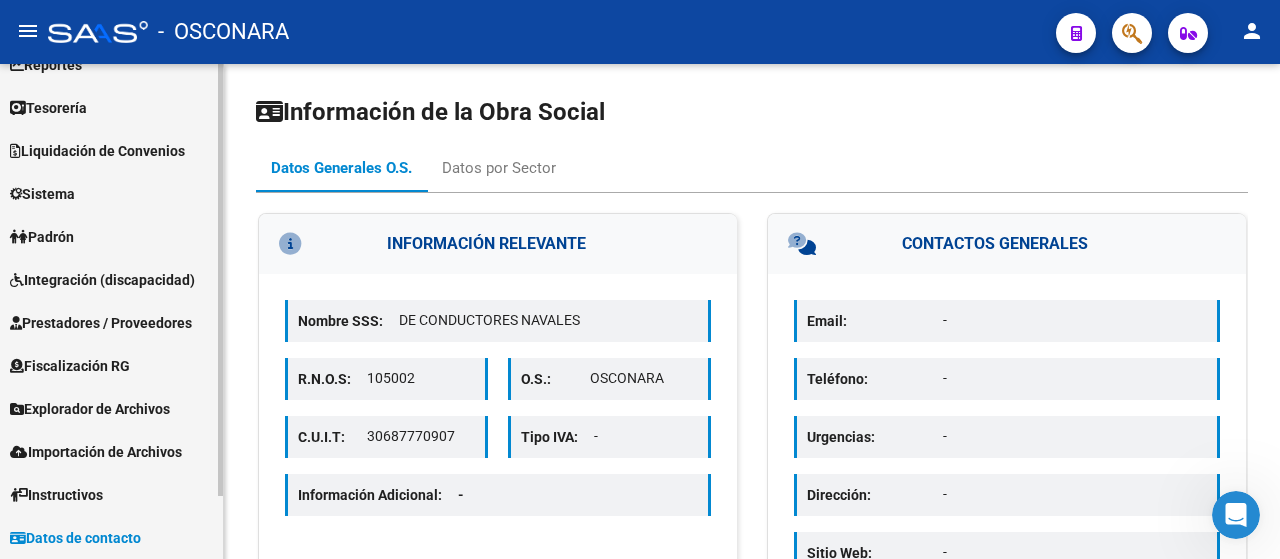 click on "Prestadores / Proveedores" at bounding box center [111, 322] 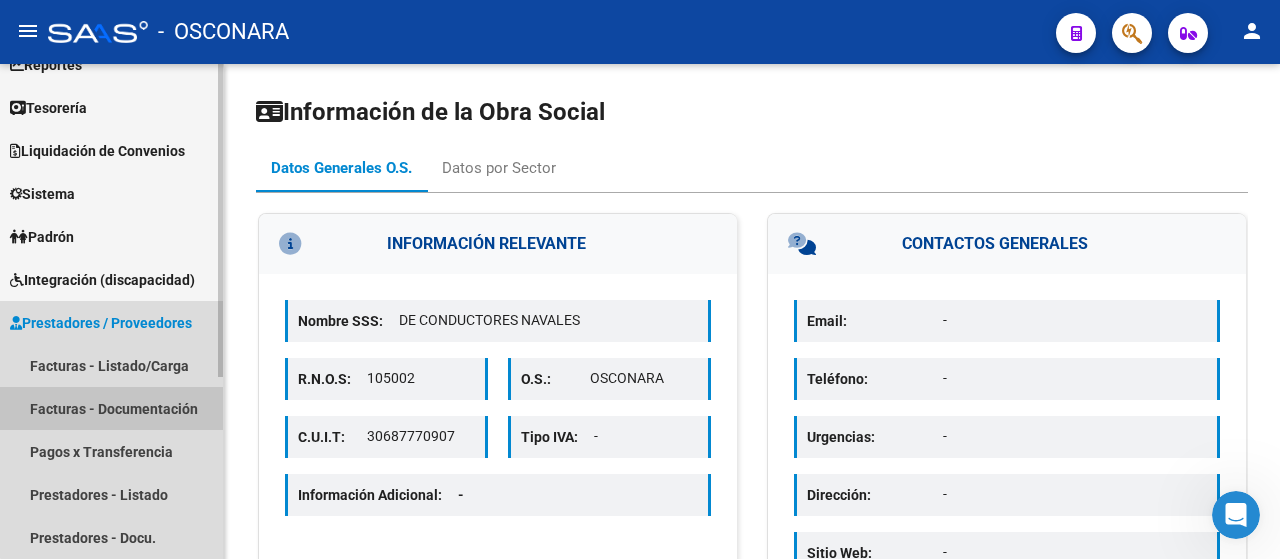 click on "Facturas - Documentación" at bounding box center (111, 408) 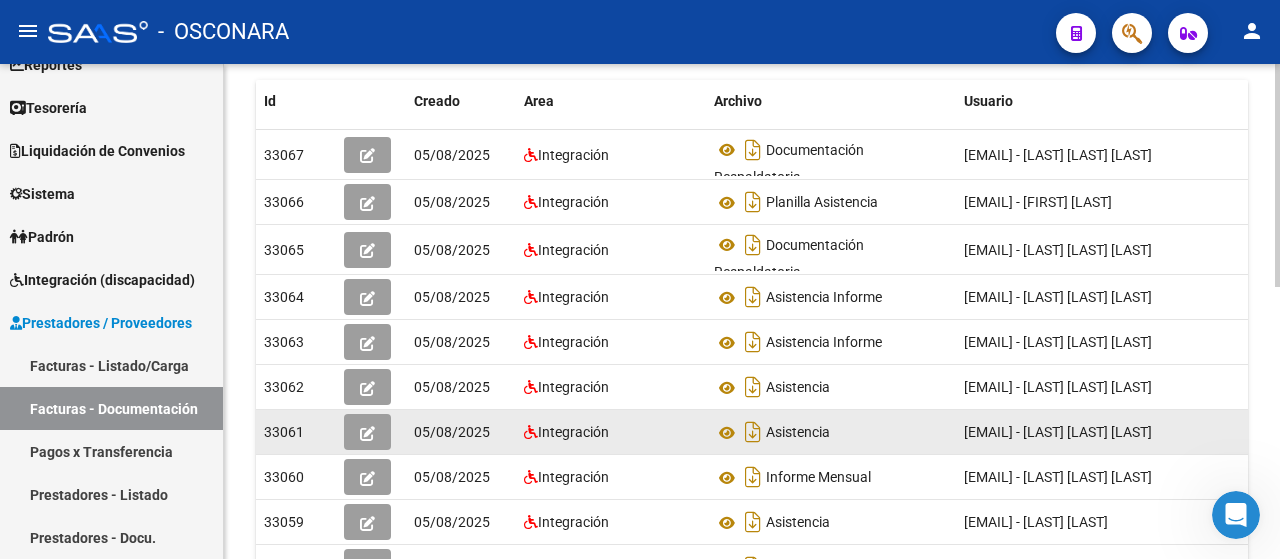 scroll, scrollTop: 300, scrollLeft: 0, axis: vertical 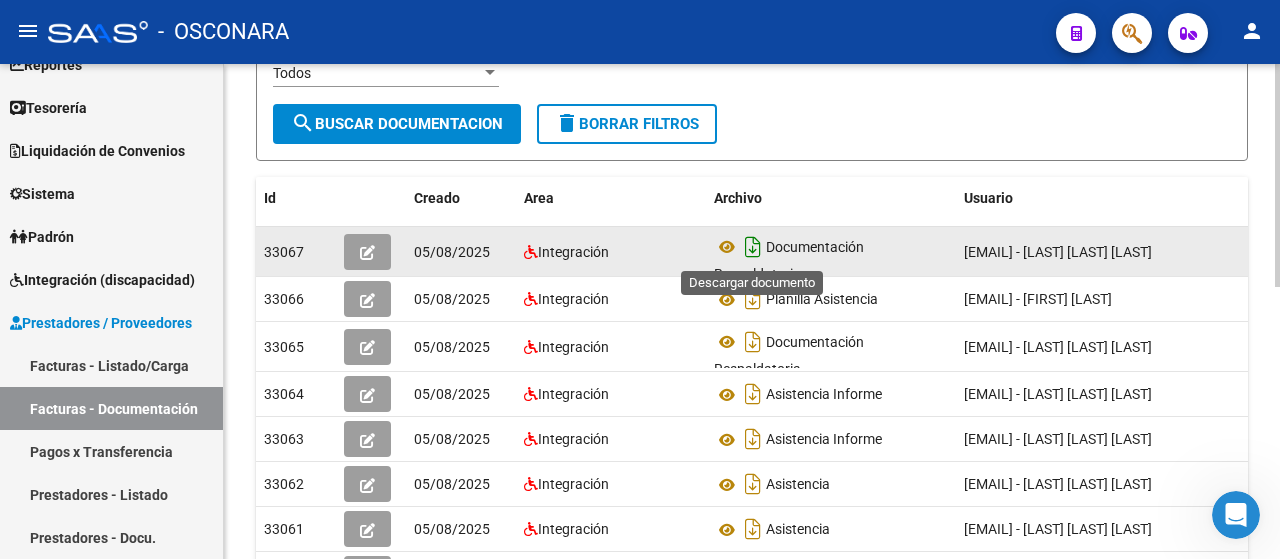 click 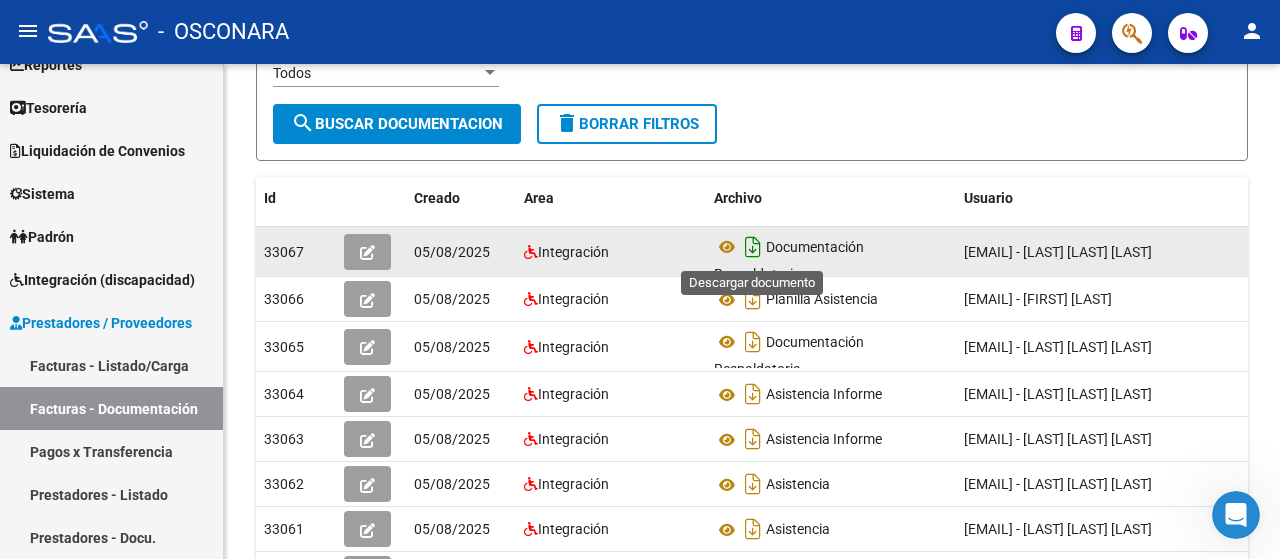 click 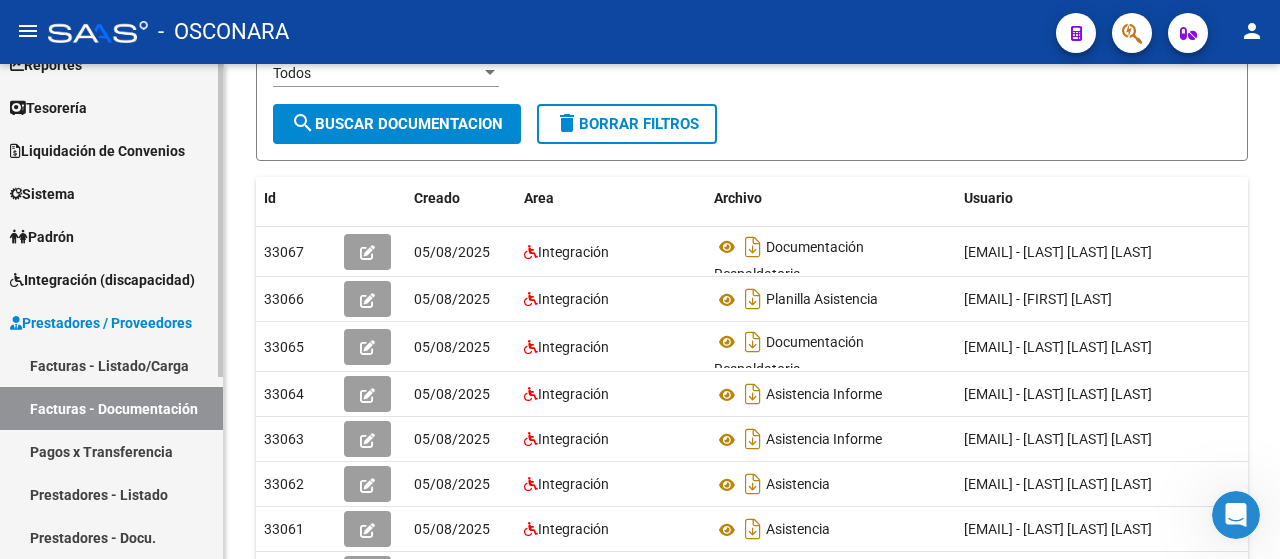 scroll, scrollTop: 272, scrollLeft: 0, axis: vertical 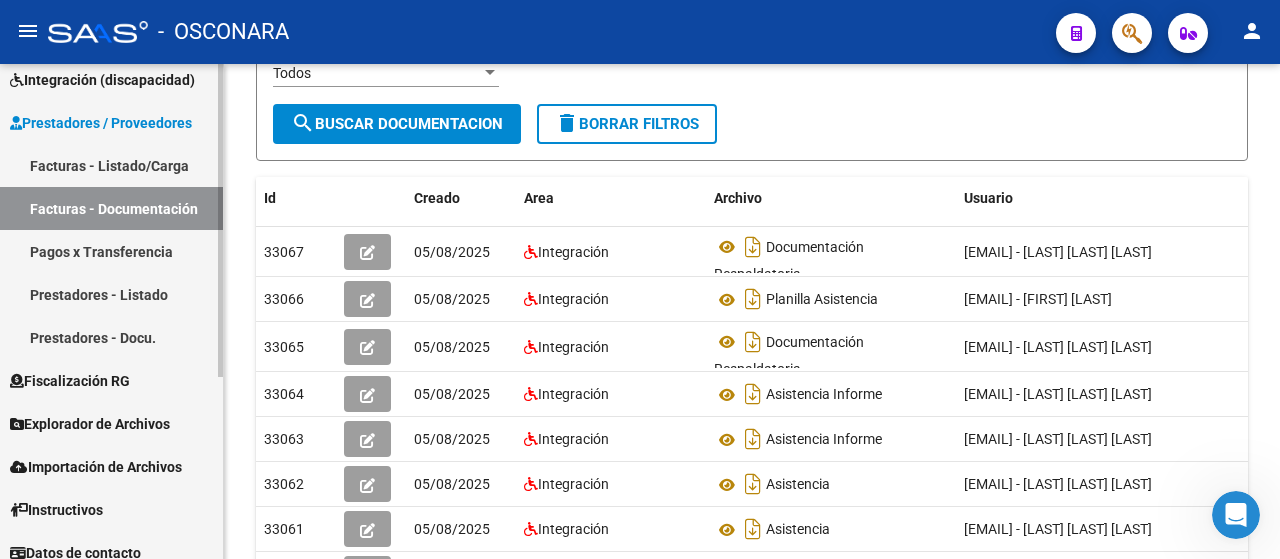 click on "Prestadores - Listado" at bounding box center (111, 294) 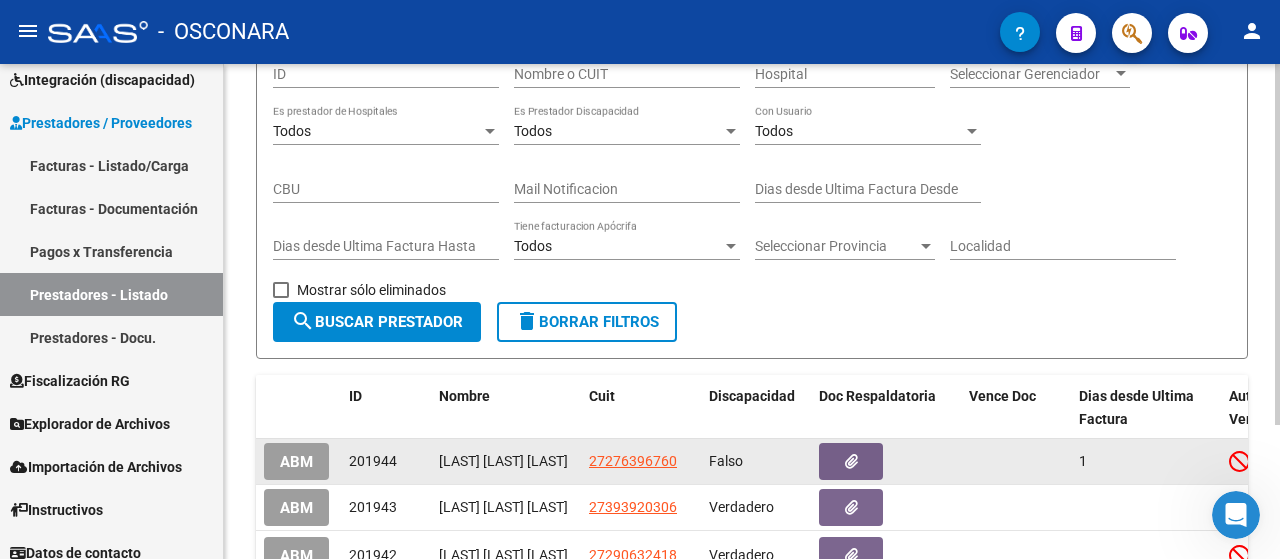 scroll, scrollTop: 300, scrollLeft: 0, axis: vertical 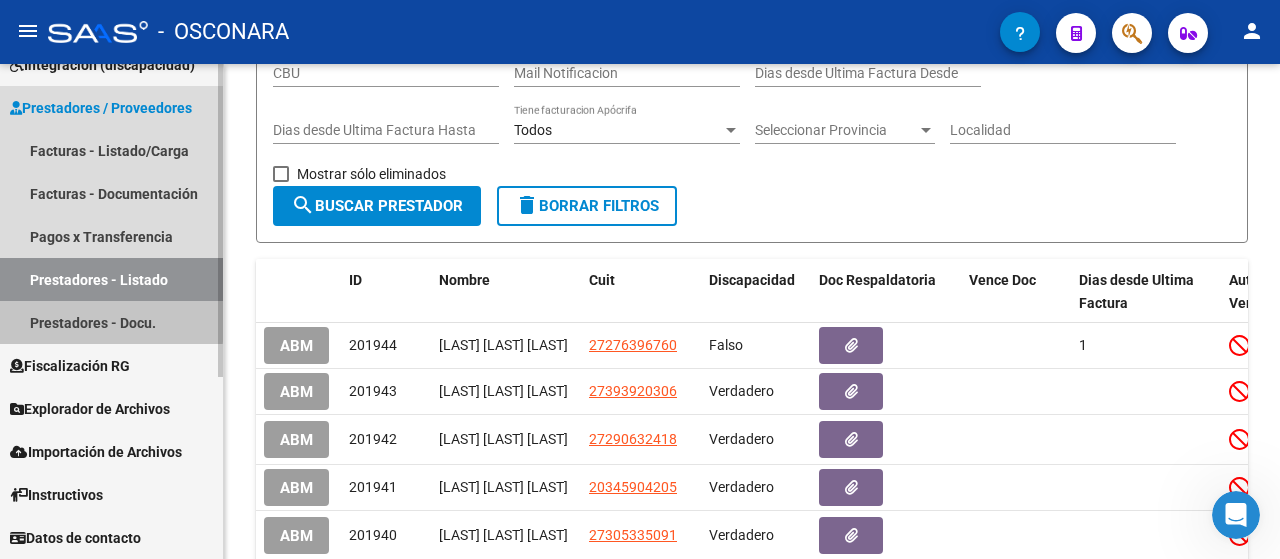 drag, startPoint x: 77, startPoint y: 312, endPoint x: 183, endPoint y: 332, distance: 107.87029 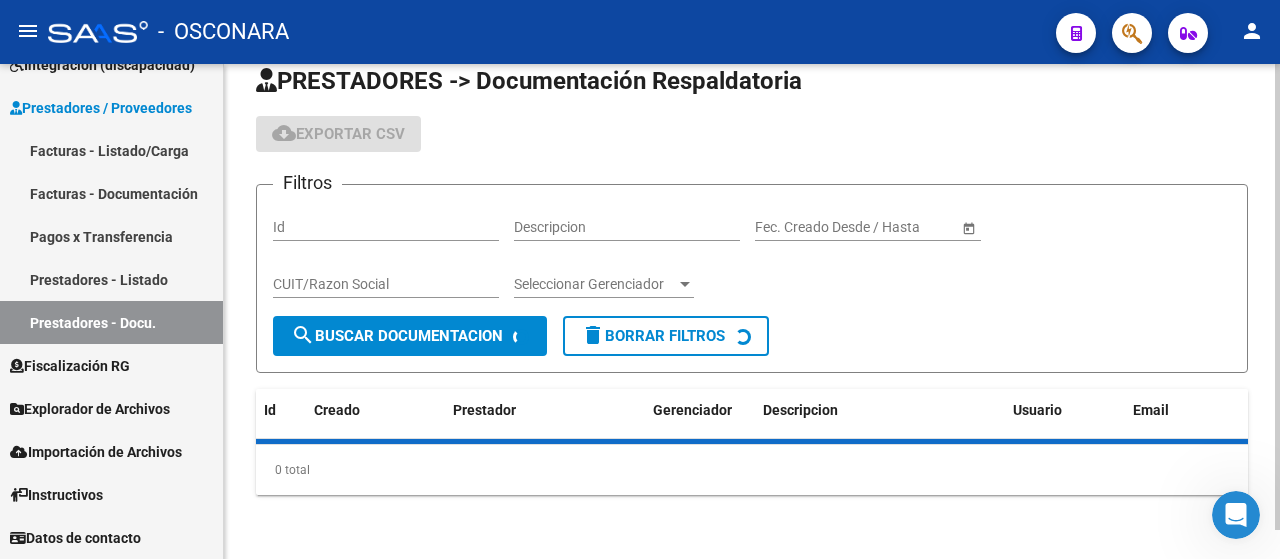 scroll, scrollTop: 300, scrollLeft: 0, axis: vertical 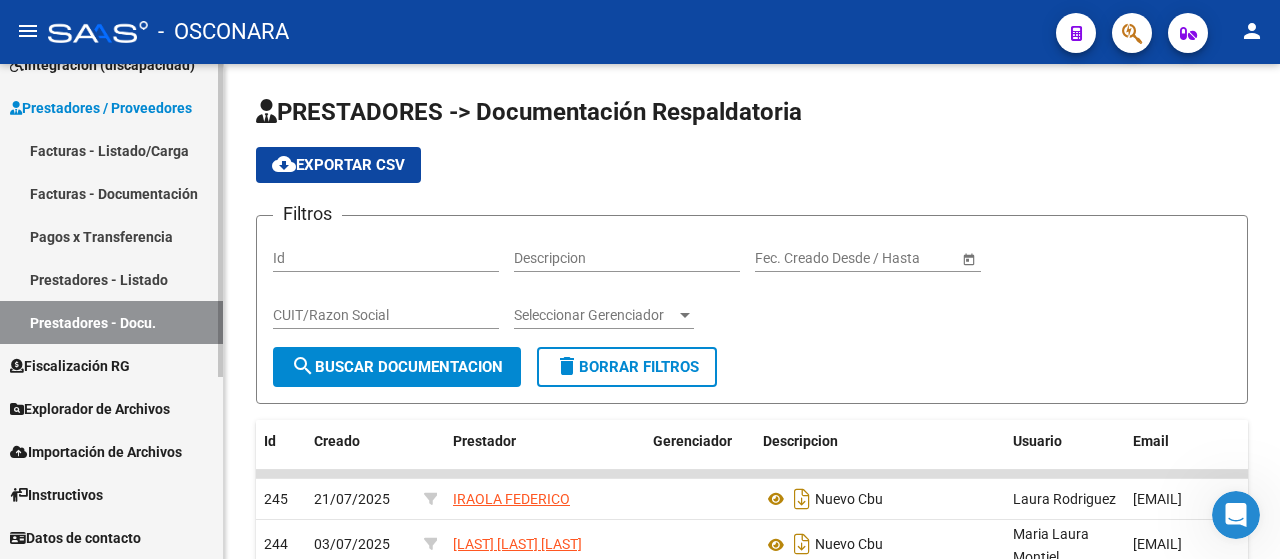 click on "Prestadores - Docu." at bounding box center [111, 322] 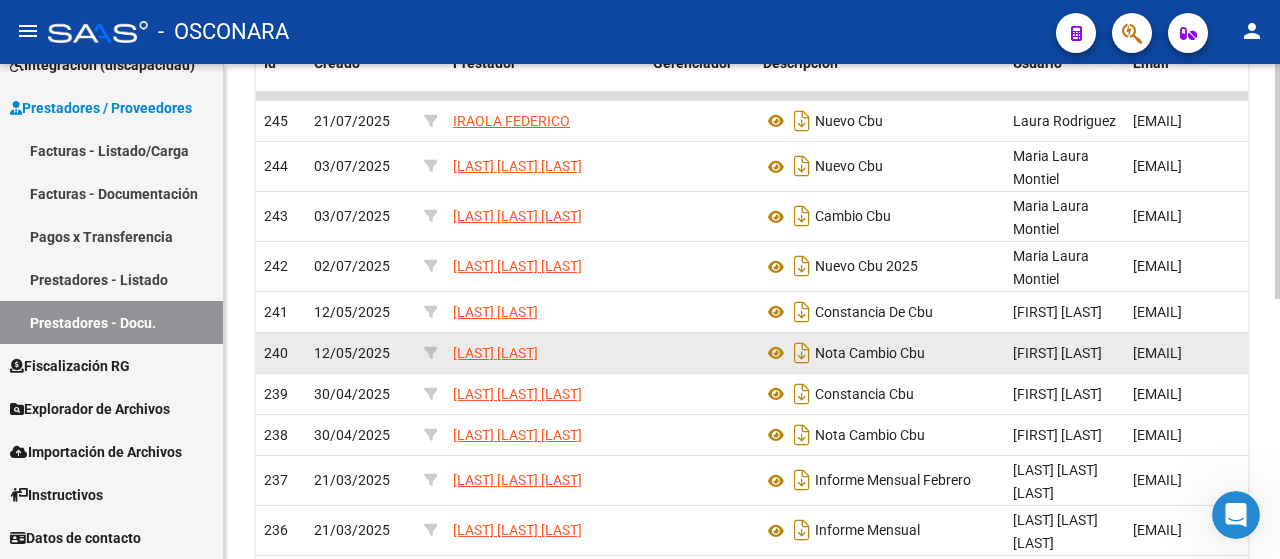 scroll, scrollTop: 400, scrollLeft: 0, axis: vertical 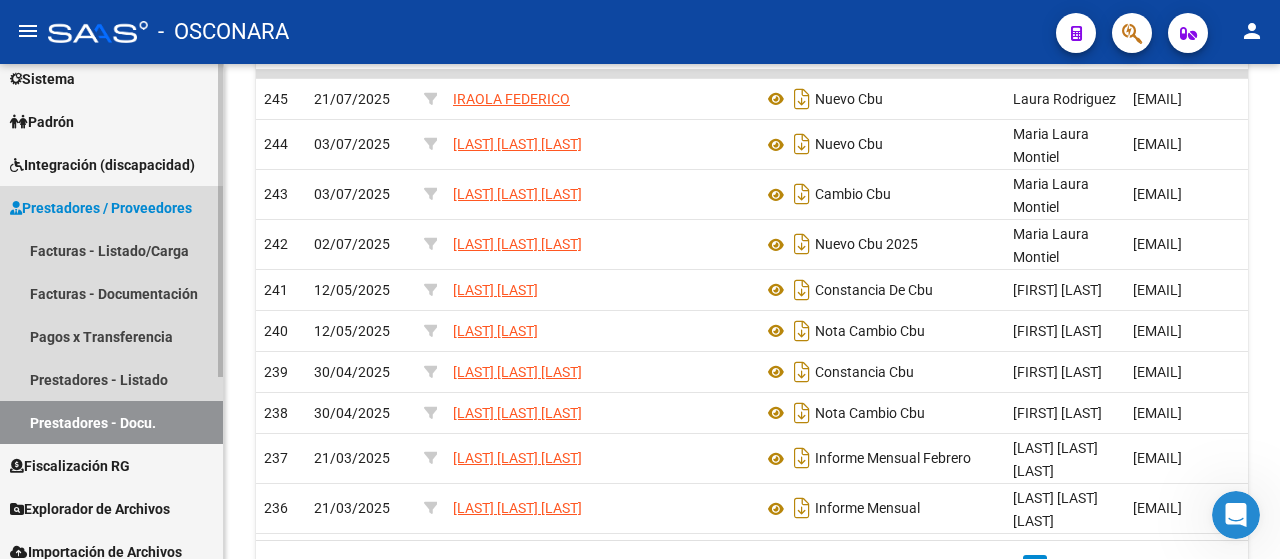 click on "Prestadores / Proveedores" at bounding box center (101, 208) 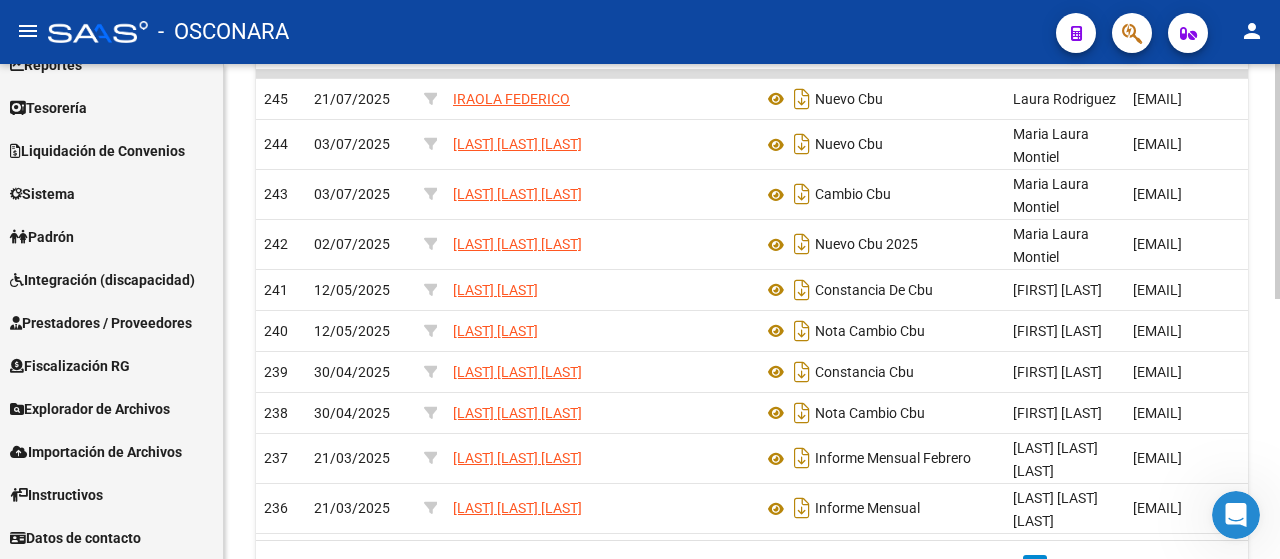 scroll, scrollTop: 72, scrollLeft: 0, axis: vertical 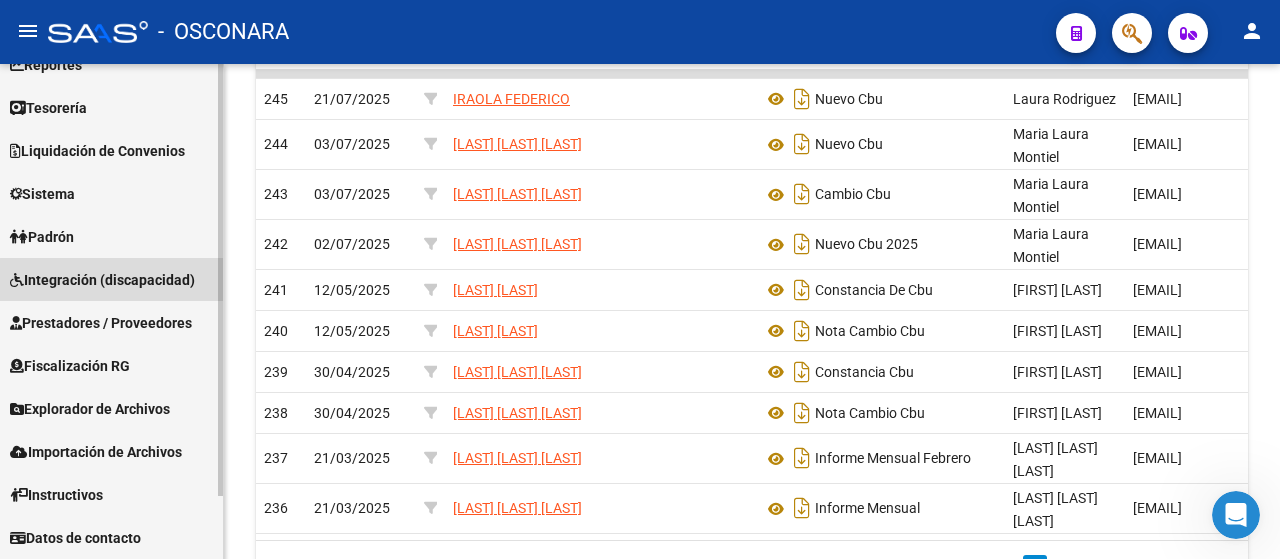 click on "Integración (discapacidad)" at bounding box center (102, 280) 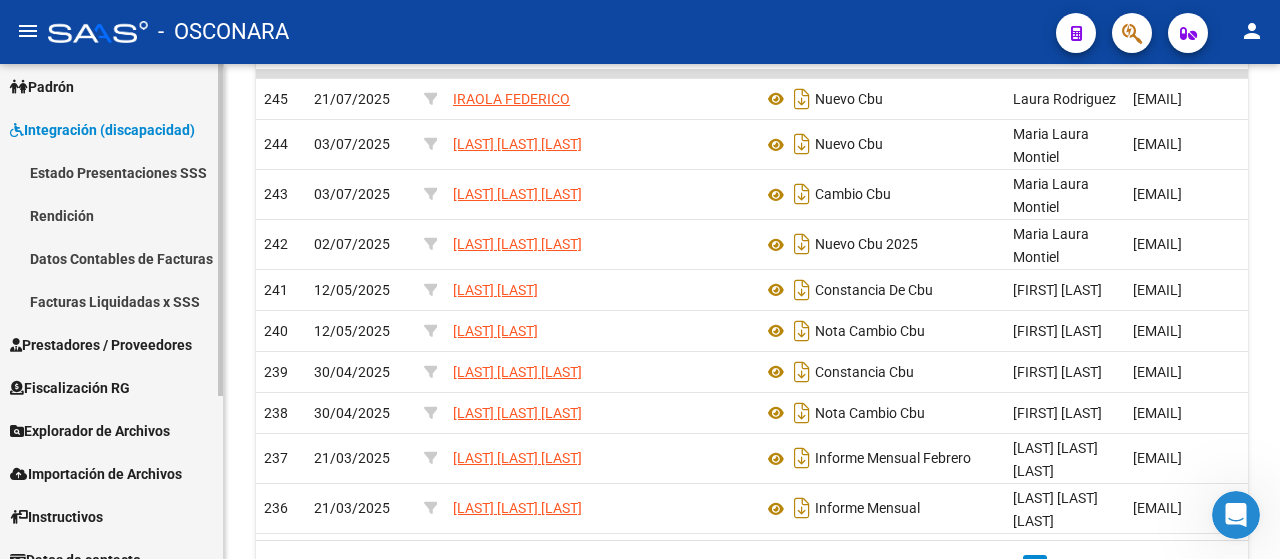scroll, scrollTop: 244, scrollLeft: 0, axis: vertical 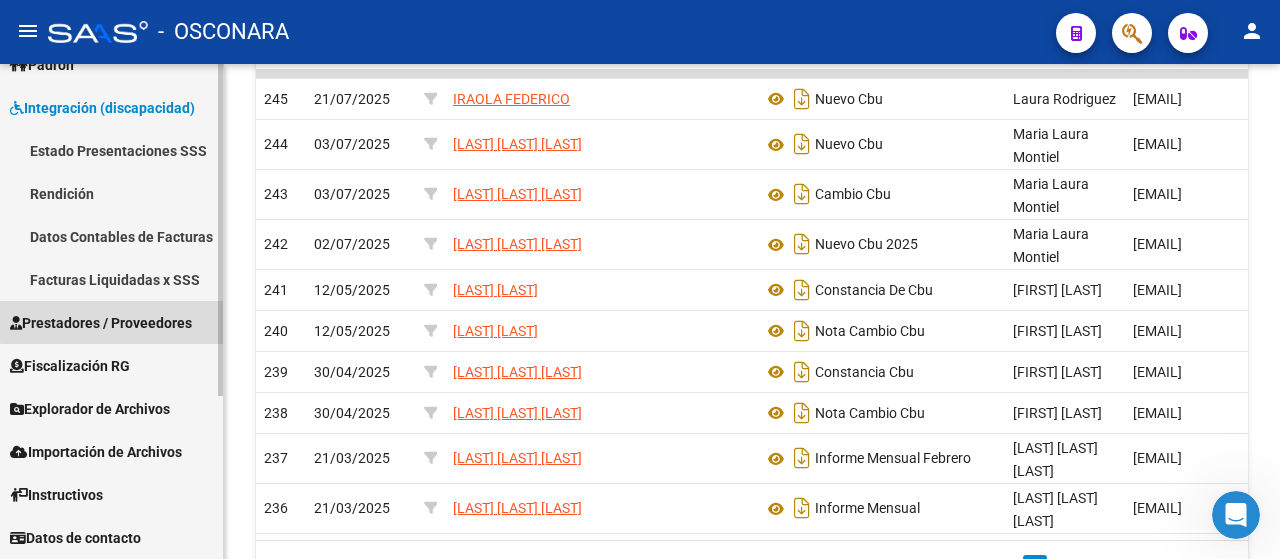 click on "Prestadores / Proveedores" at bounding box center (101, 323) 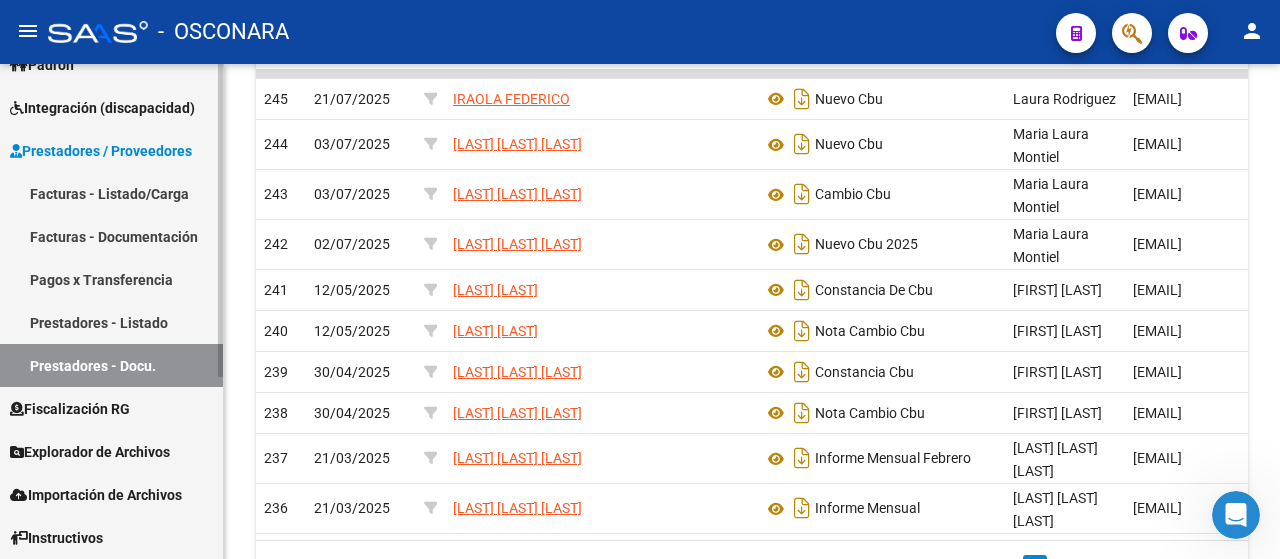 click on "Prestadores - Listado" at bounding box center [111, 322] 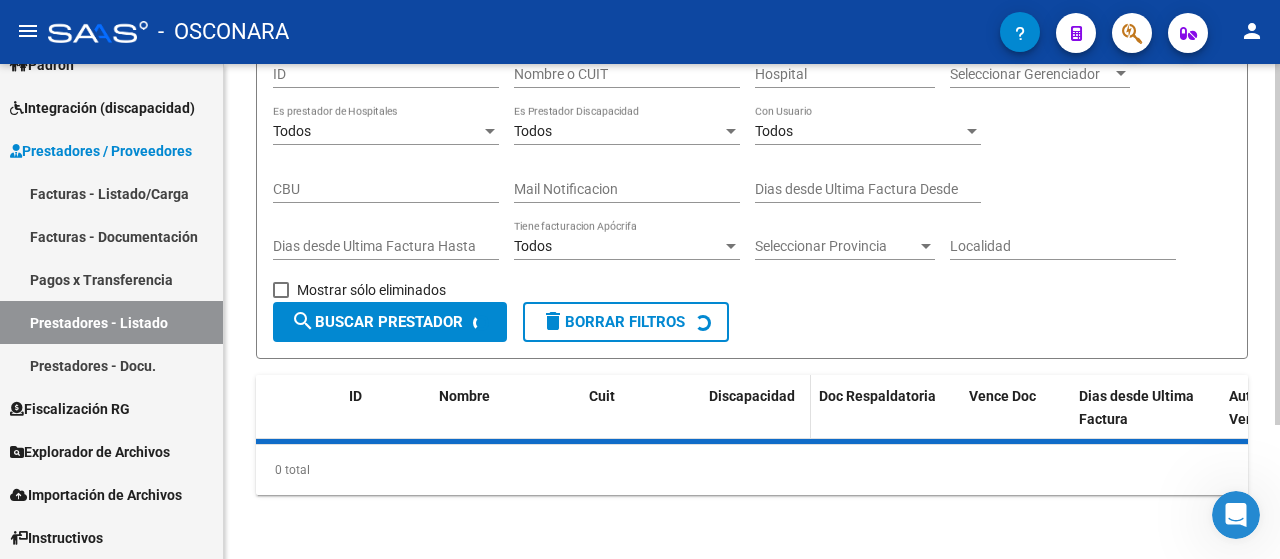 scroll, scrollTop: 400, scrollLeft: 0, axis: vertical 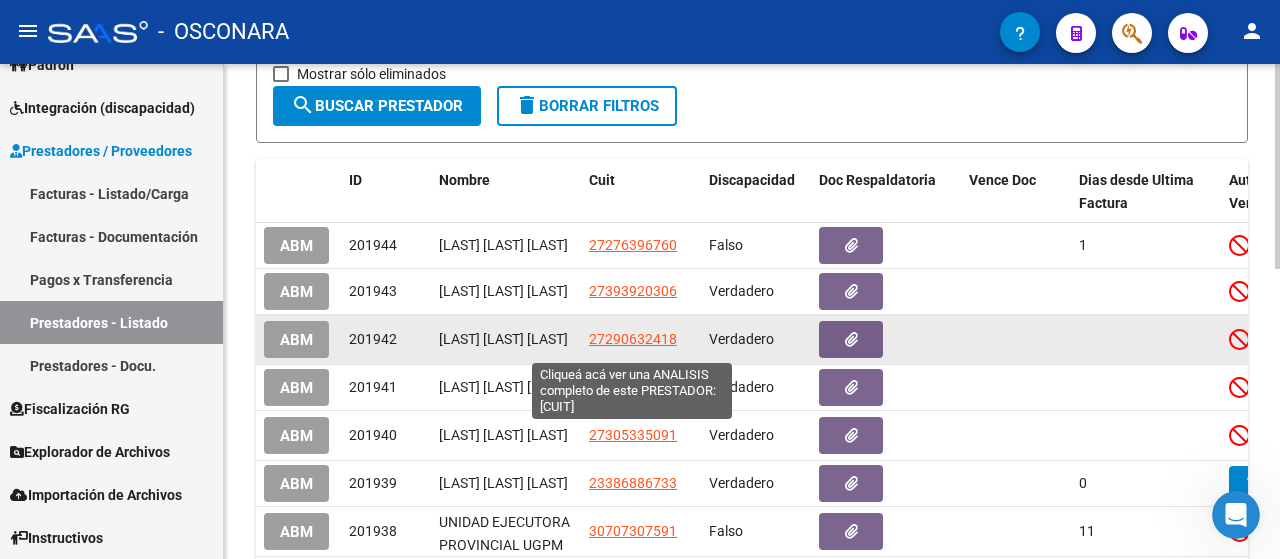 click on "27290632418" 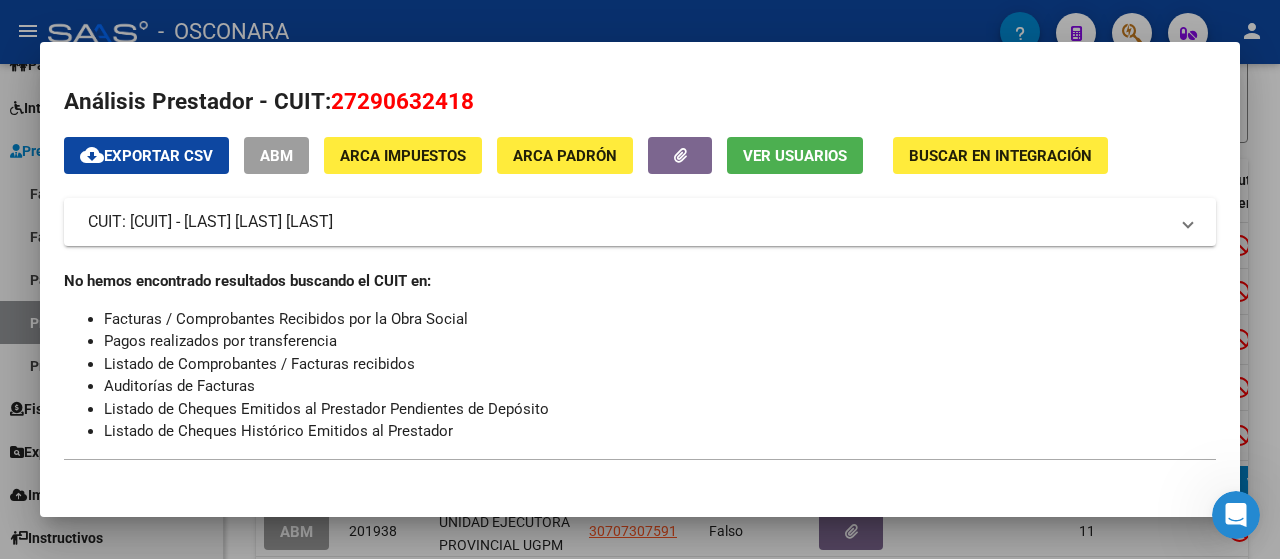 click at bounding box center [640, 279] 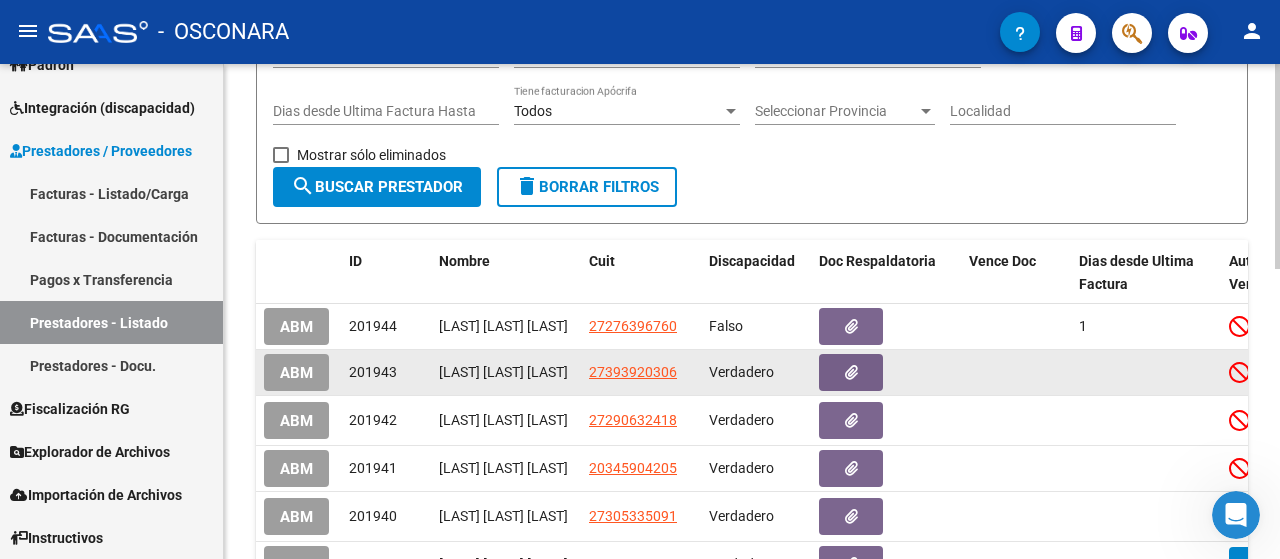 scroll, scrollTop: 300, scrollLeft: 0, axis: vertical 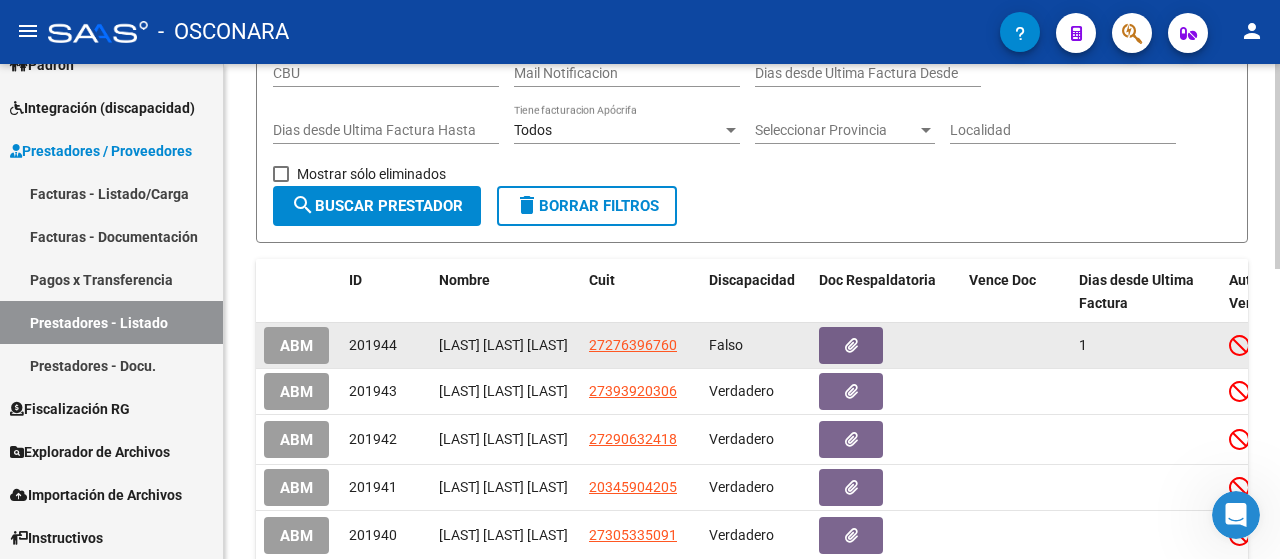 click on "ABM" 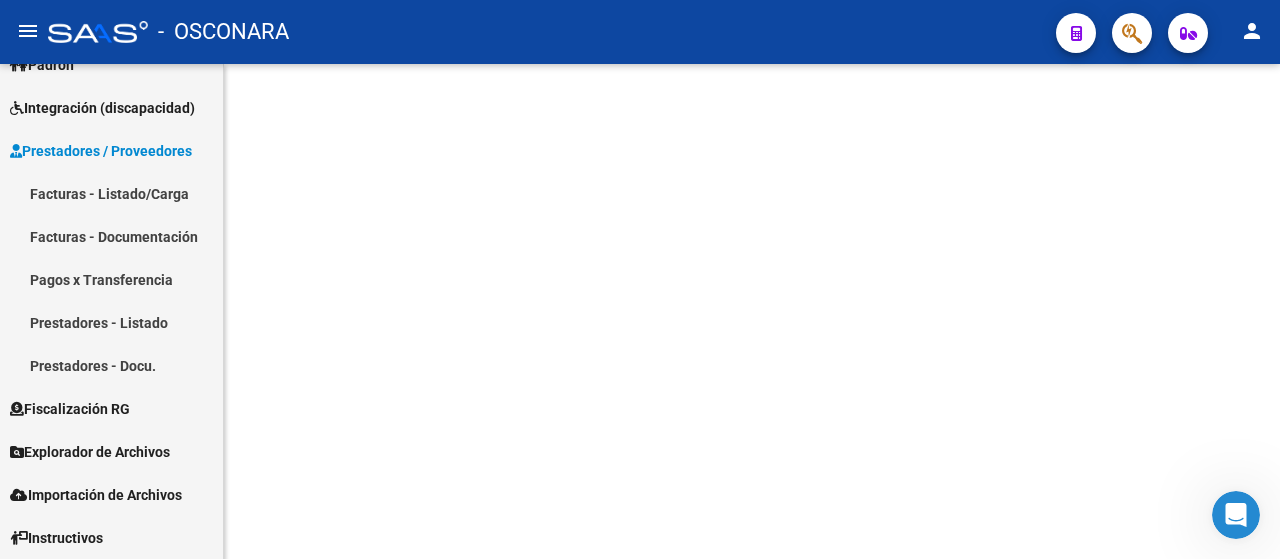 scroll, scrollTop: 0, scrollLeft: 0, axis: both 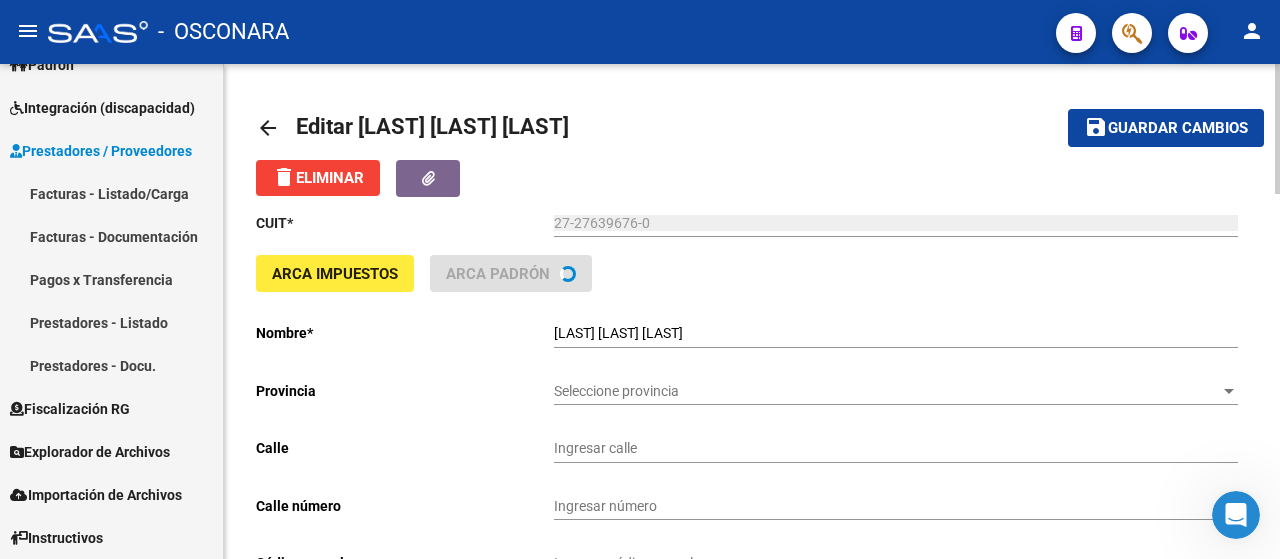 type on "GELLY Y OBES" 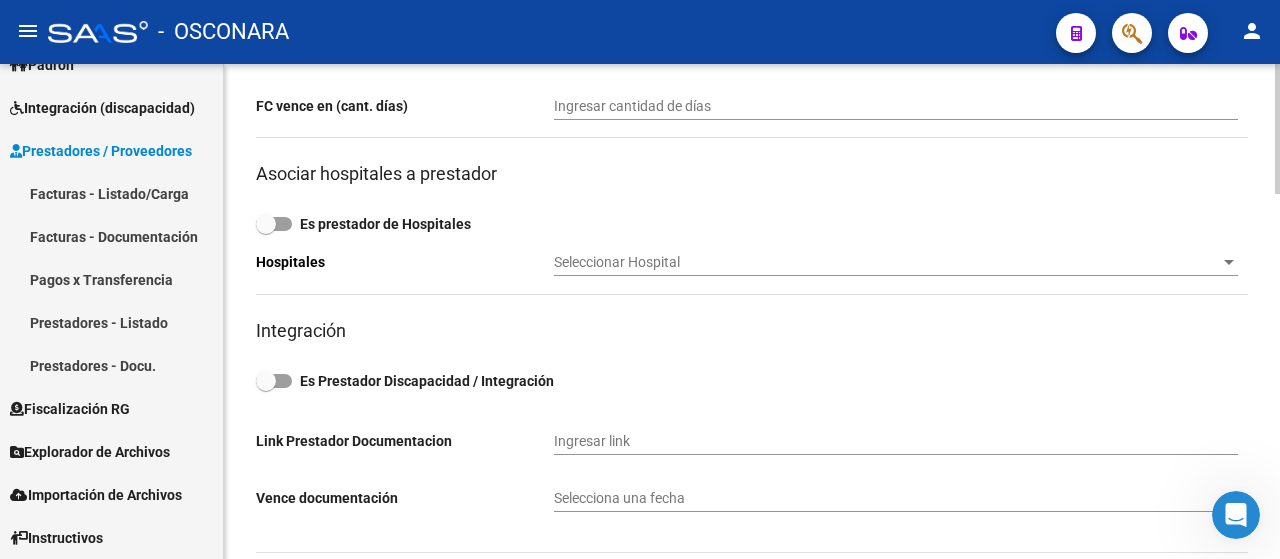 scroll, scrollTop: 600, scrollLeft: 0, axis: vertical 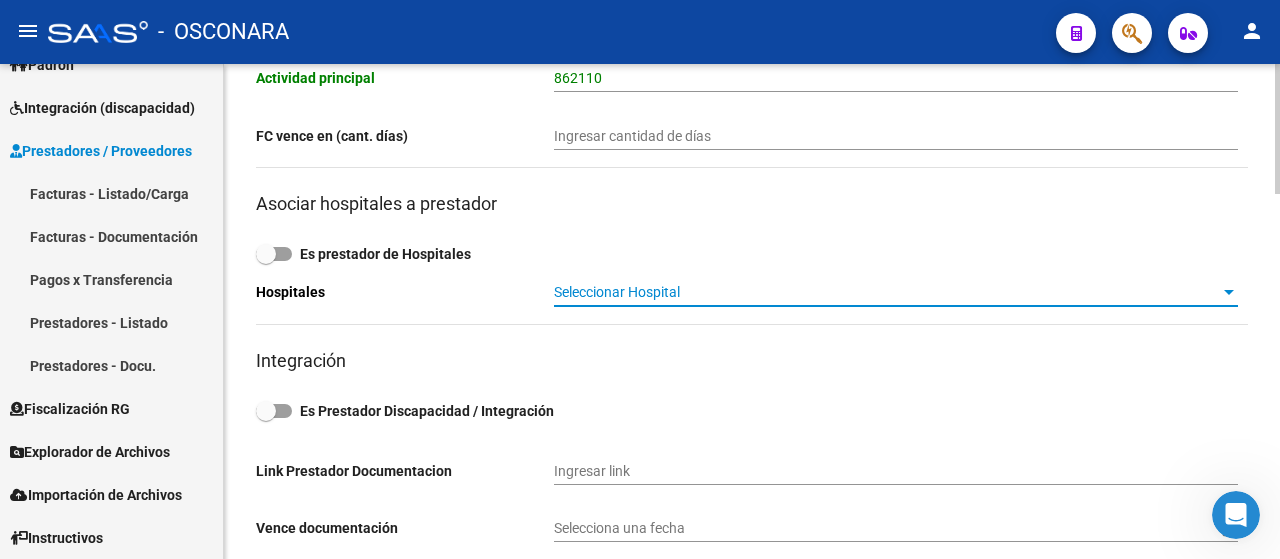 click on "Seleccionar Hospital" at bounding box center [887, 292] 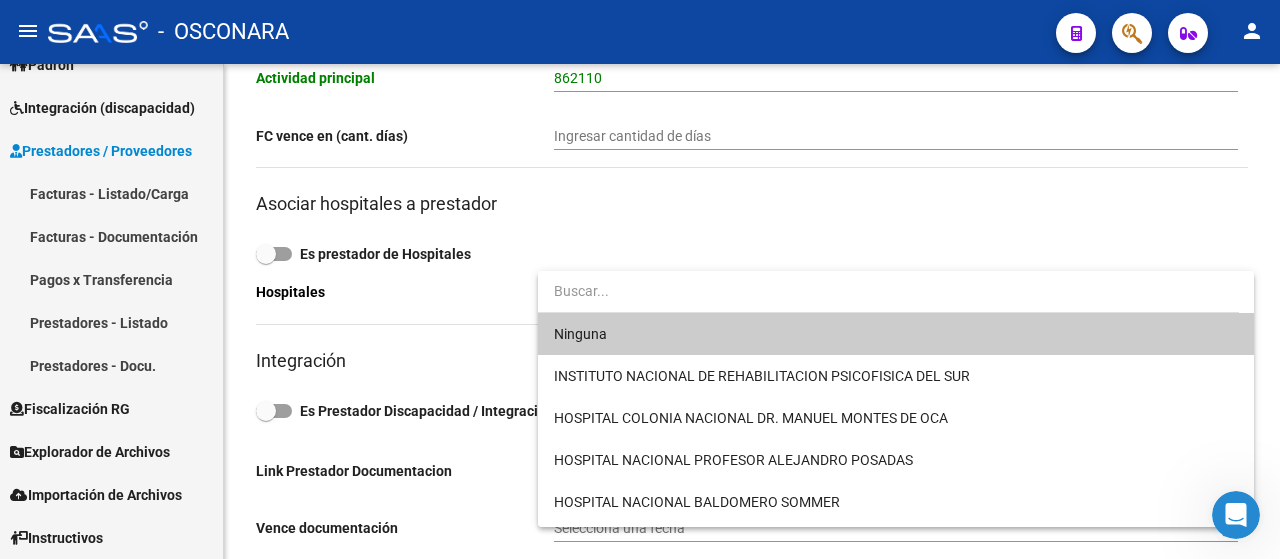 click at bounding box center [888, 291] 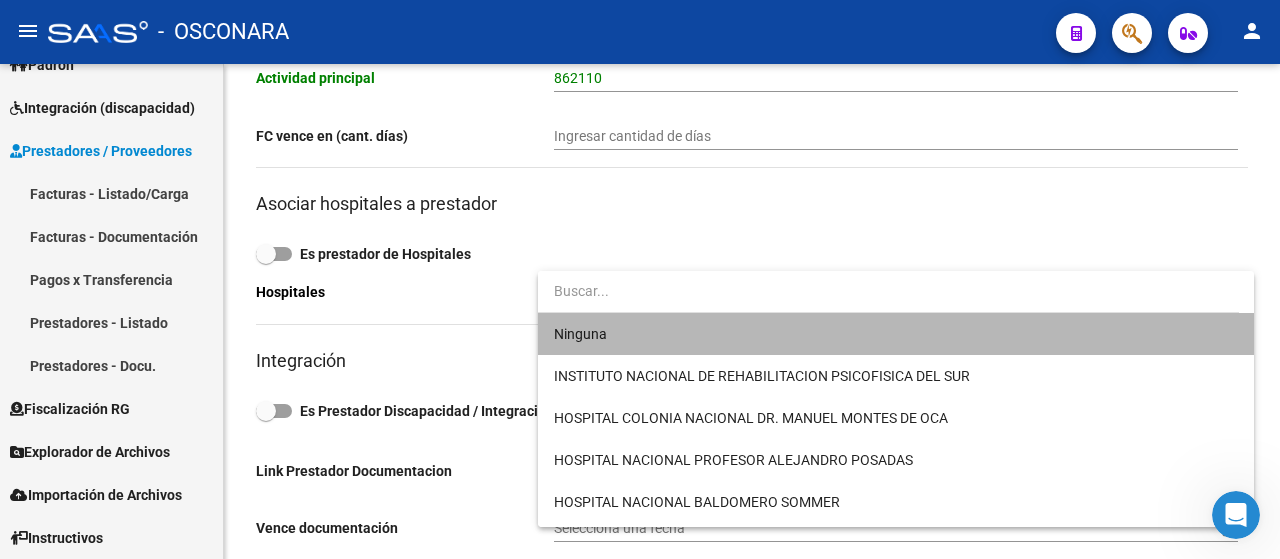 click on "Ninguna" at bounding box center [896, 334] 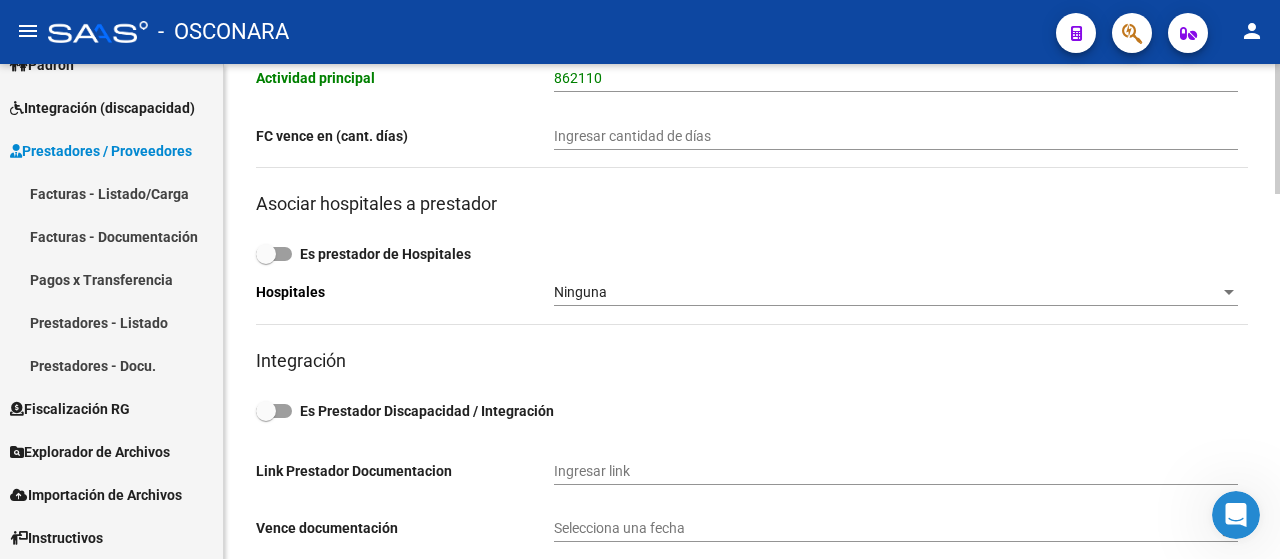 drag, startPoint x: 269, startPoint y: 258, endPoint x: 301, endPoint y: 259, distance: 32.01562 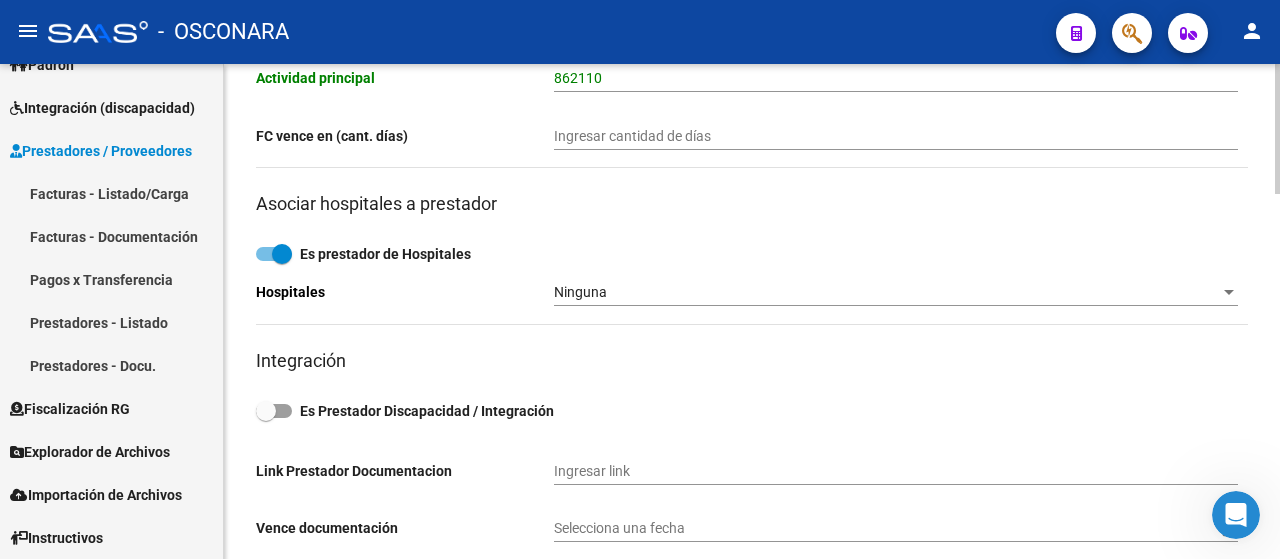 drag, startPoint x: 283, startPoint y: 255, endPoint x: 239, endPoint y: 241, distance: 46.173584 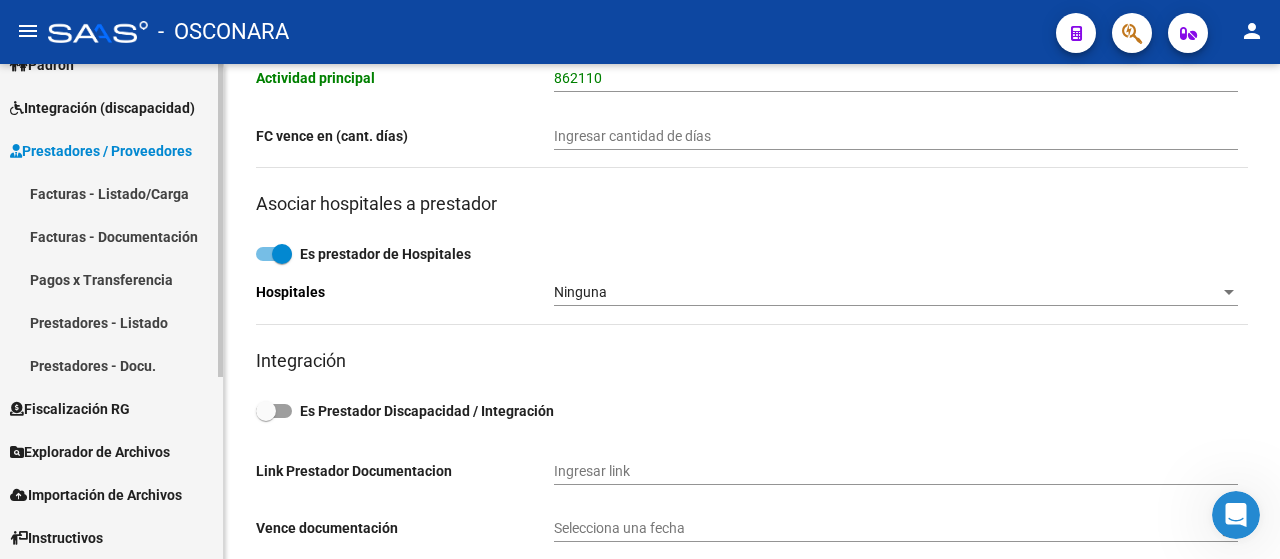 drag, startPoint x: 270, startPoint y: 254, endPoint x: 211, endPoint y: 244, distance: 59.841457 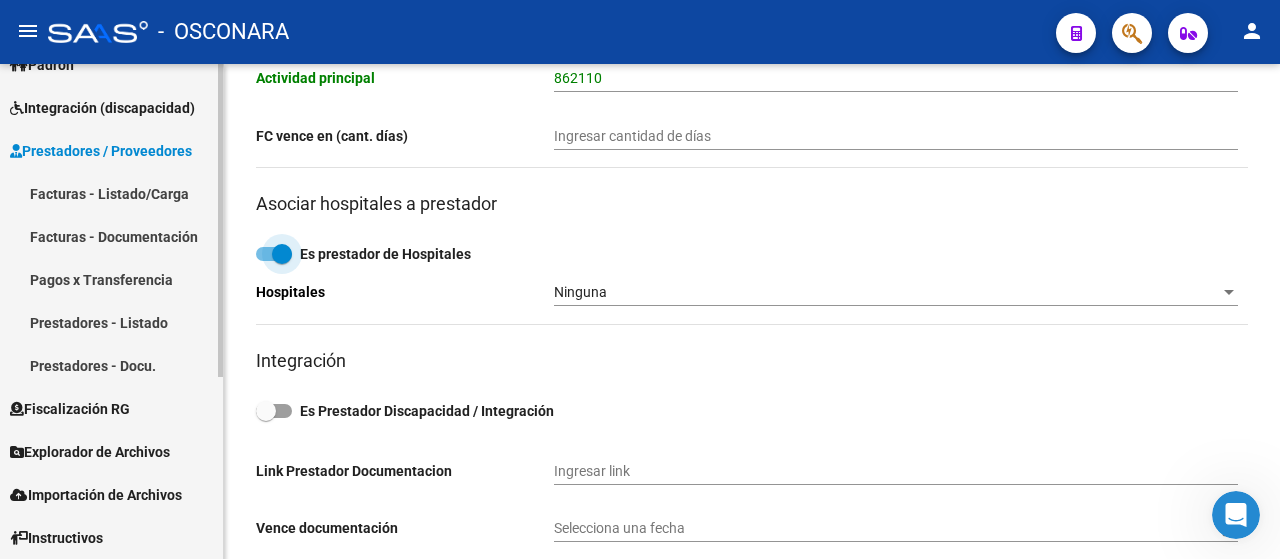 drag, startPoint x: 274, startPoint y: 251, endPoint x: 218, endPoint y: 242, distance: 56.718605 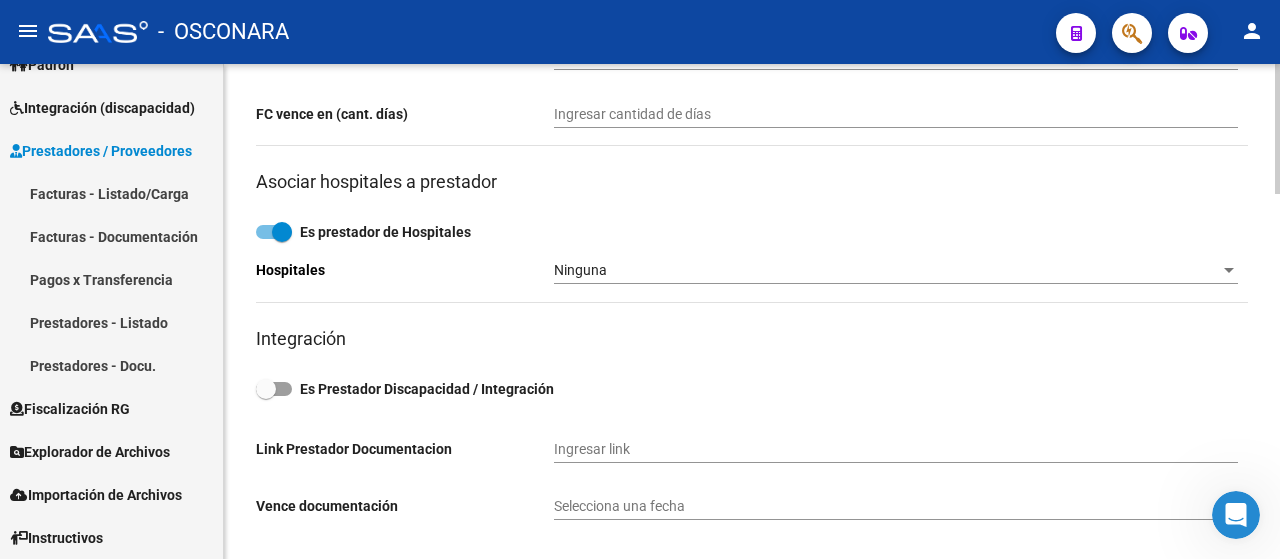 scroll, scrollTop: 700, scrollLeft: 0, axis: vertical 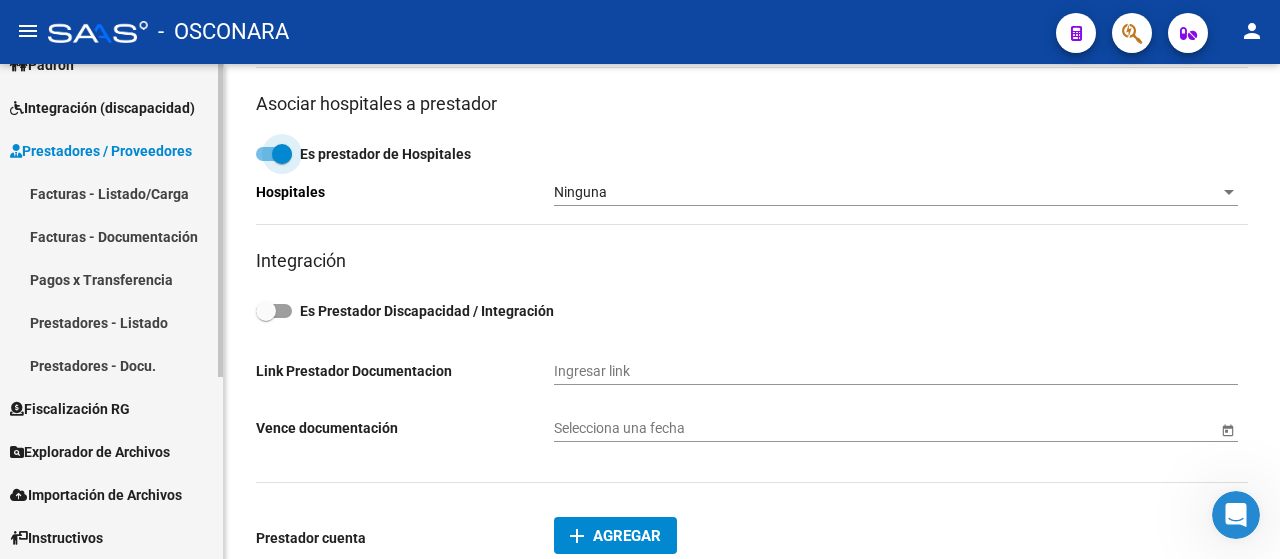 drag, startPoint x: 238, startPoint y: 150, endPoint x: 206, endPoint y: 154, distance: 32.24903 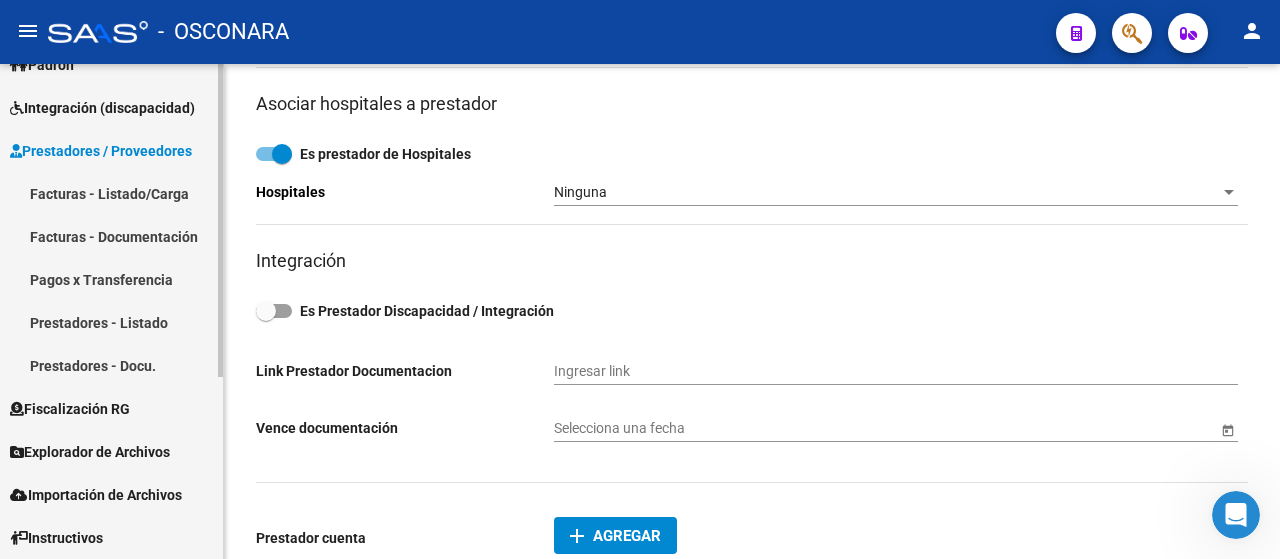 drag, startPoint x: 279, startPoint y: 152, endPoint x: 206, endPoint y: 158, distance: 73.24616 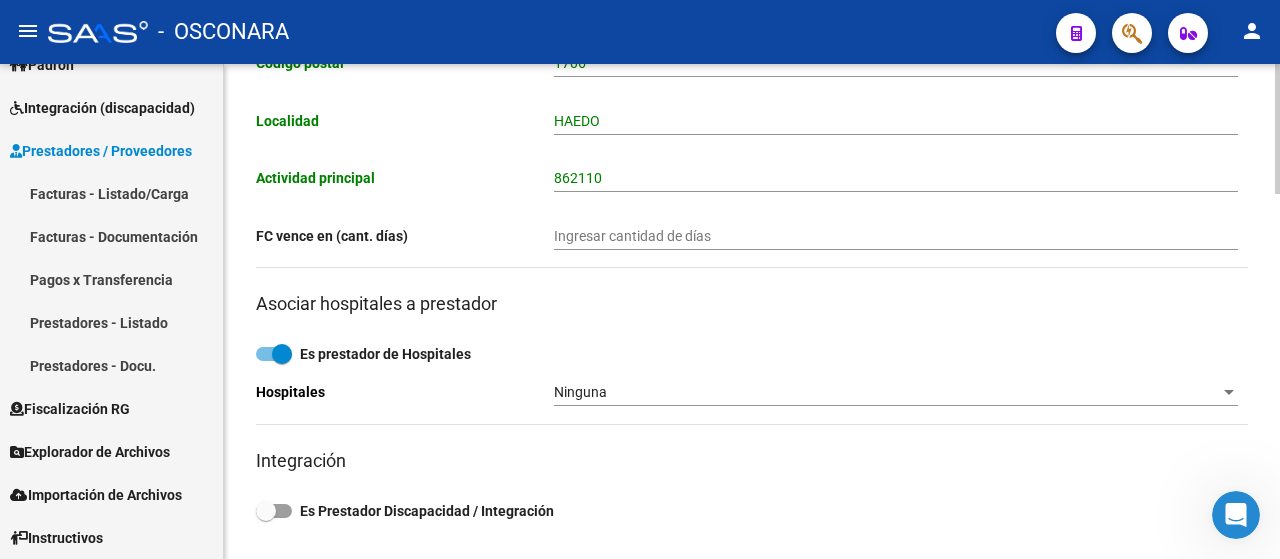 scroll, scrollTop: 400, scrollLeft: 0, axis: vertical 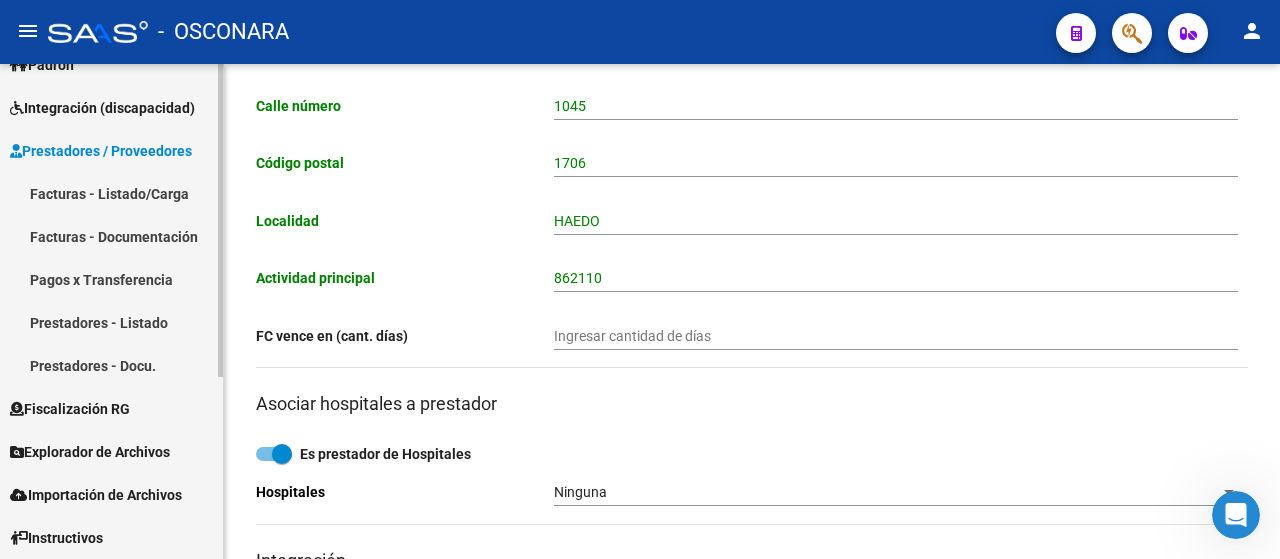 drag, startPoint x: 276, startPoint y: 459, endPoint x: 219, endPoint y: 444, distance: 58.940647 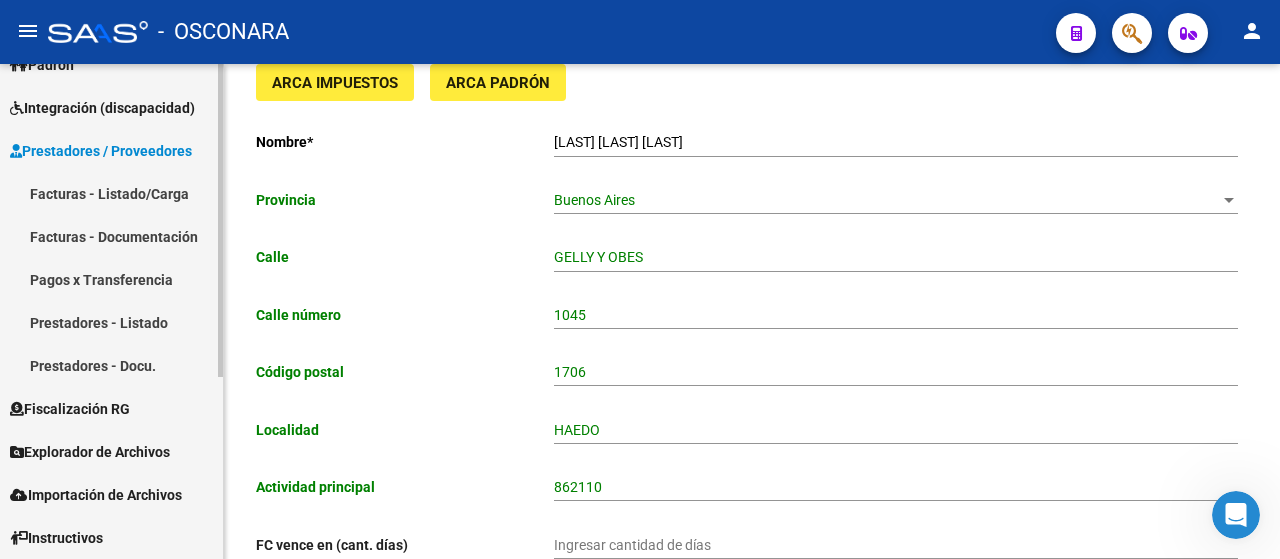 scroll, scrollTop: 200, scrollLeft: 0, axis: vertical 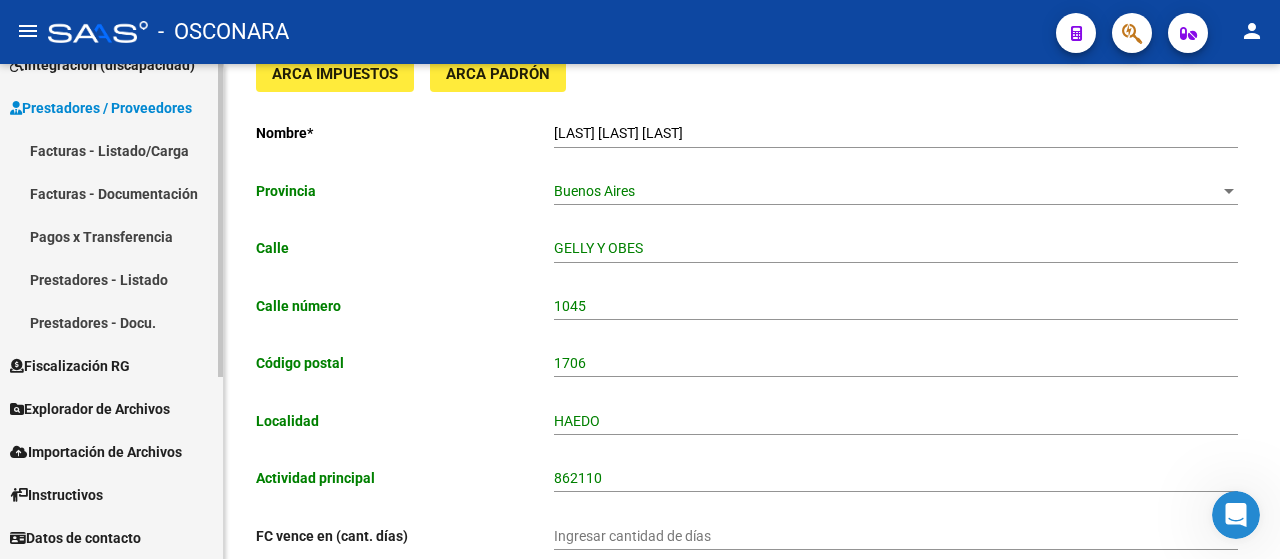 click on "Fiscalización RG" at bounding box center [70, 366] 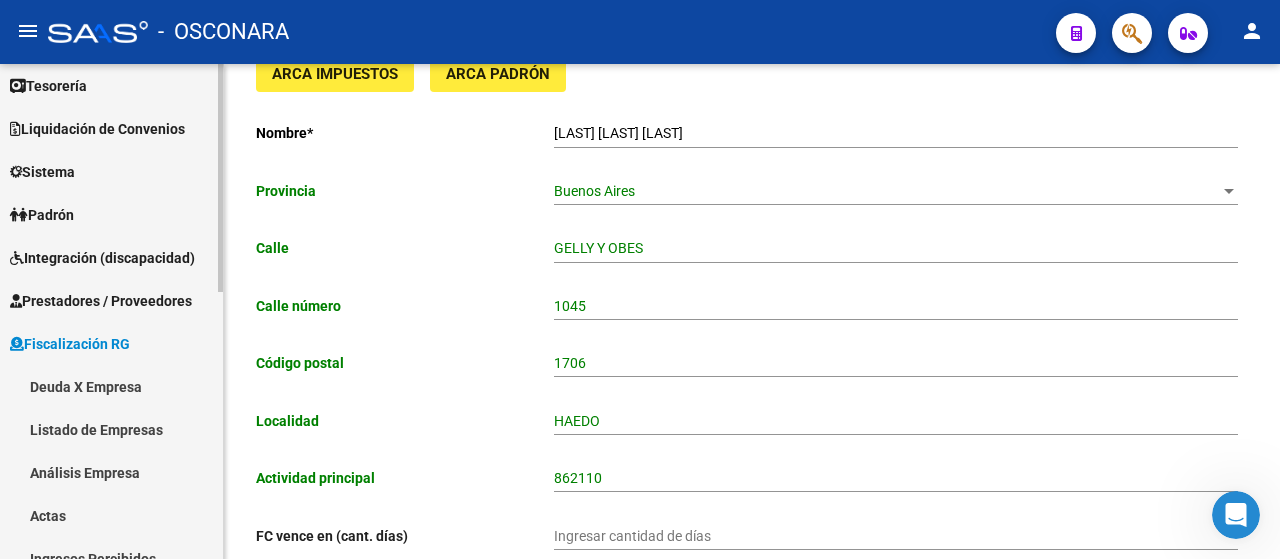 scroll, scrollTop: 78, scrollLeft: 0, axis: vertical 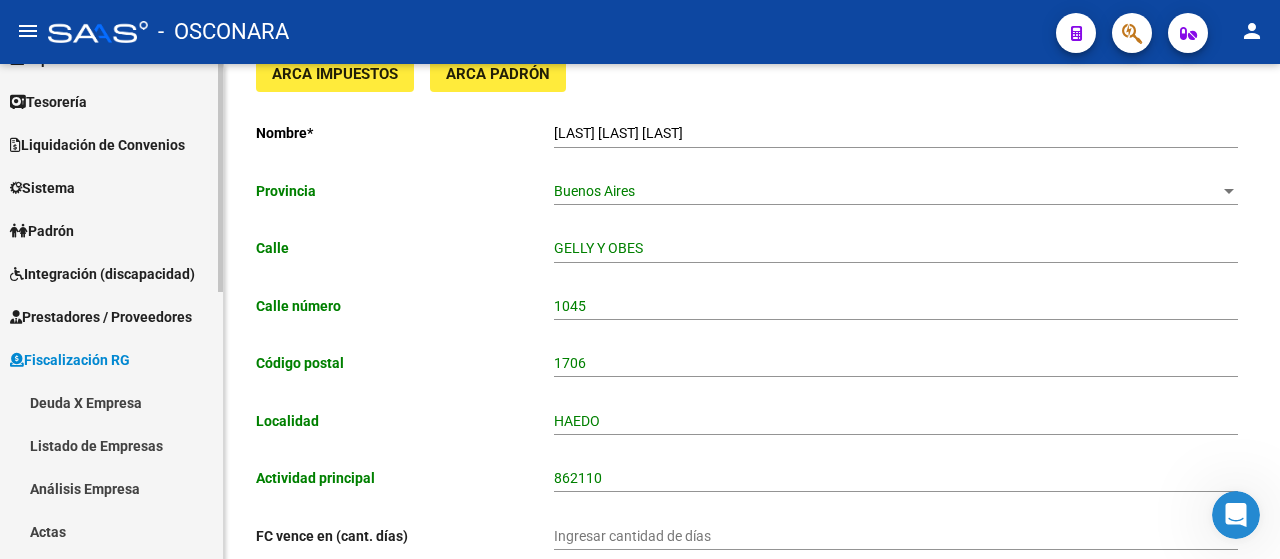 click on "Sistema" at bounding box center (111, 187) 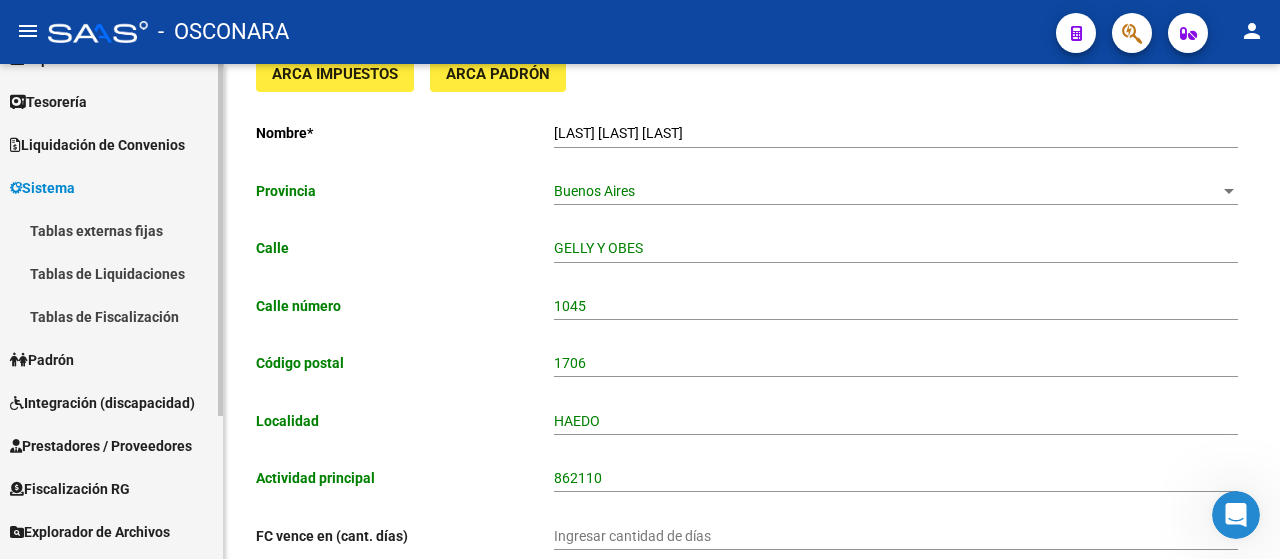 click on "Tablas de Liquidaciones" at bounding box center [111, 273] 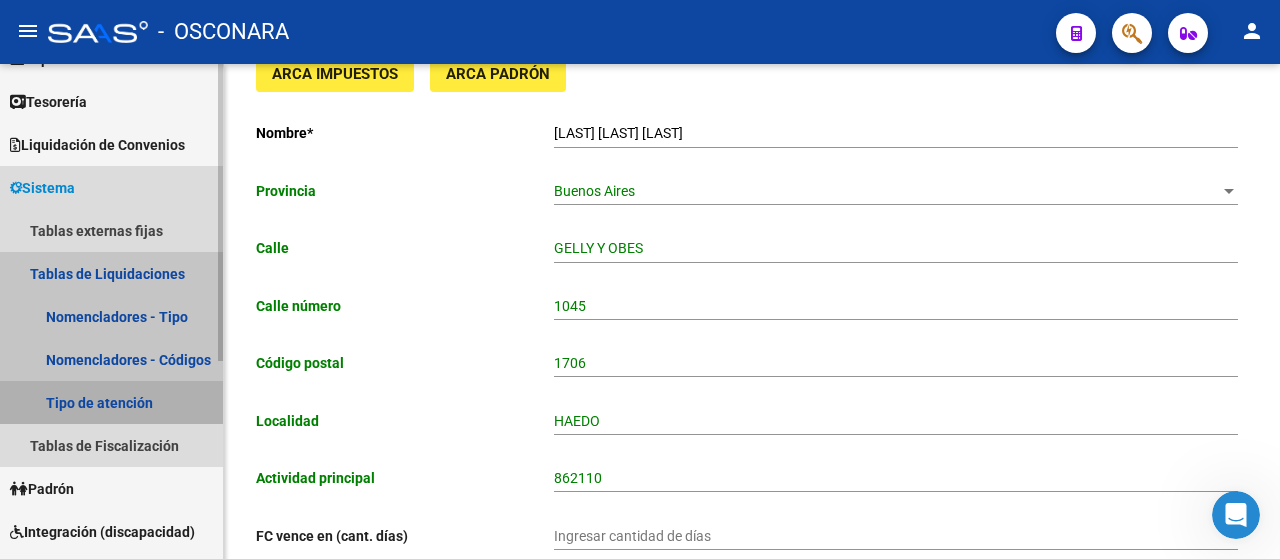 click on "Tipo de atención" at bounding box center (111, 402) 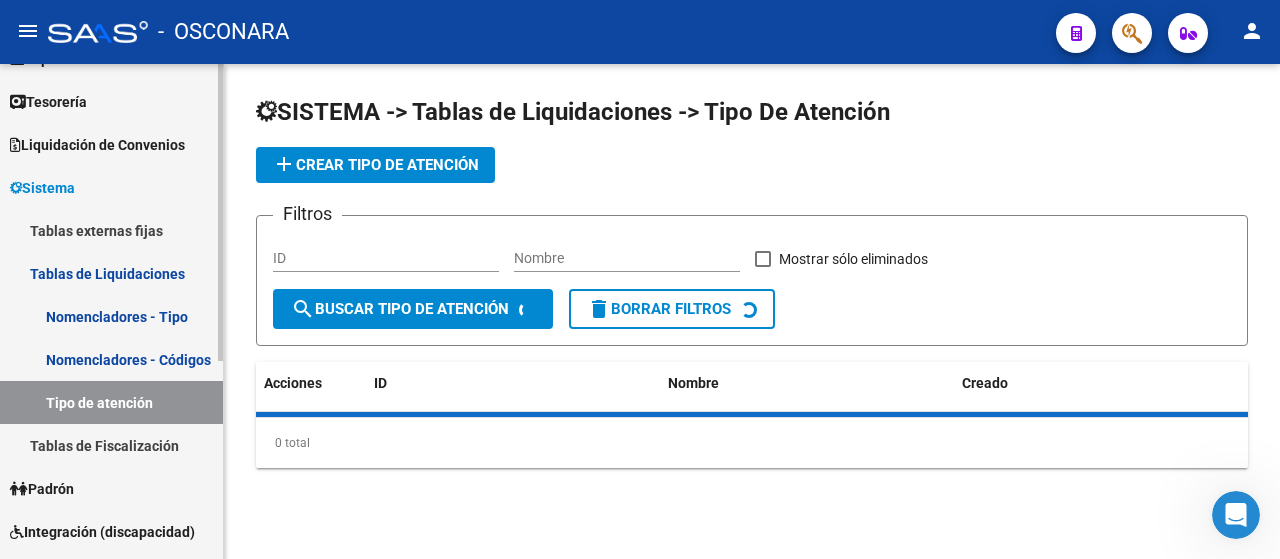 scroll, scrollTop: 0, scrollLeft: 0, axis: both 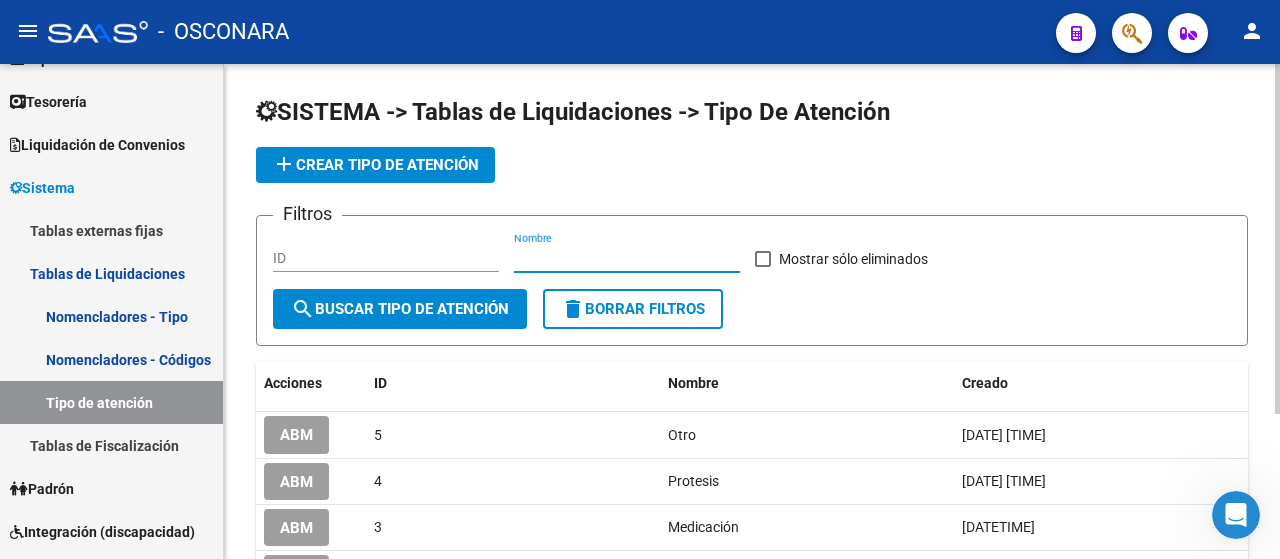 click on "Nombre" at bounding box center (627, 258) 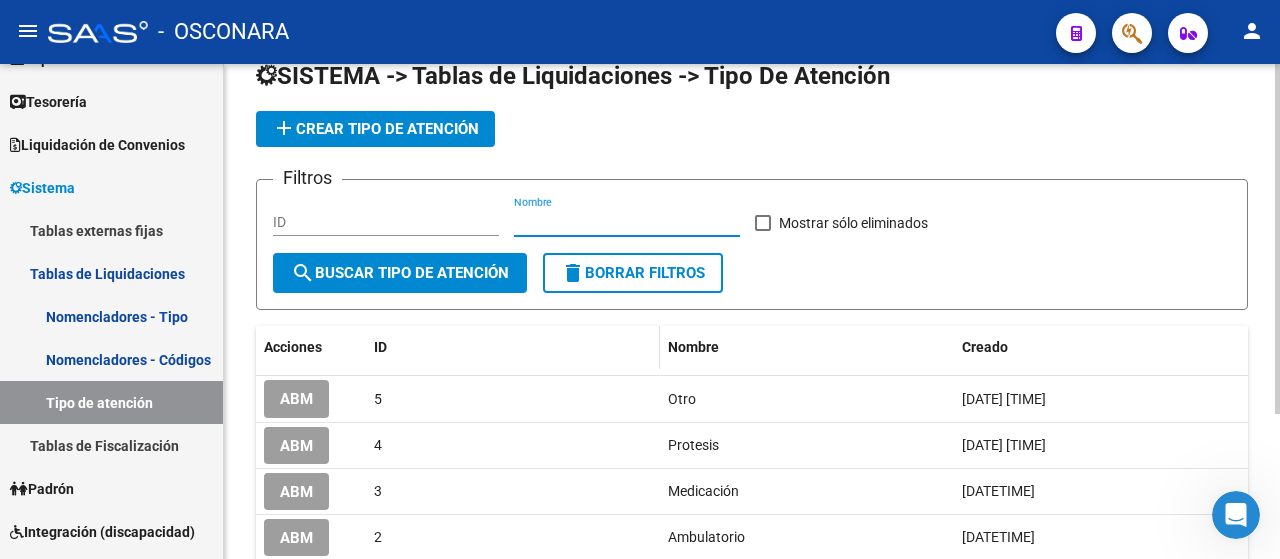 scroll, scrollTop: 6, scrollLeft: 0, axis: vertical 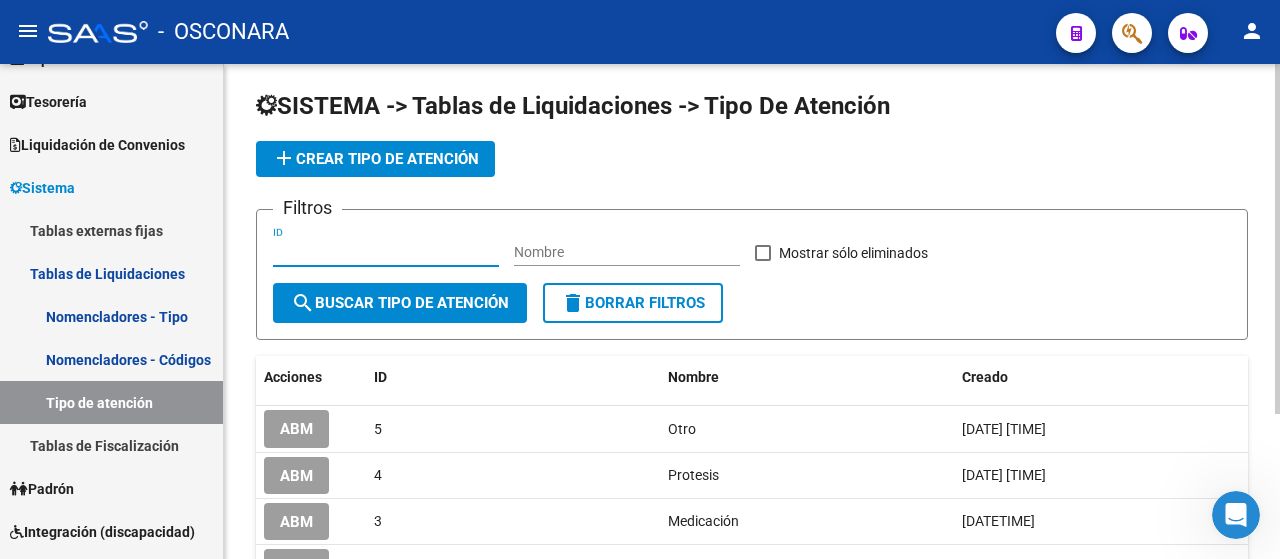 click on "ID" at bounding box center [386, 252] 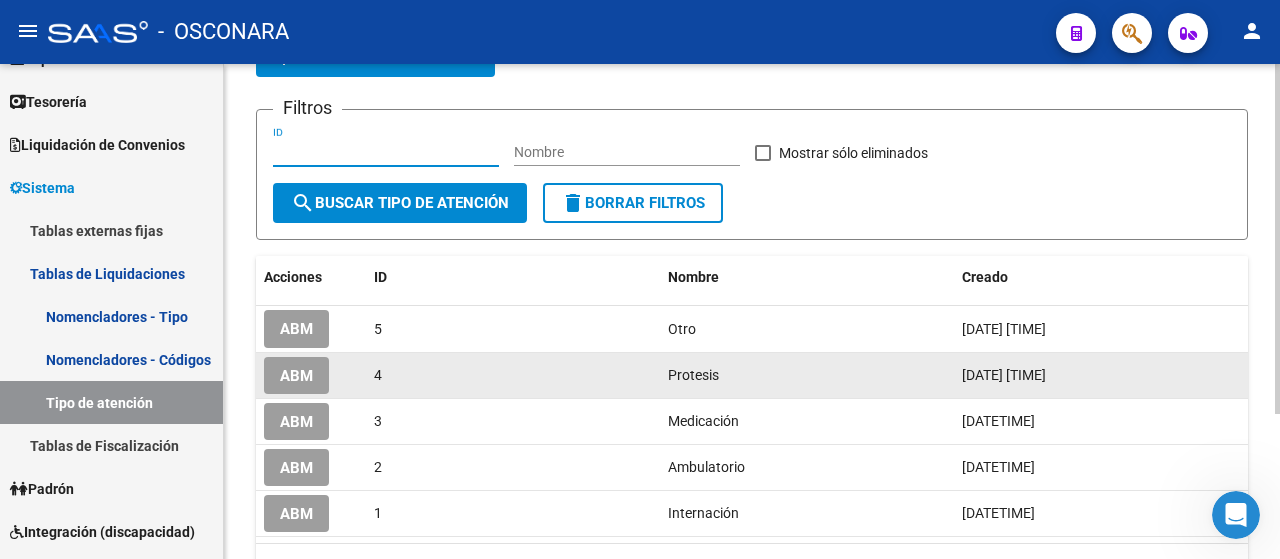 scroll, scrollTop: 206, scrollLeft: 0, axis: vertical 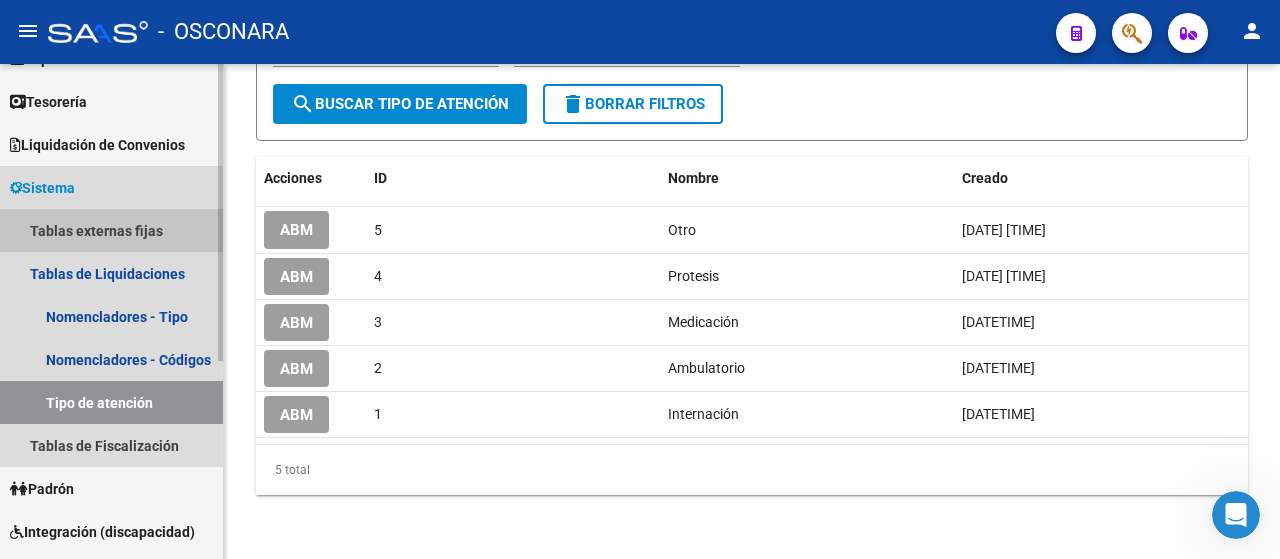 click on "Tablas externas fijas" at bounding box center [111, 230] 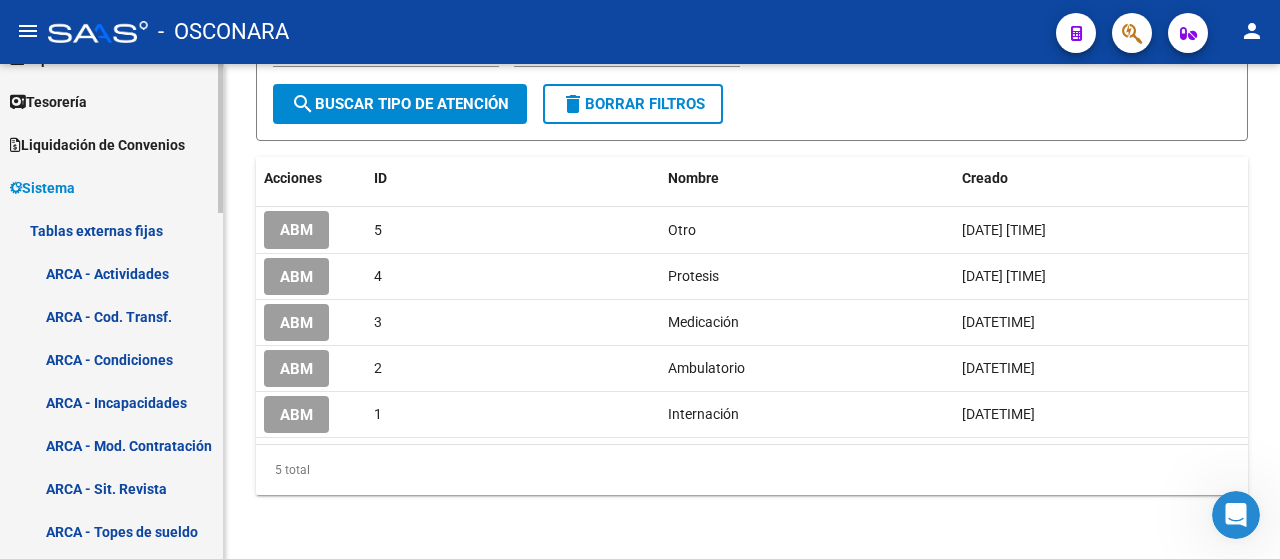 click on "Sistema" at bounding box center [42, 188] 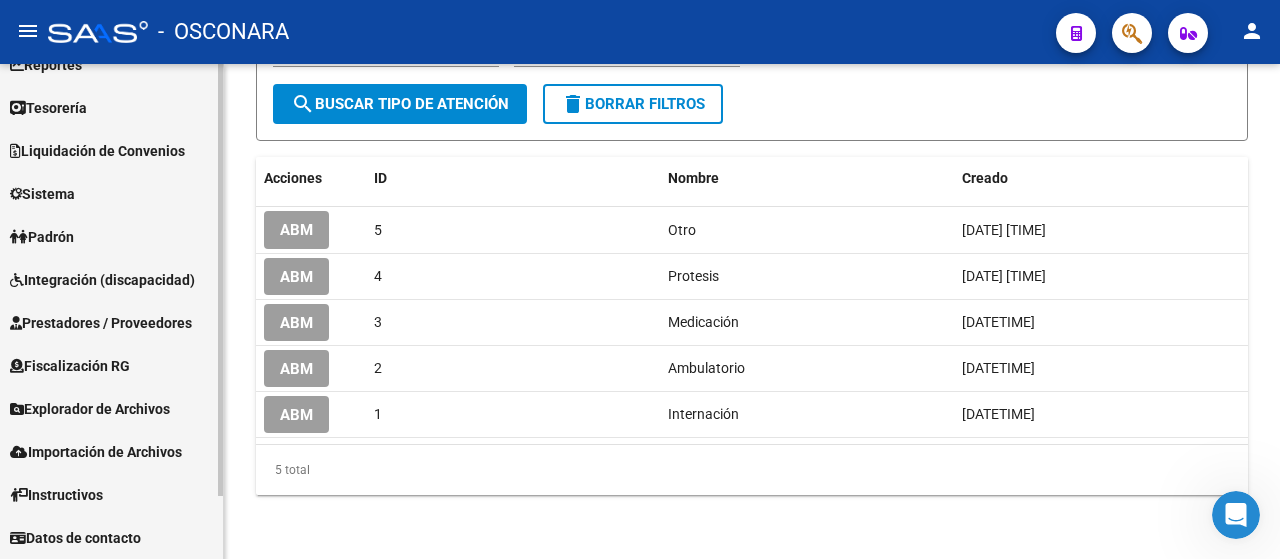 click on "Sistema" at bounding box center [111, 193] 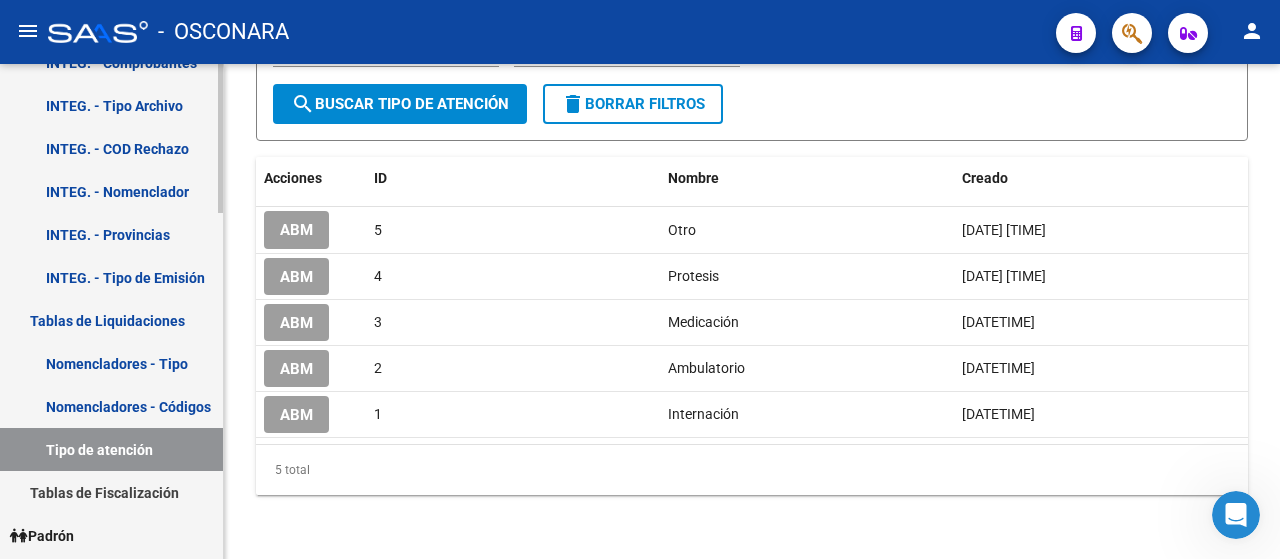 scroll, scrollTop: 978, scrollLeft: 0, axis: vertical 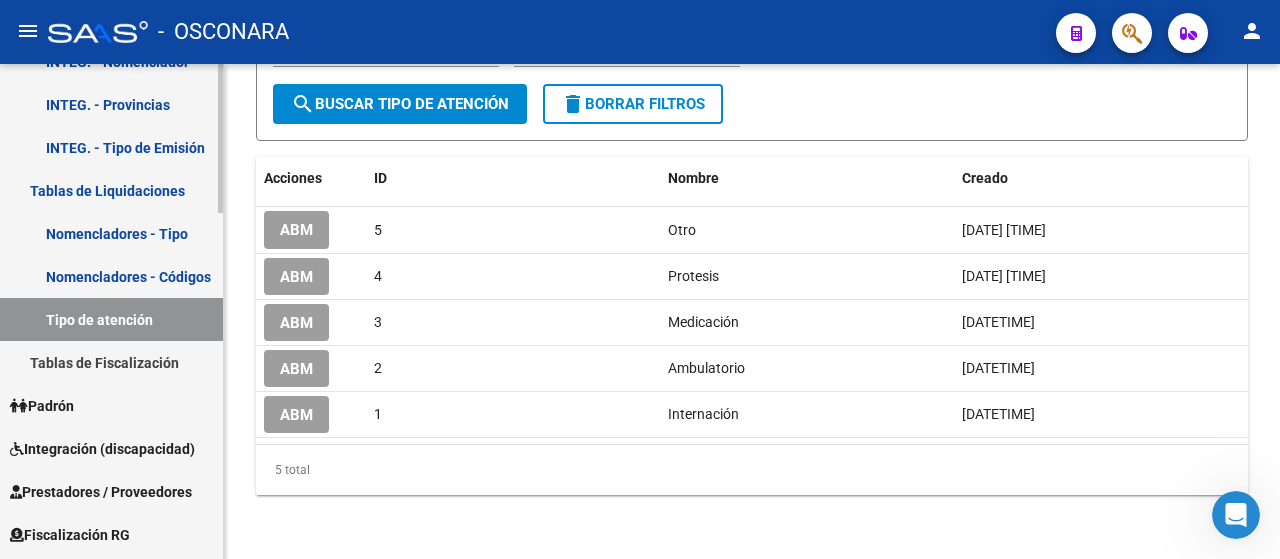 click on "Tablas de Fiscalización" at bounding box center [111, 362] 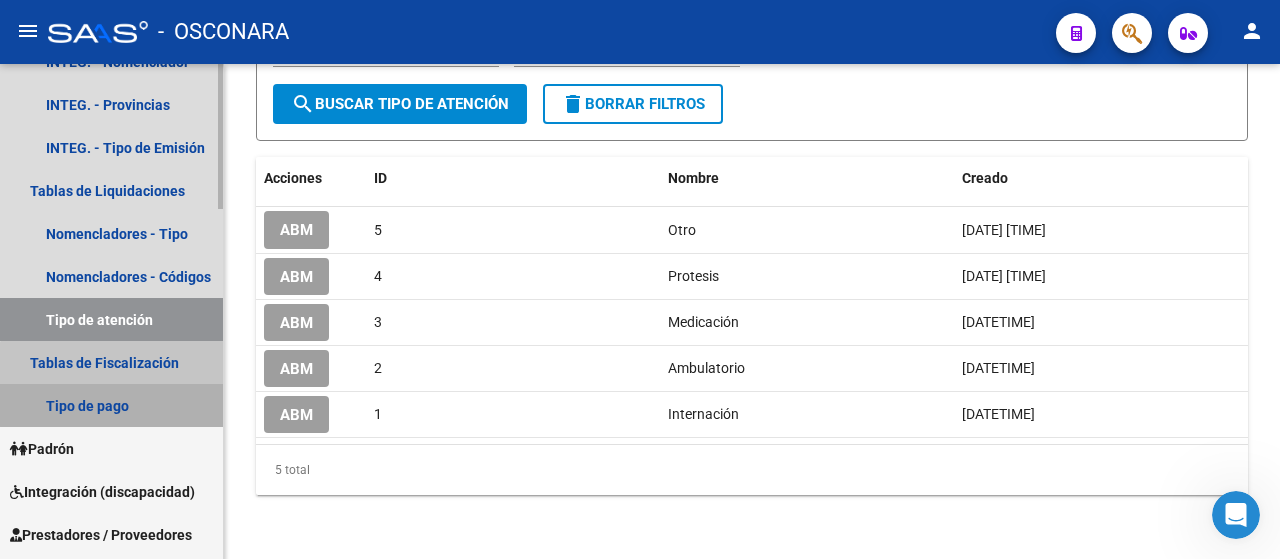 click on "Tipo de pago" at bounding box center (111, 405) 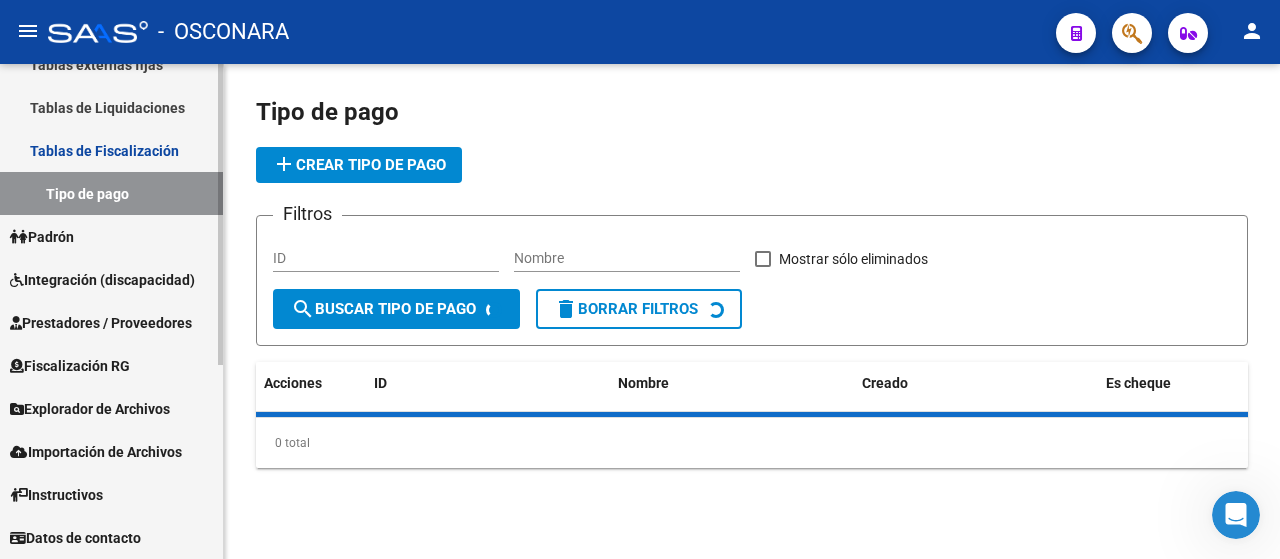 scroll, scrollTop: 244, scrollLeft: 0, axis: vertical 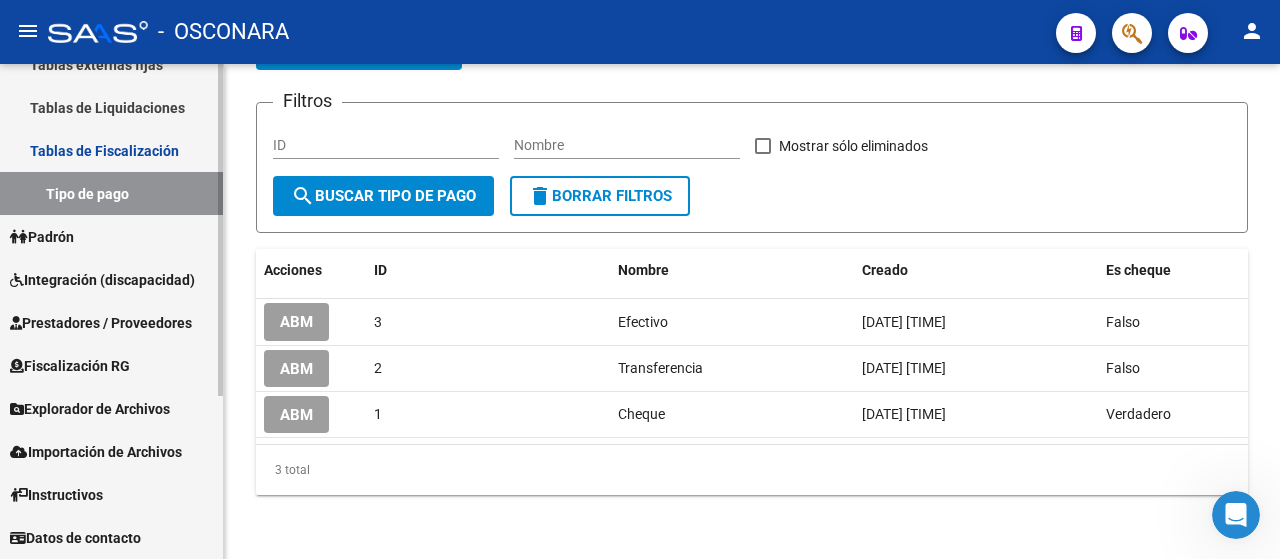 click on "Tablas de Fiscalización" at bounding box center (111, 150) 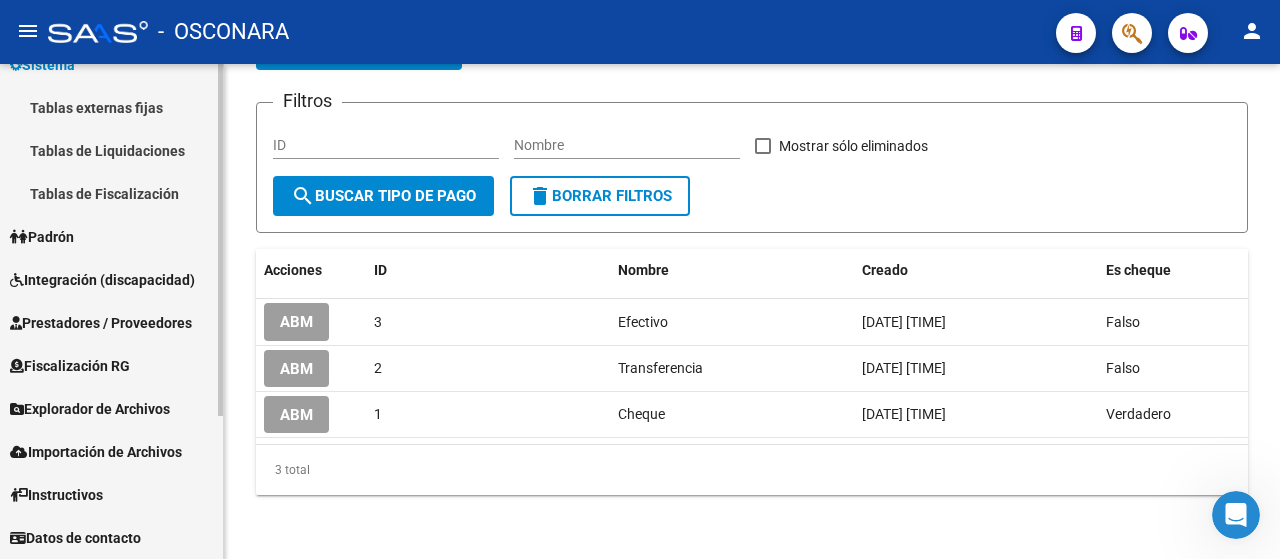 scroll, scrollTop: 201, scrollLeft: 0, axis: vertical 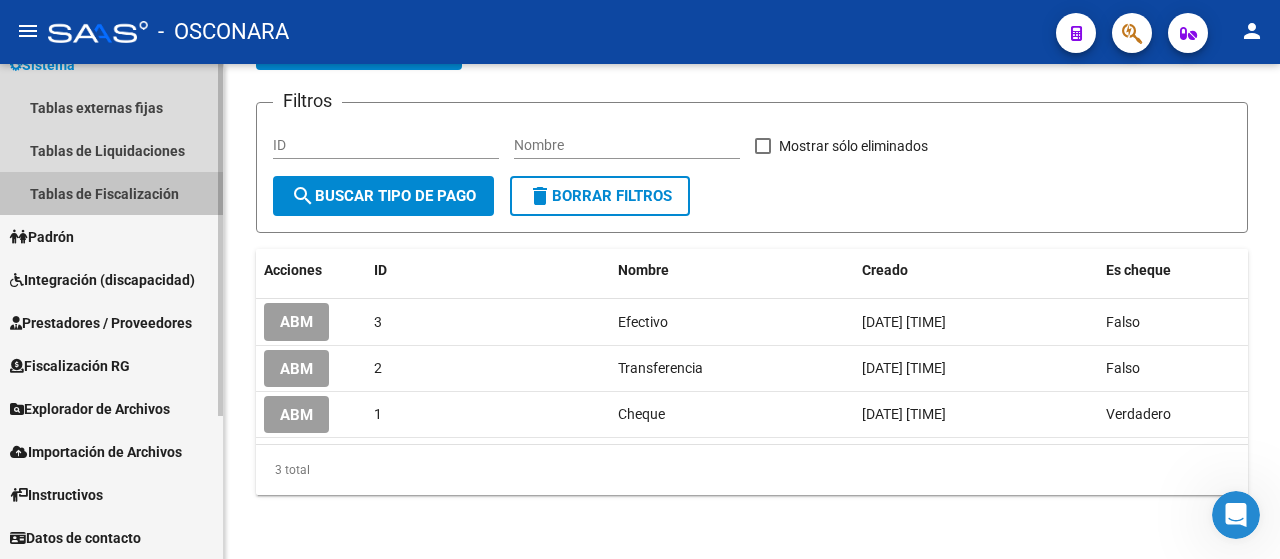 click on "Tablas de Fiscalización" at bounding box center (111, 193) 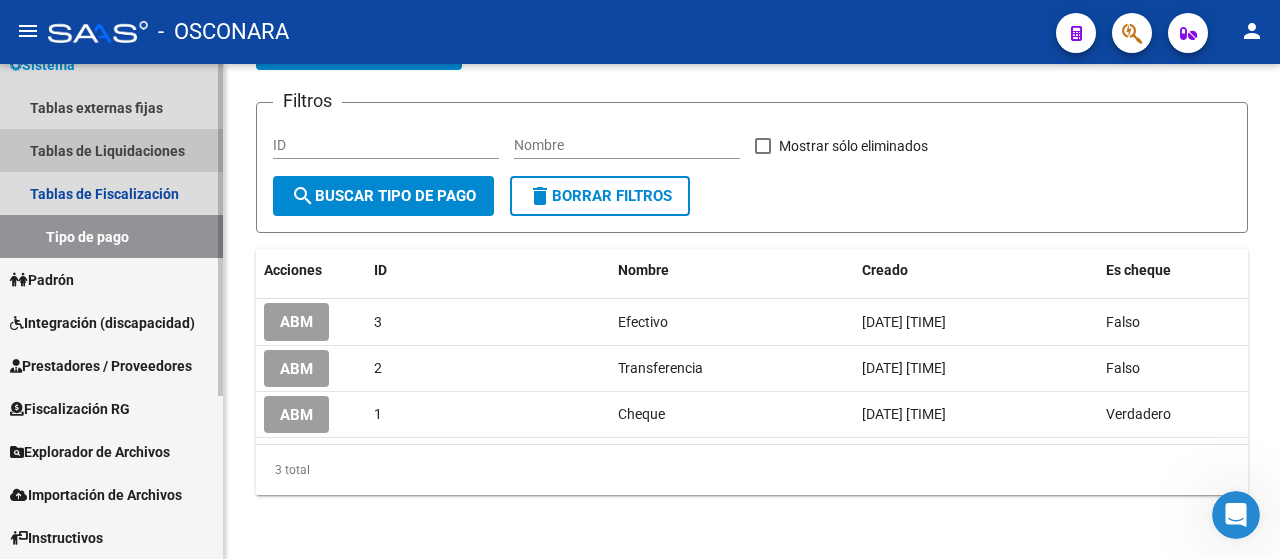 click on "Tablas de Liquidaciones" at bounding box center (111, 150) 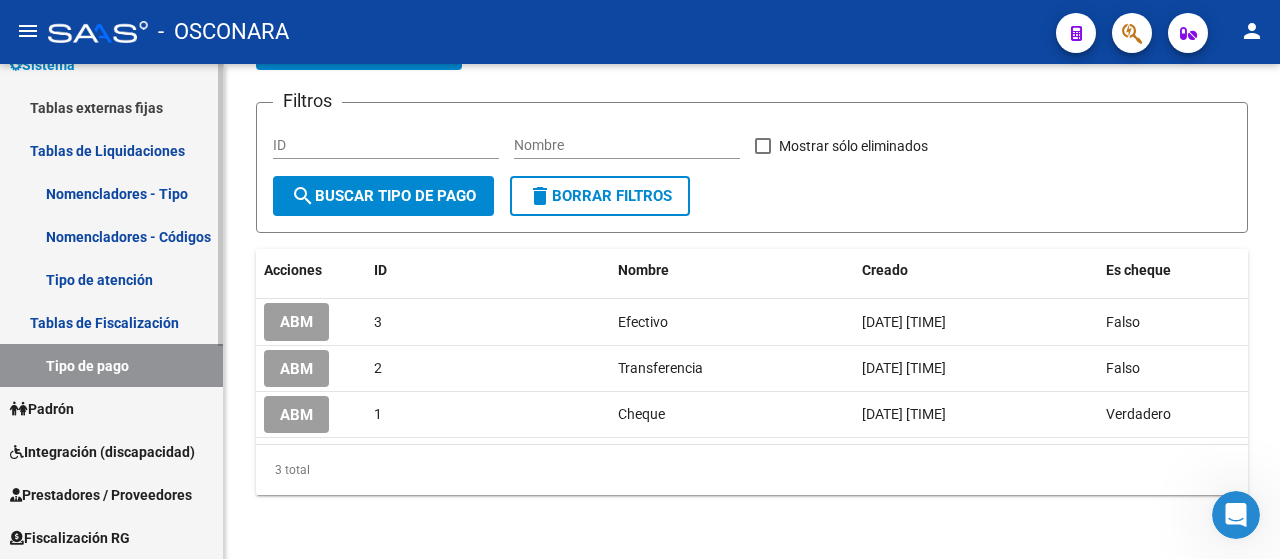 click on "Tipo de atención" at bounding box center (111, 279) 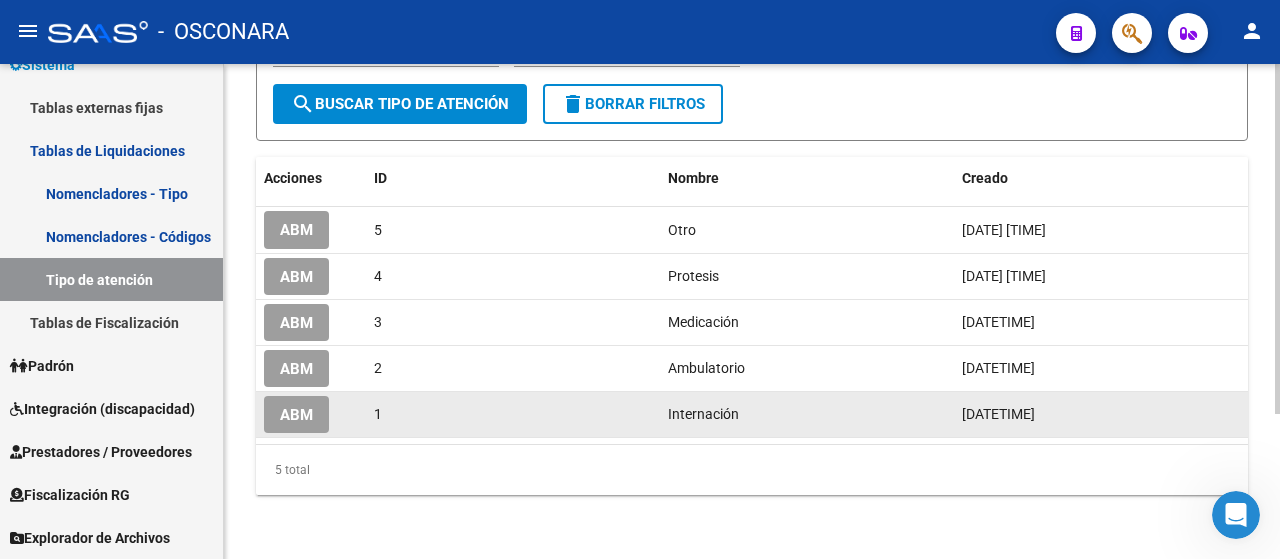 scroll, scrollTop: 106, scrollLeft: 0, axis: vertical 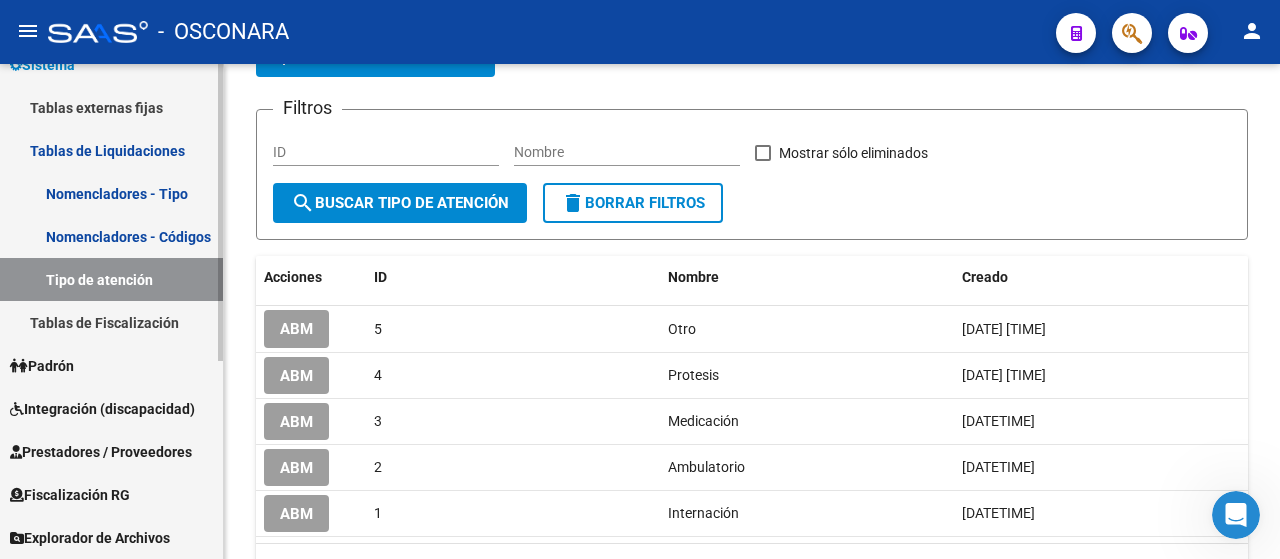 click on "Nomencladores - Códigos" at bounding box center [111, 236] 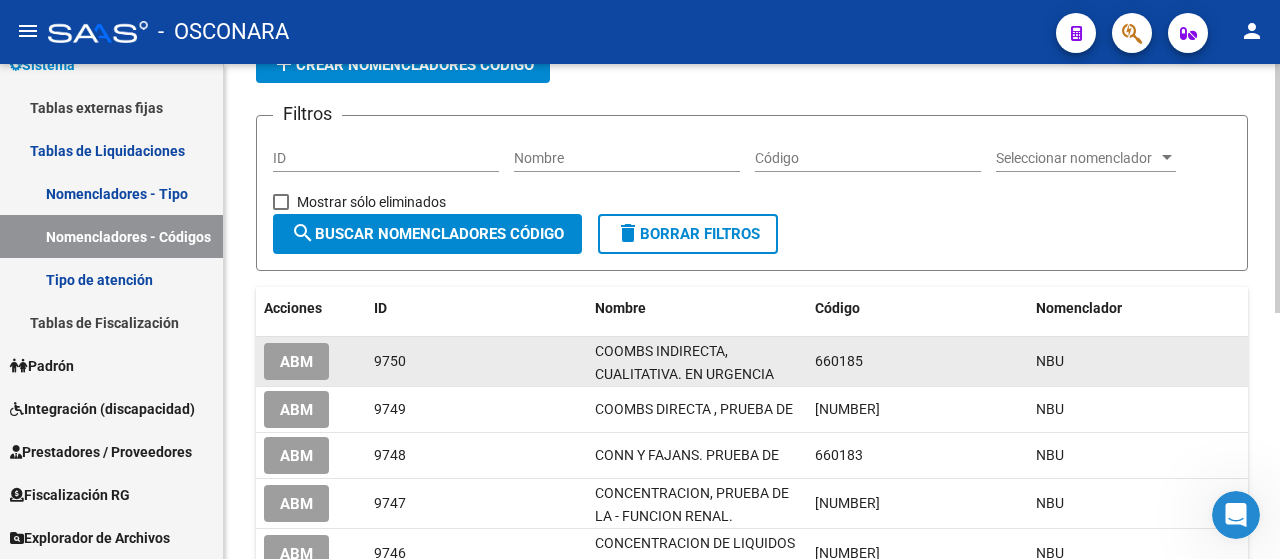 scroll, scrollTop: 0, scrollLeft: 0, axis: both 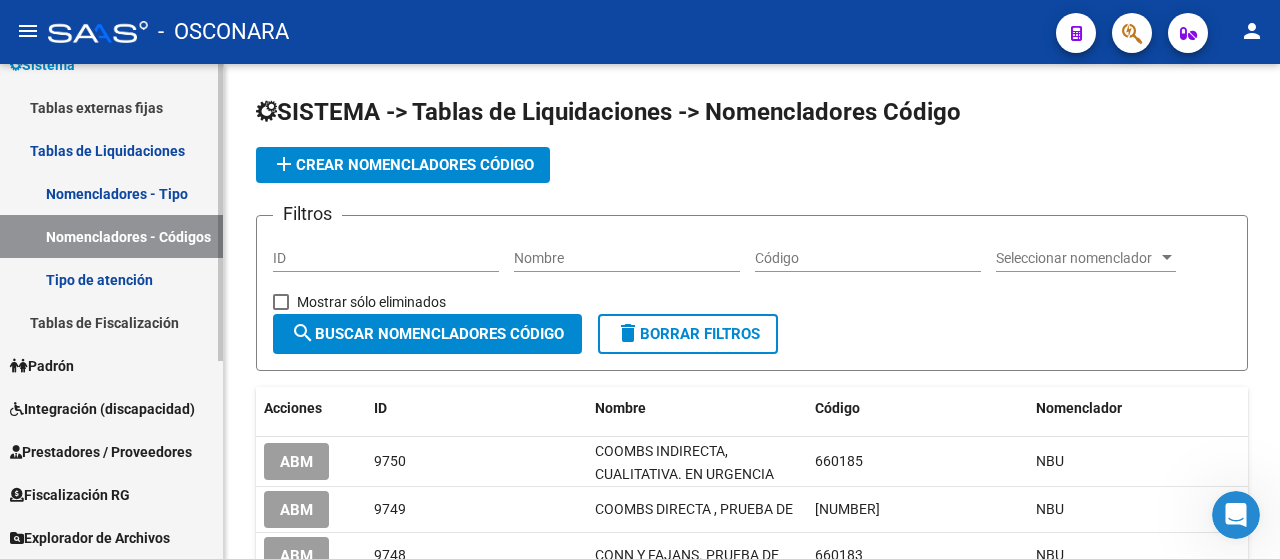 click on "Padrón" at bounding box center [111, 365] 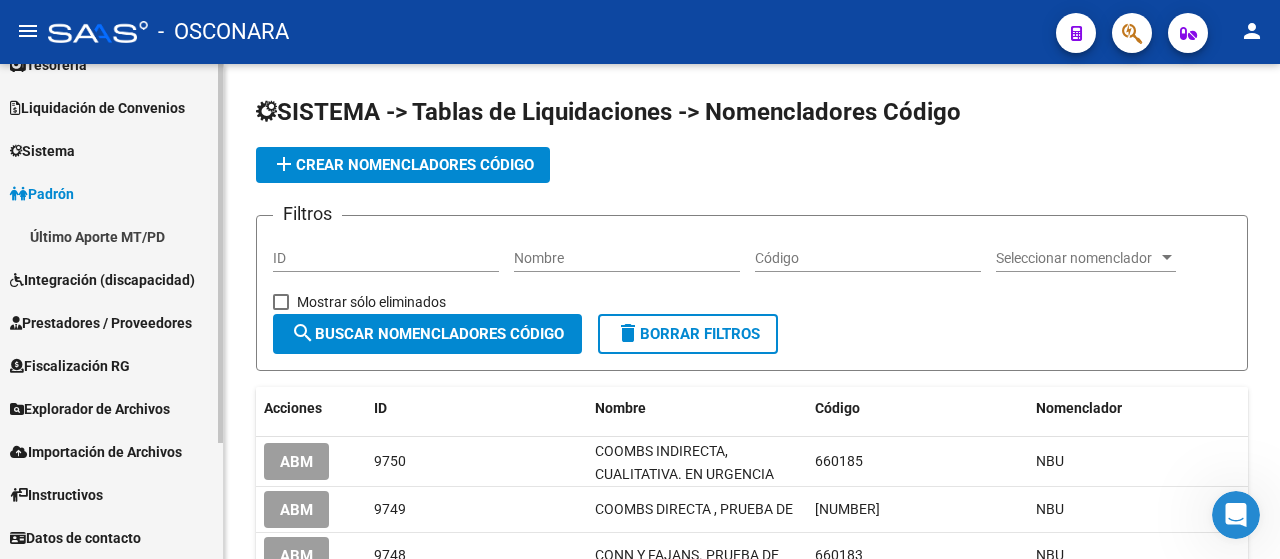 scroll, scrollTop: 115, scrollLeft: 0, axis: vertical 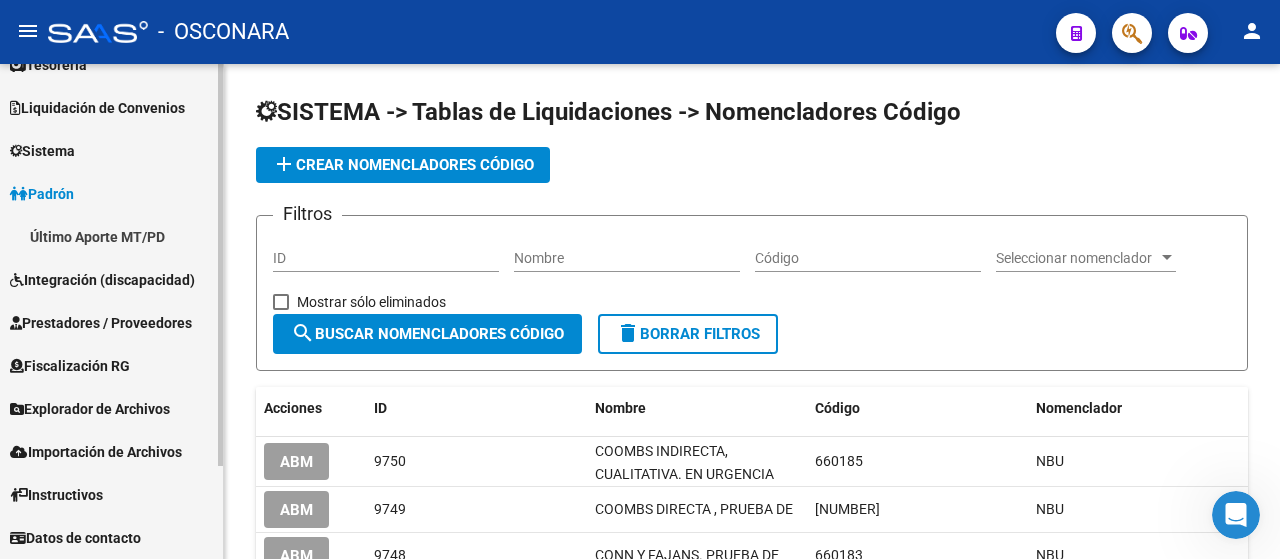 click on "Último Aporte MT/PD" at bounding box center (111, 236) 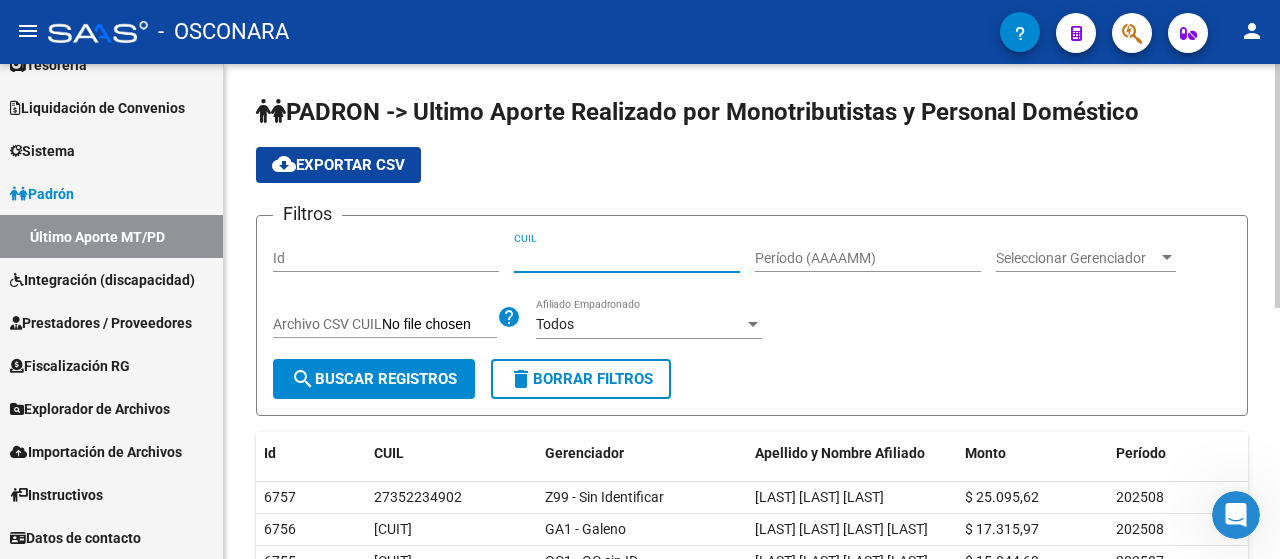 click on "CUIL" at bounding box center (627, 258) 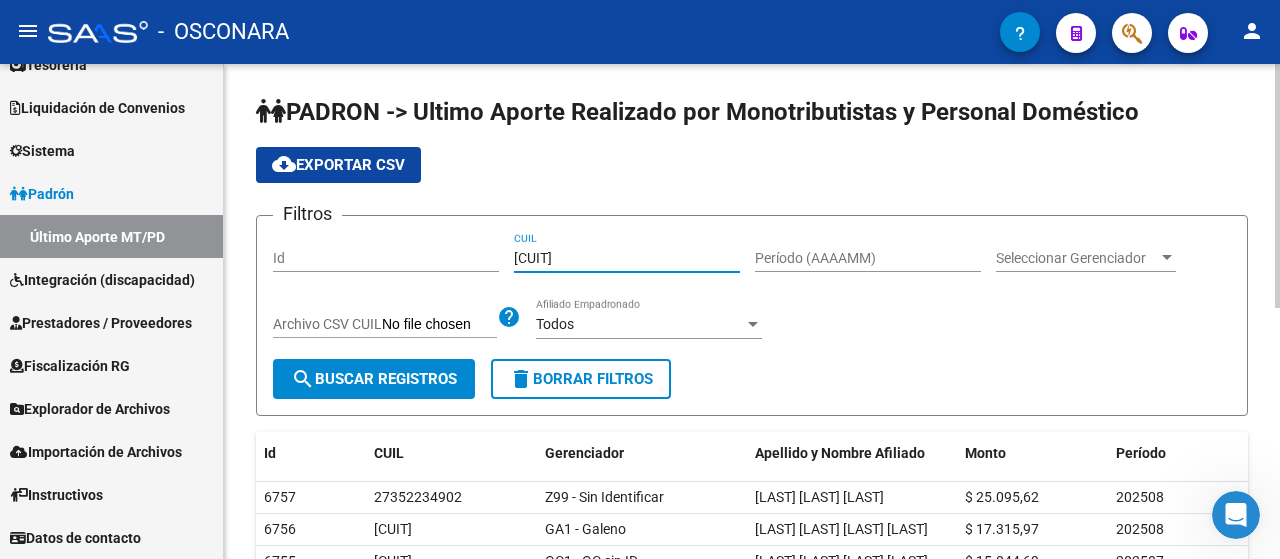 type on "[CUIT]" 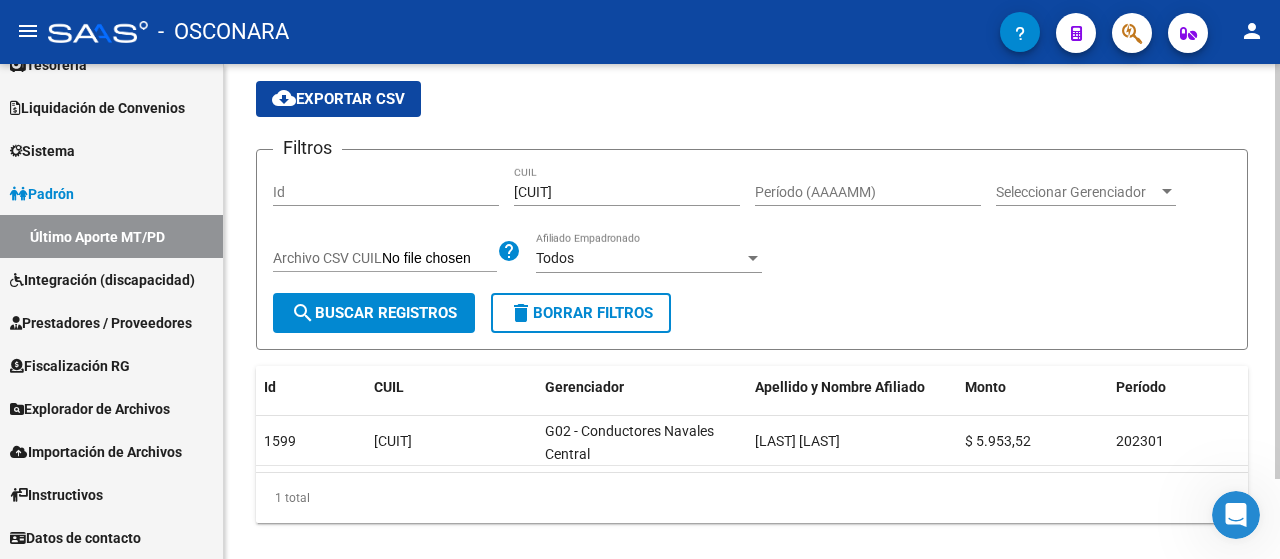 scroll, scrollTop: 96, scrollLeft: 0, axis: vertical 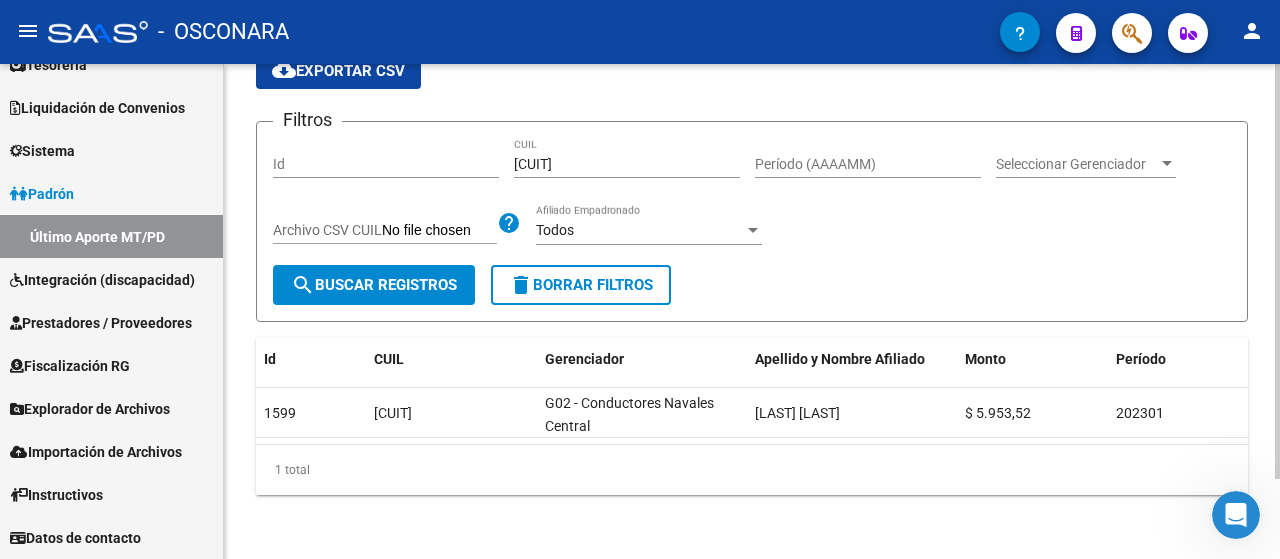 click on "Seleccionar Gerenciador" at bounding box center [1077, 164] 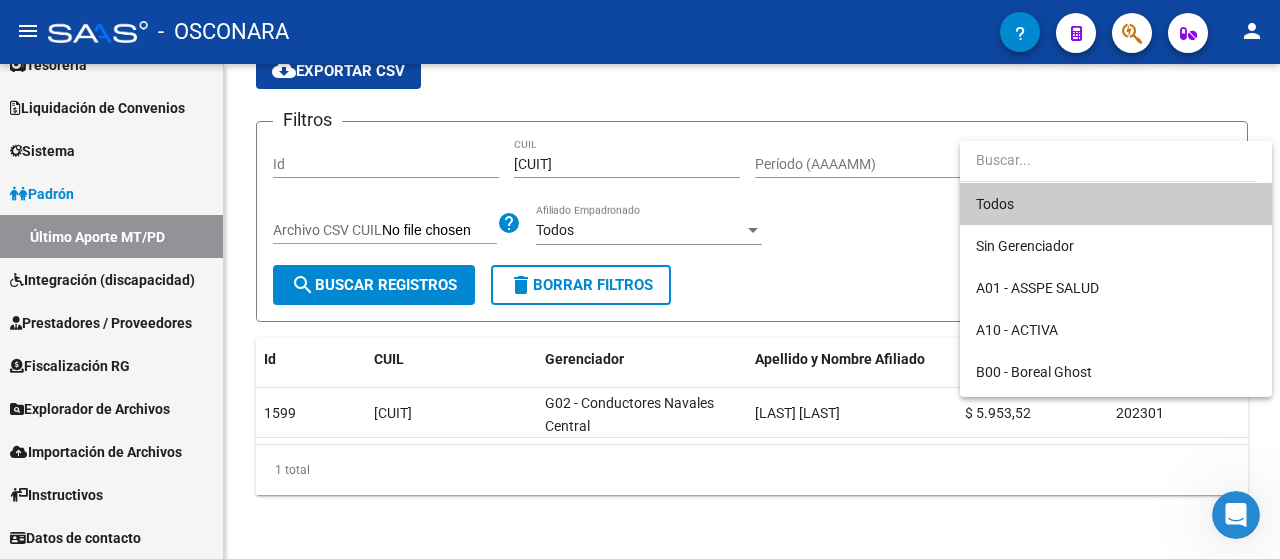 click at bounding box center [1108, 160] 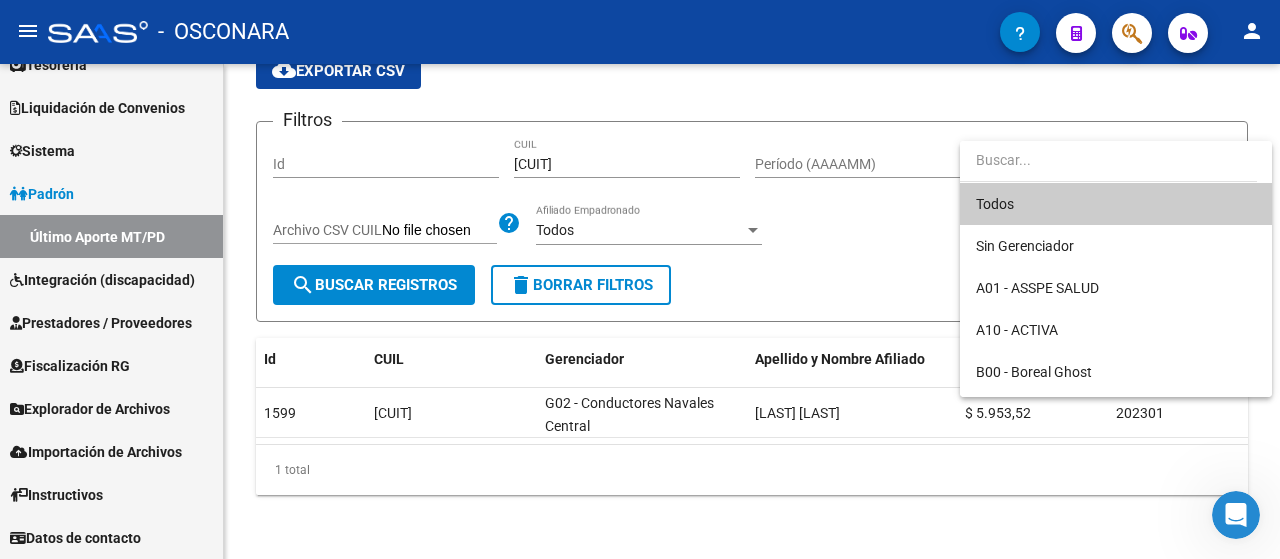 click at bounding box center (640, 279) 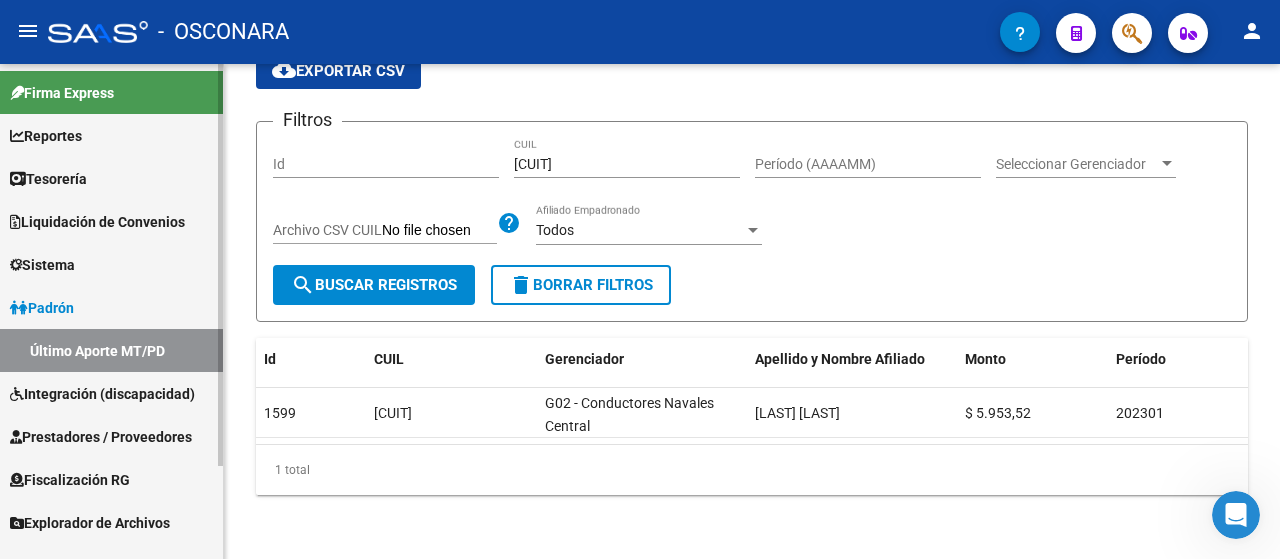 scroll, scrollTop: 0, scrollLeft: 0, axis: both 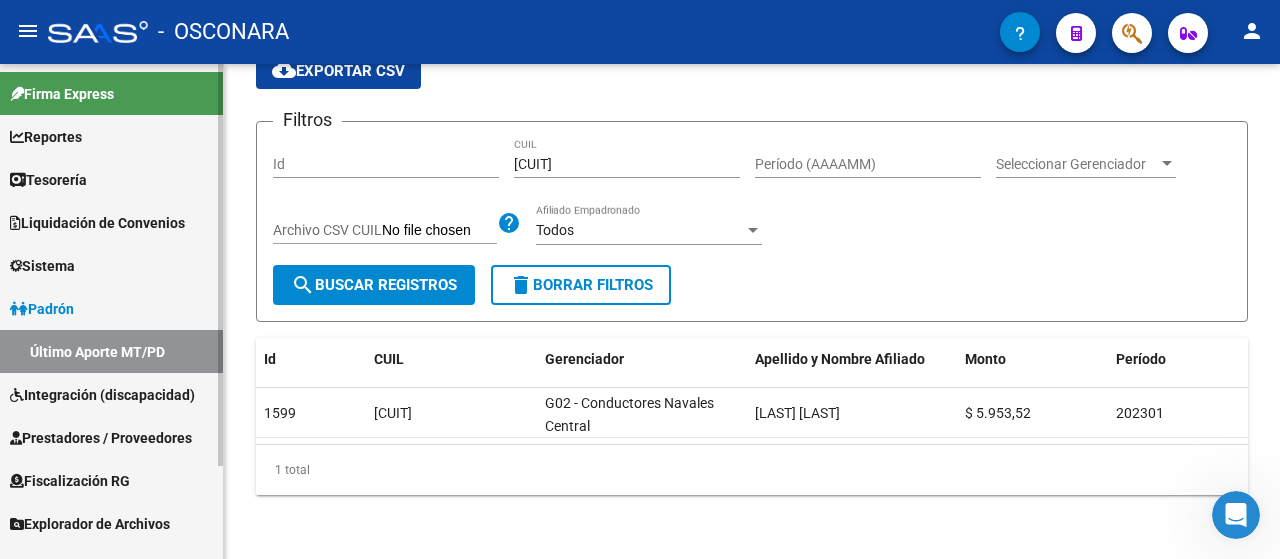 click on "Liquidación de Convenios" at bounding box center [97, 223] 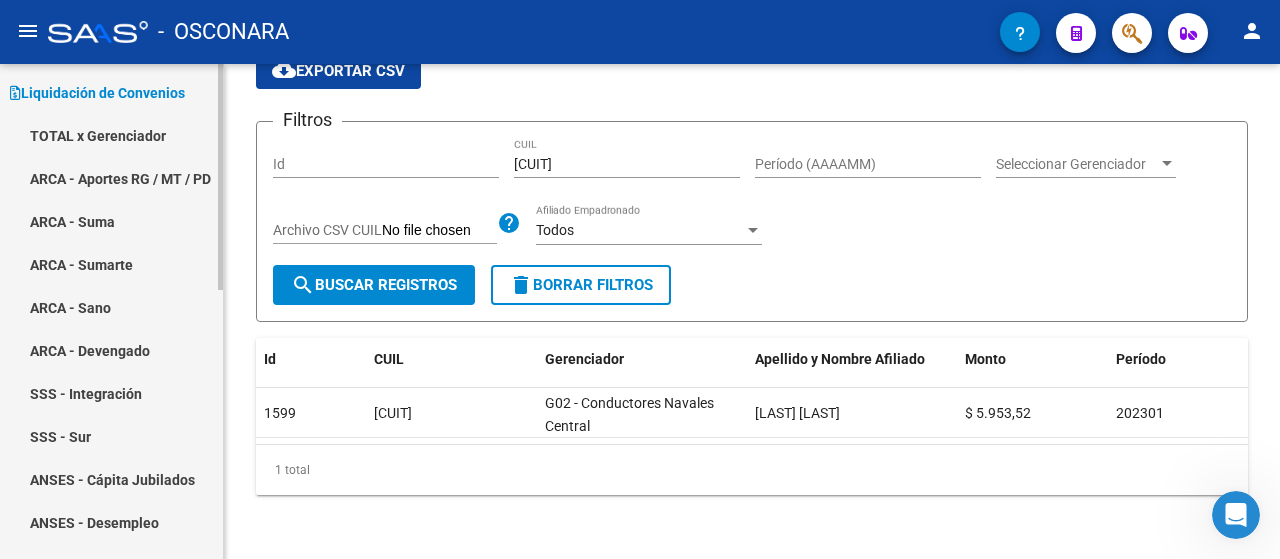 scroll, scrollTop: 0, scrollLeft: 0, axis: both 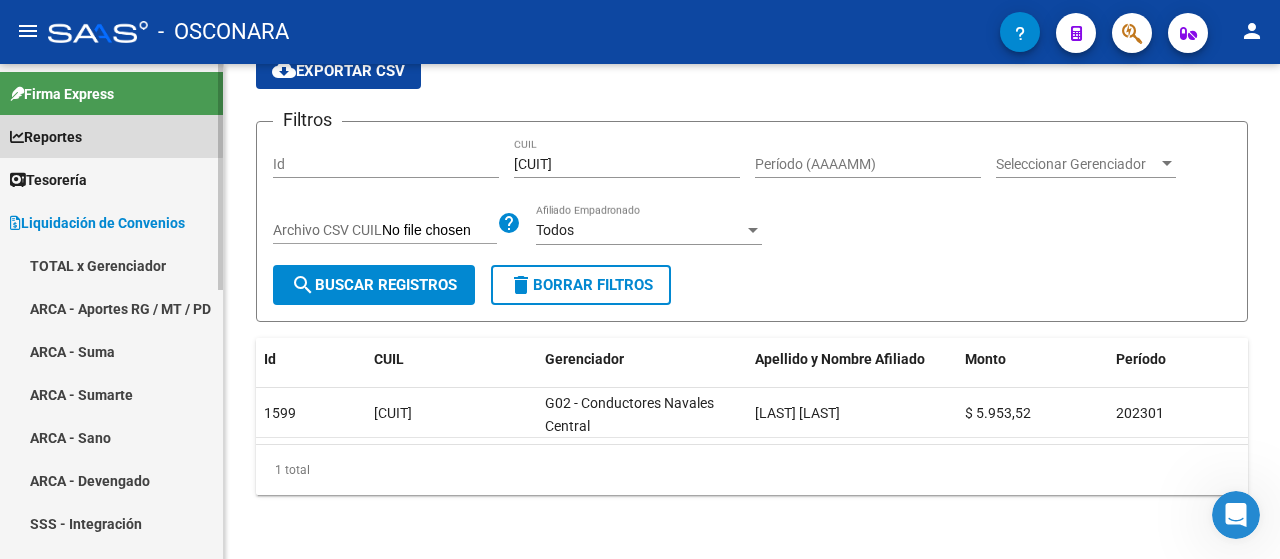 click on "Reportes" at bounding box center (46, 137) 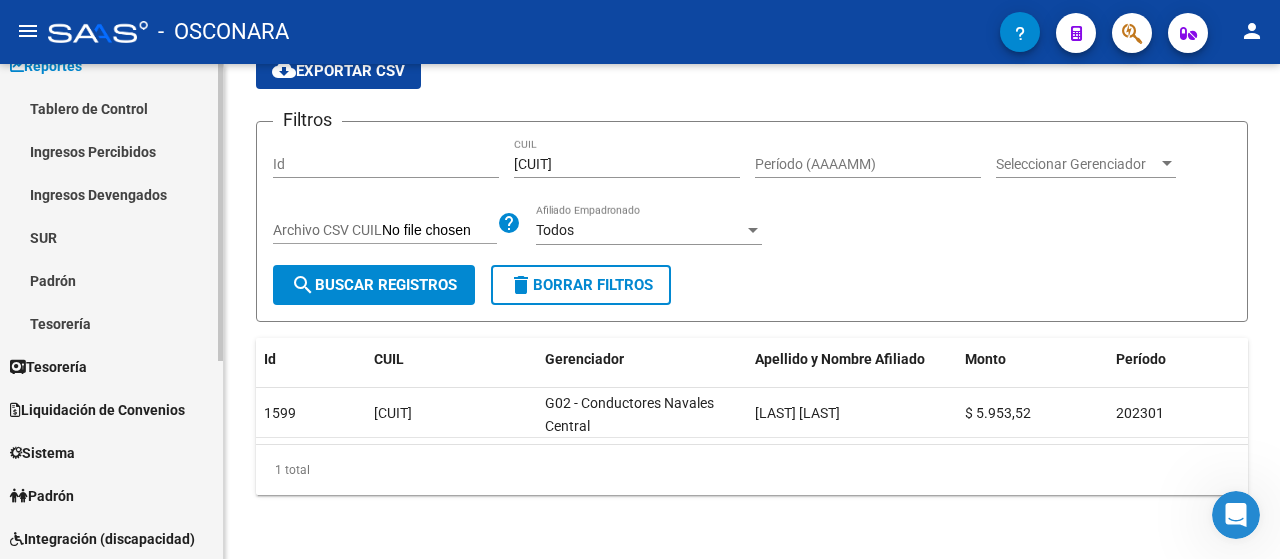 scroll, scrollTop: 100, scrollLeft: 0, axis: vertical 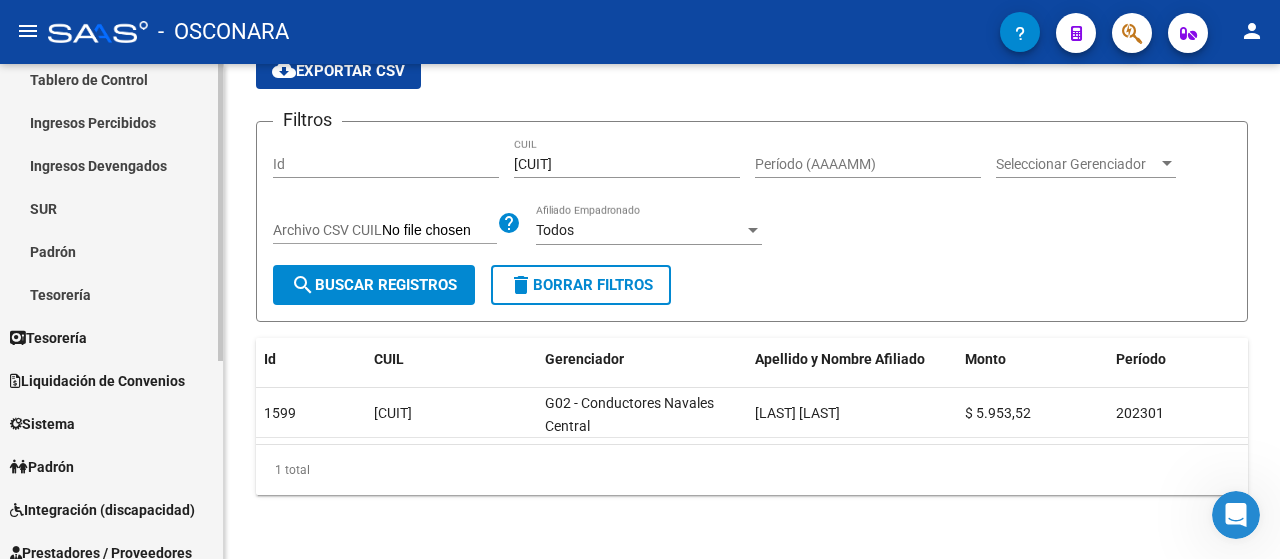 click on "Tesorería" at bounding box center [111, 337] 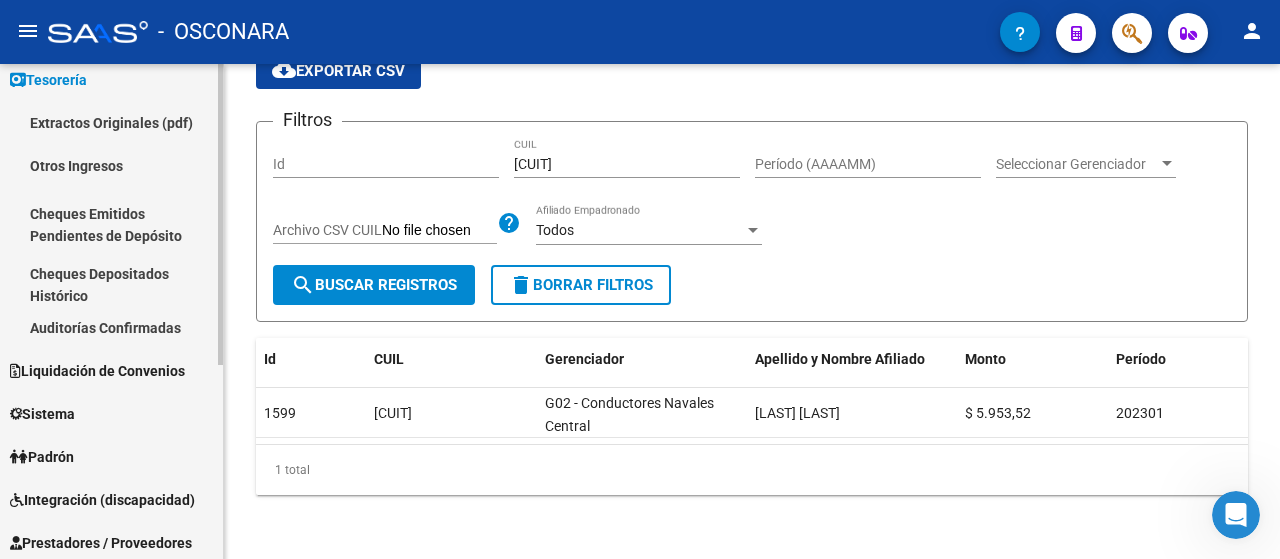 click on "Liquidación de Convenios" at bounding box center (97, 371) 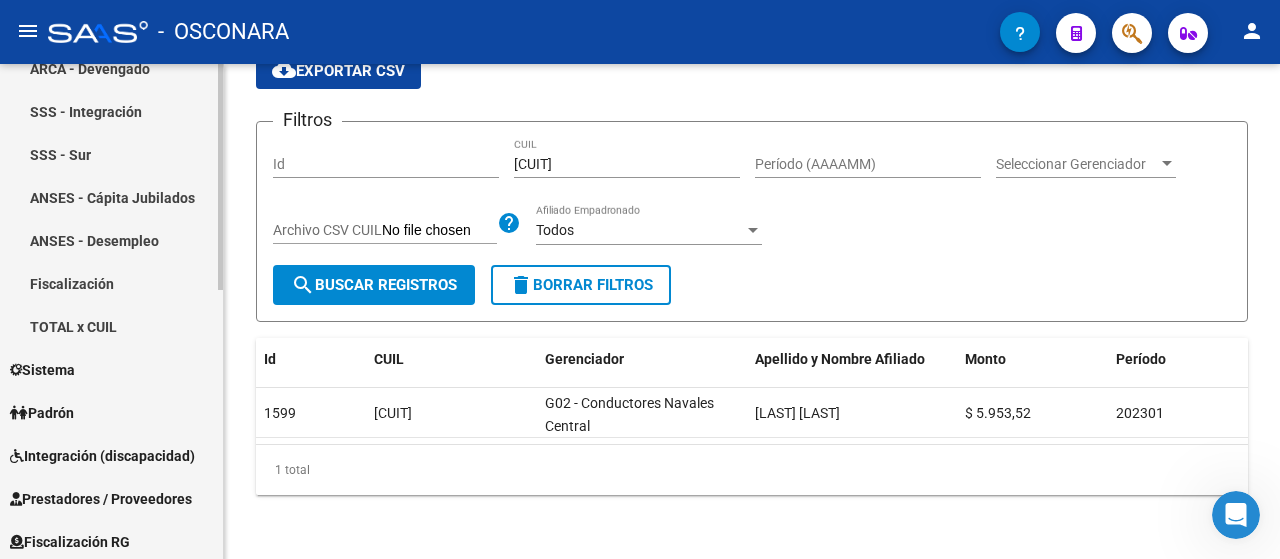 scroll, scrollTop: 500, scrollLeft: 0, axis: vertical 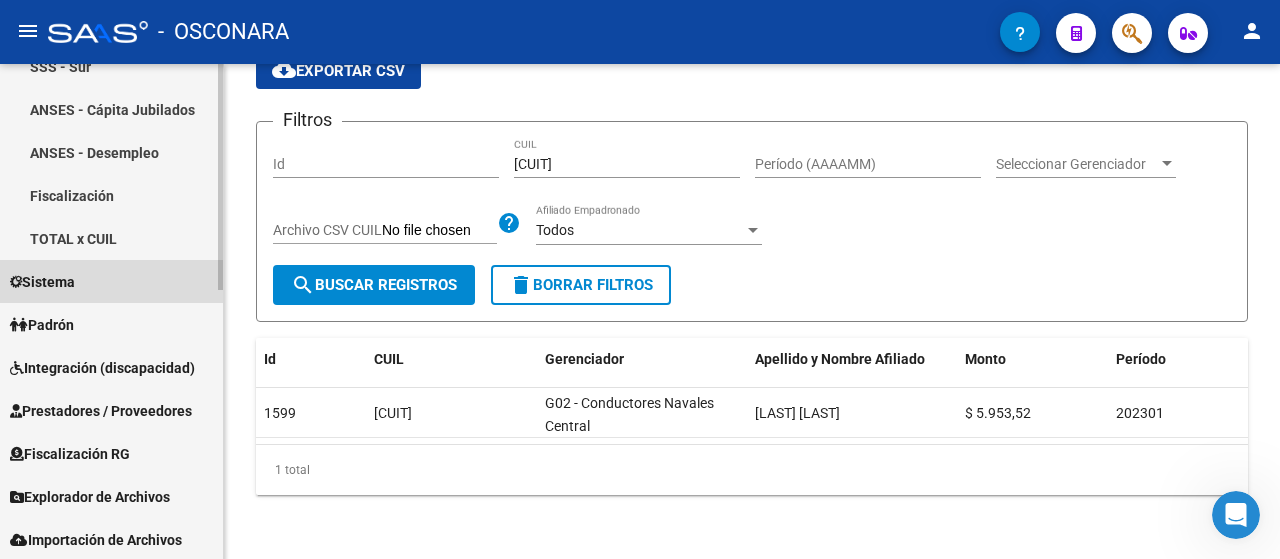 click on "Sistema" at bounding box center (111, 281) 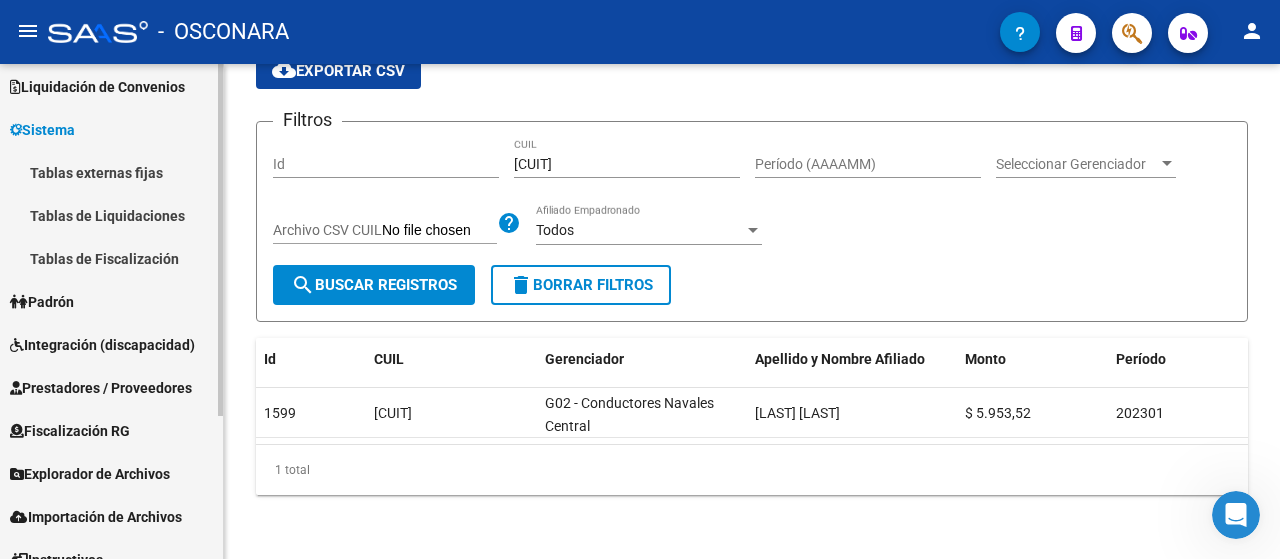 scroll, scrollTop: 101, scrollLeft: 0, axis: vertical 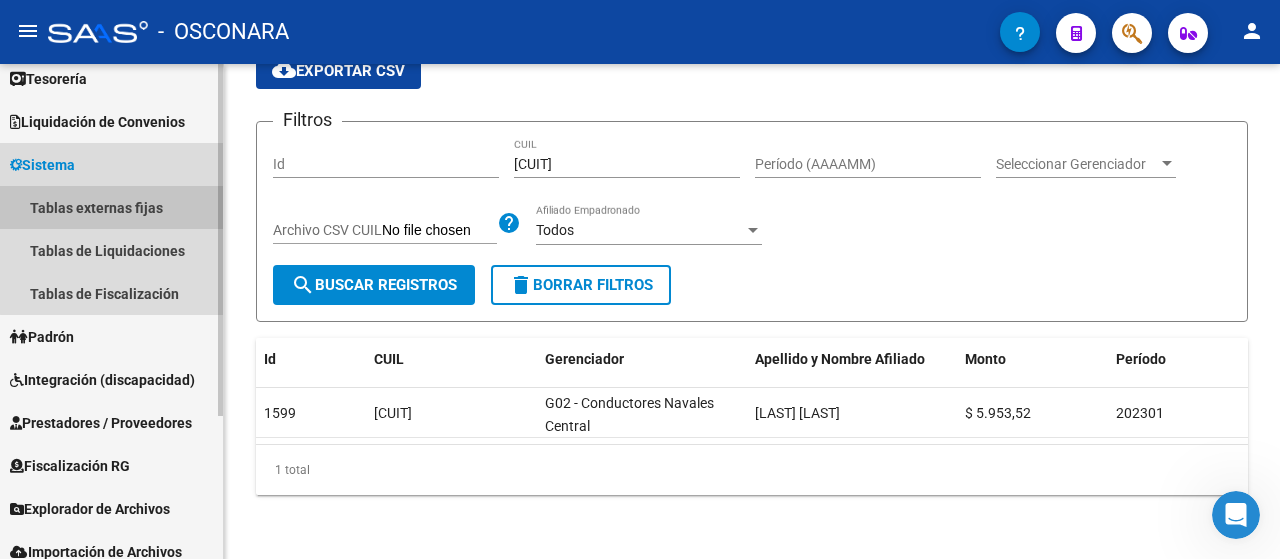 click on "Tablas externas fijas" at bounding box center [111, 207] 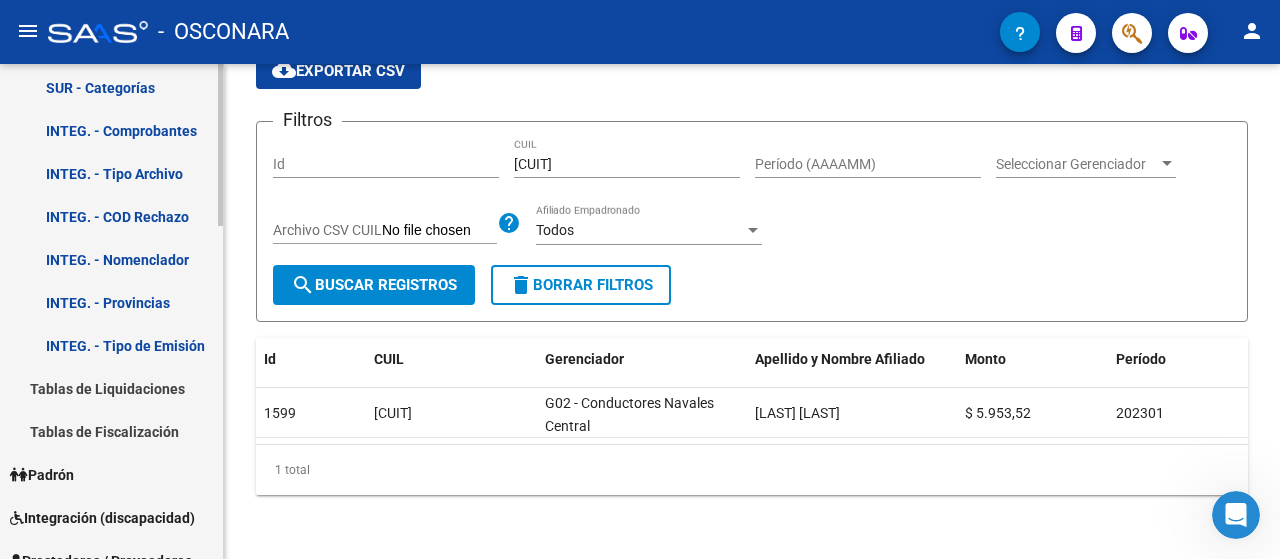 scroll, scrollTop: 901, scrollLeft: 0, axis: vertical 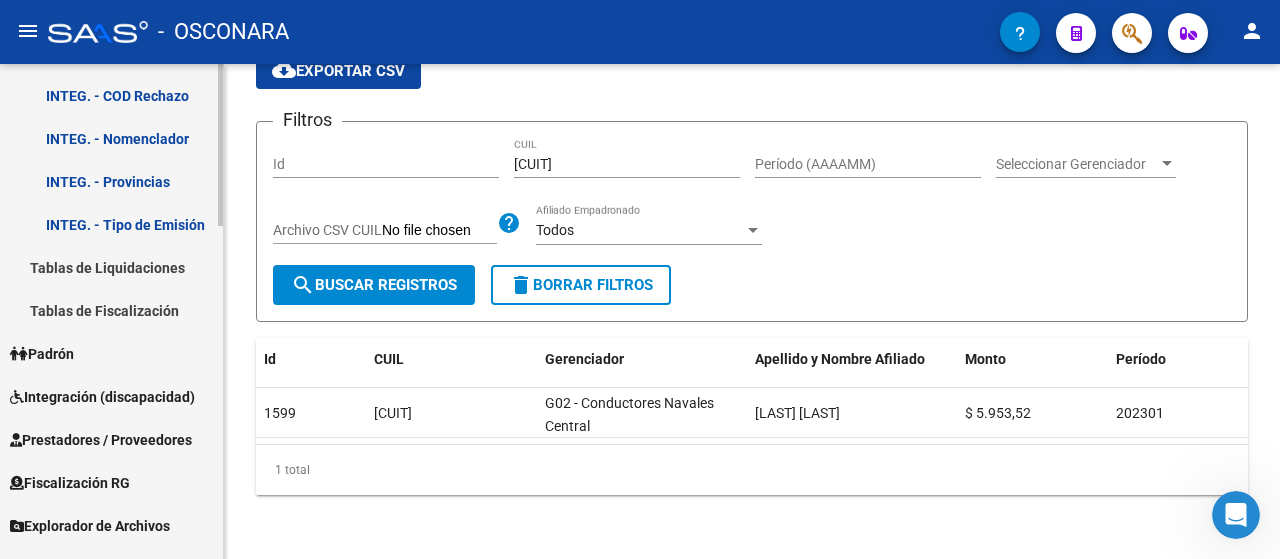click on "Tablas de Liquidaciones" at bounding box center [111, 267] 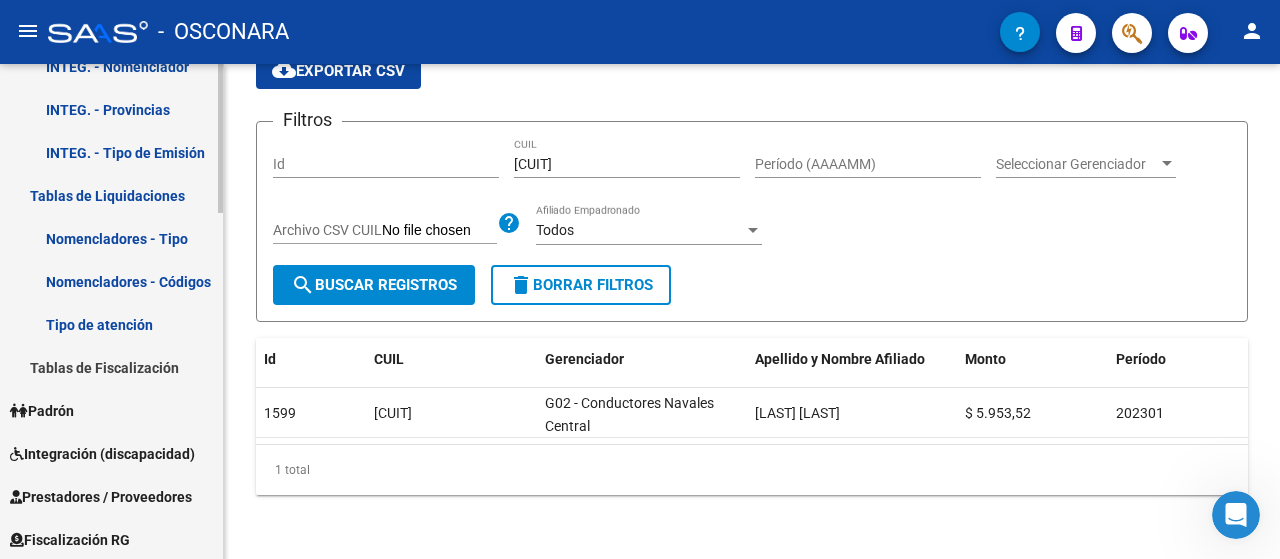 scroll, scrollTop: 1101, scrollLeft: 0, axis: vertical 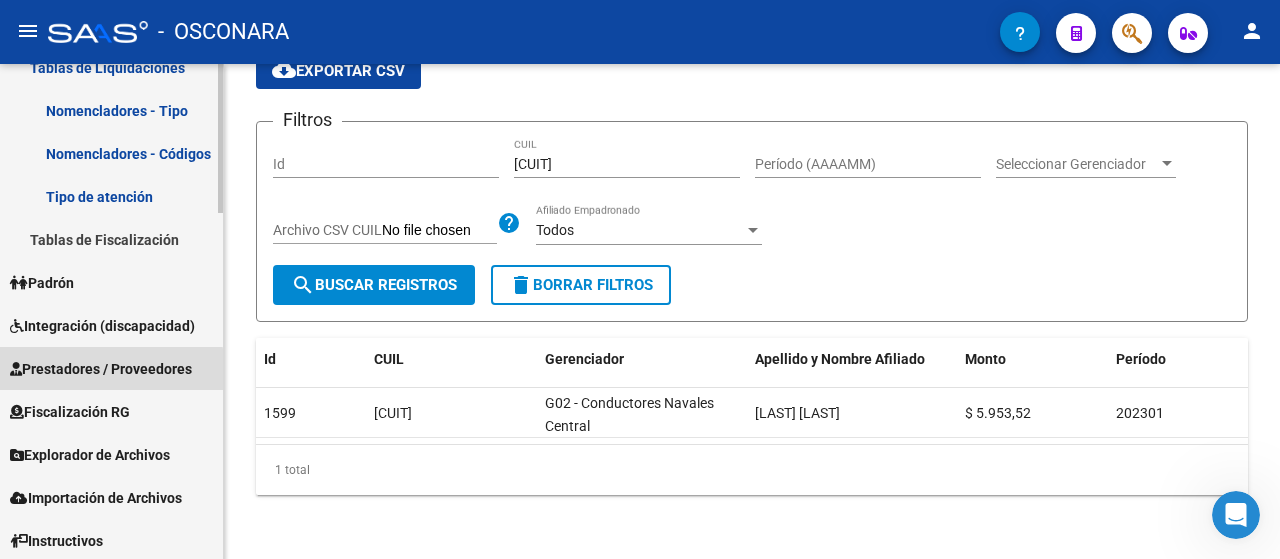 click on "Prestadores / Proveedores" at bounding box center [101, 369] 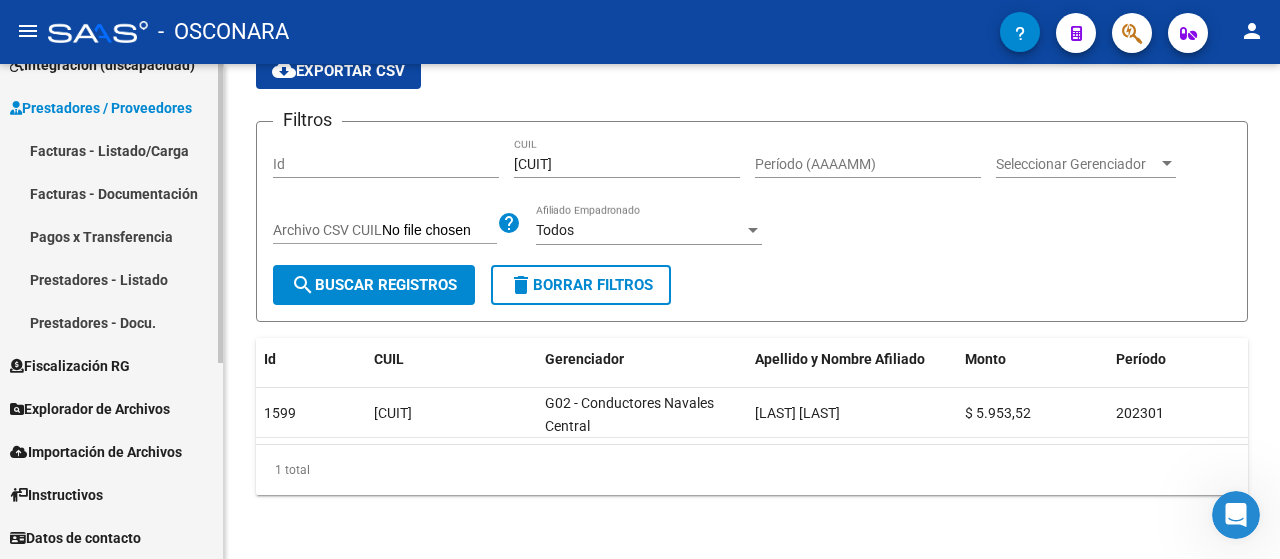 scroll, scrollTop: 287, scrollLeft: 0, axis: vertical 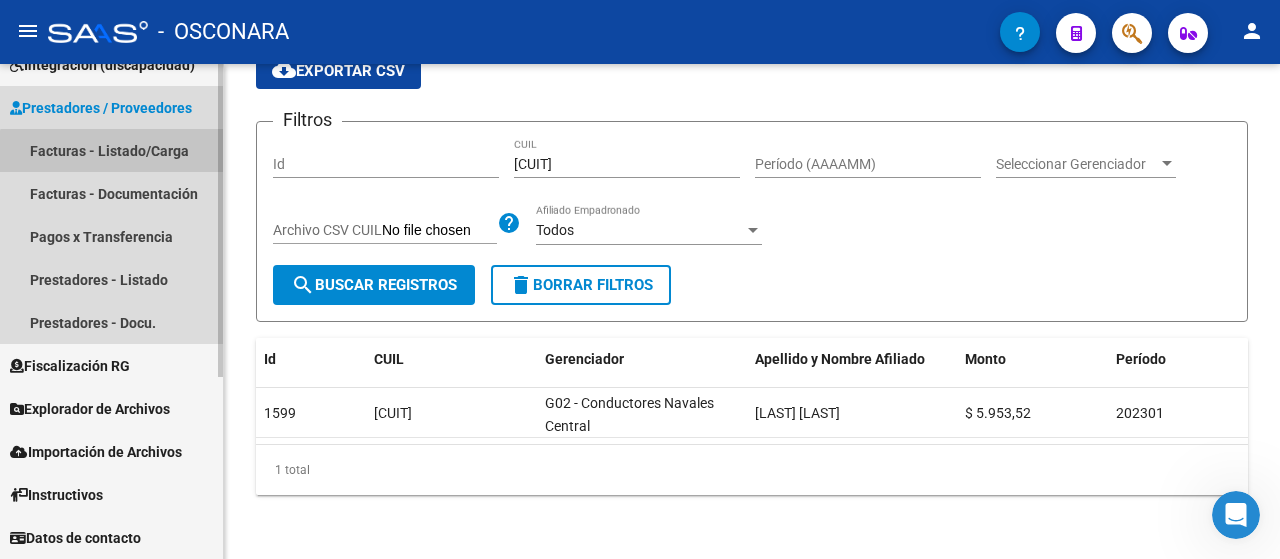 click on "Facturas - Listado/Carga" at bounding box center (111, 150) 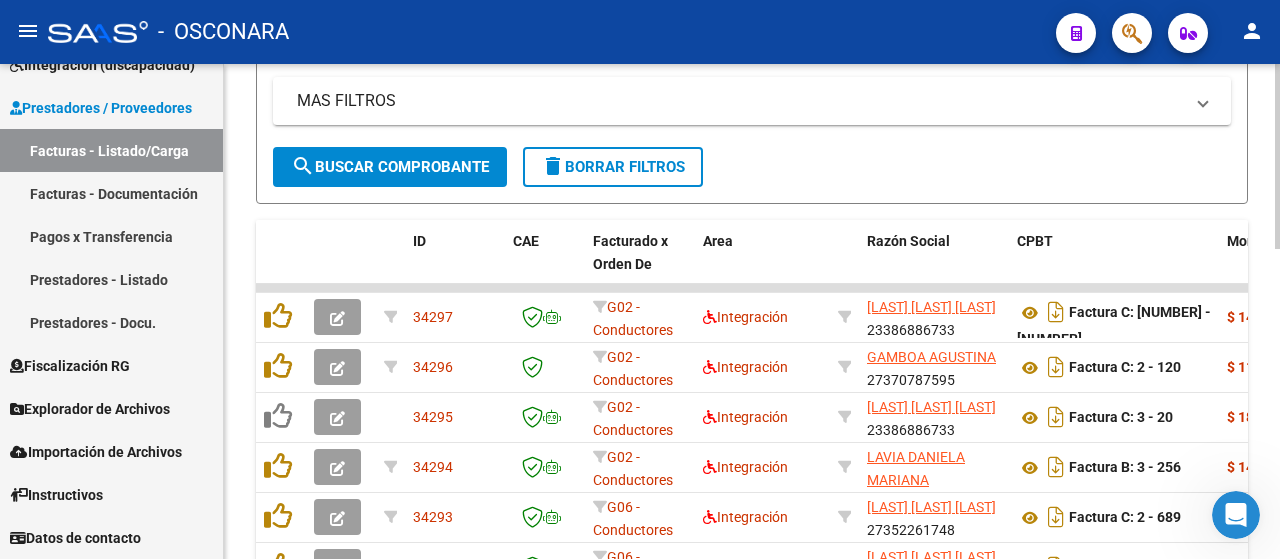 scroll, scrollTop: 500, scrollLeft: 0, axis: vertical 